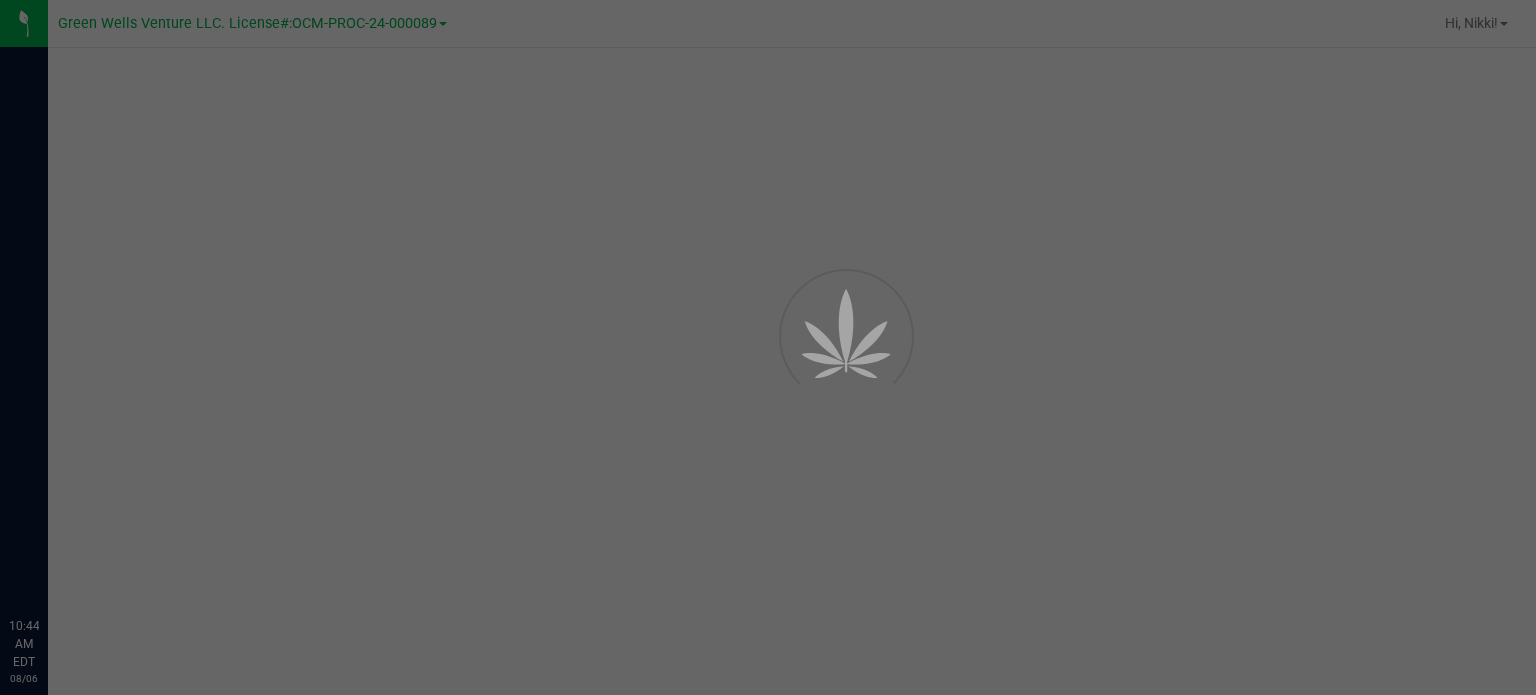 scroll, scrollTop: 0, scrollLeft: 0, axis: both 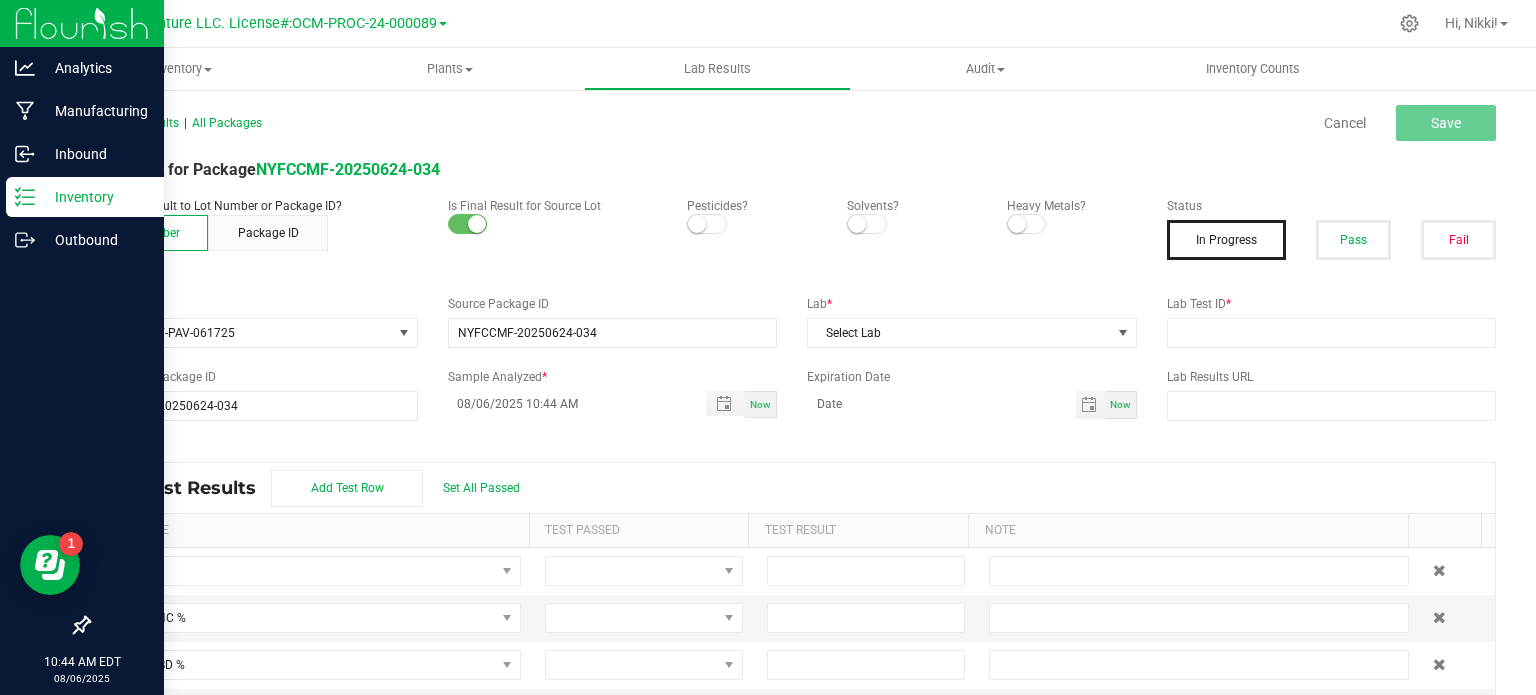 click 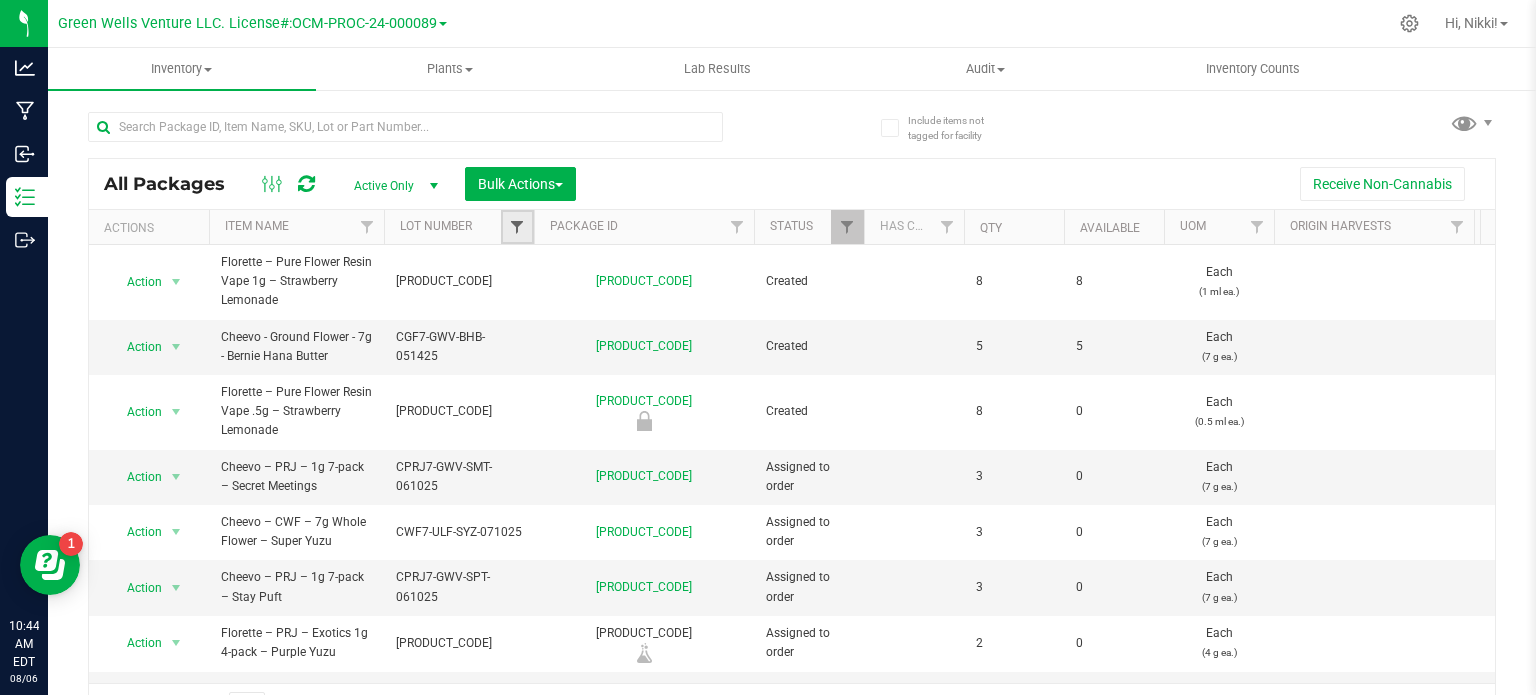 click at bounding box center [517, 227] 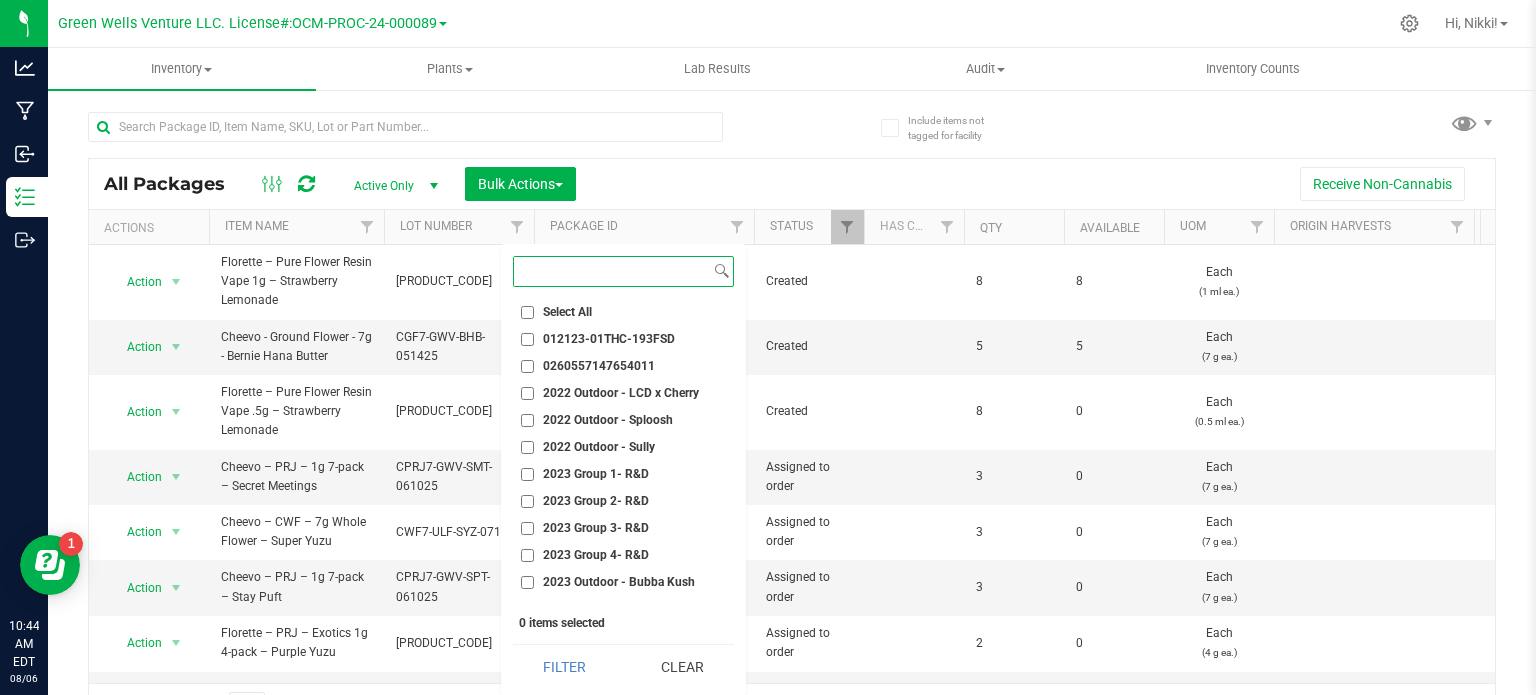 drag, startPoint x: 548, startPoint y: 267, endPoint x: 530, endPoint y: 250, distance: 24.758837 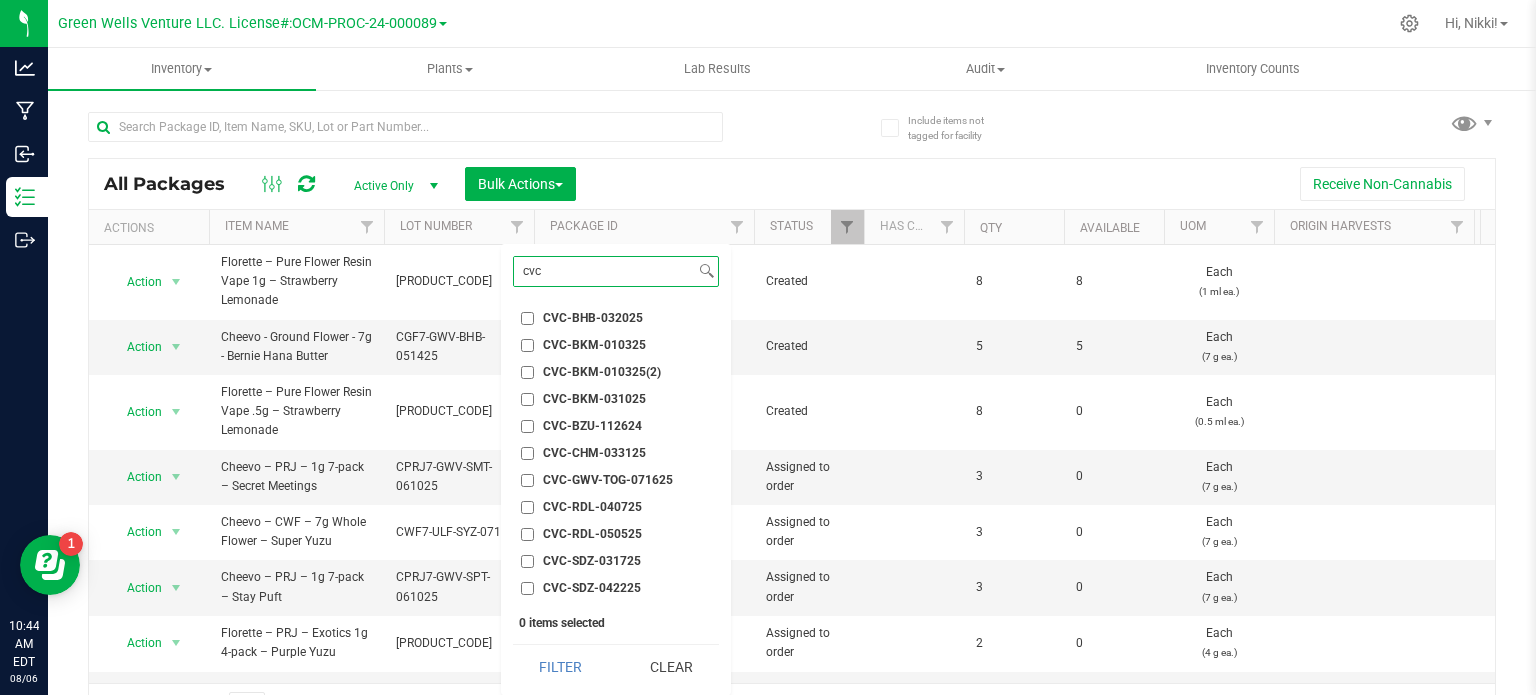 type on "cvc" 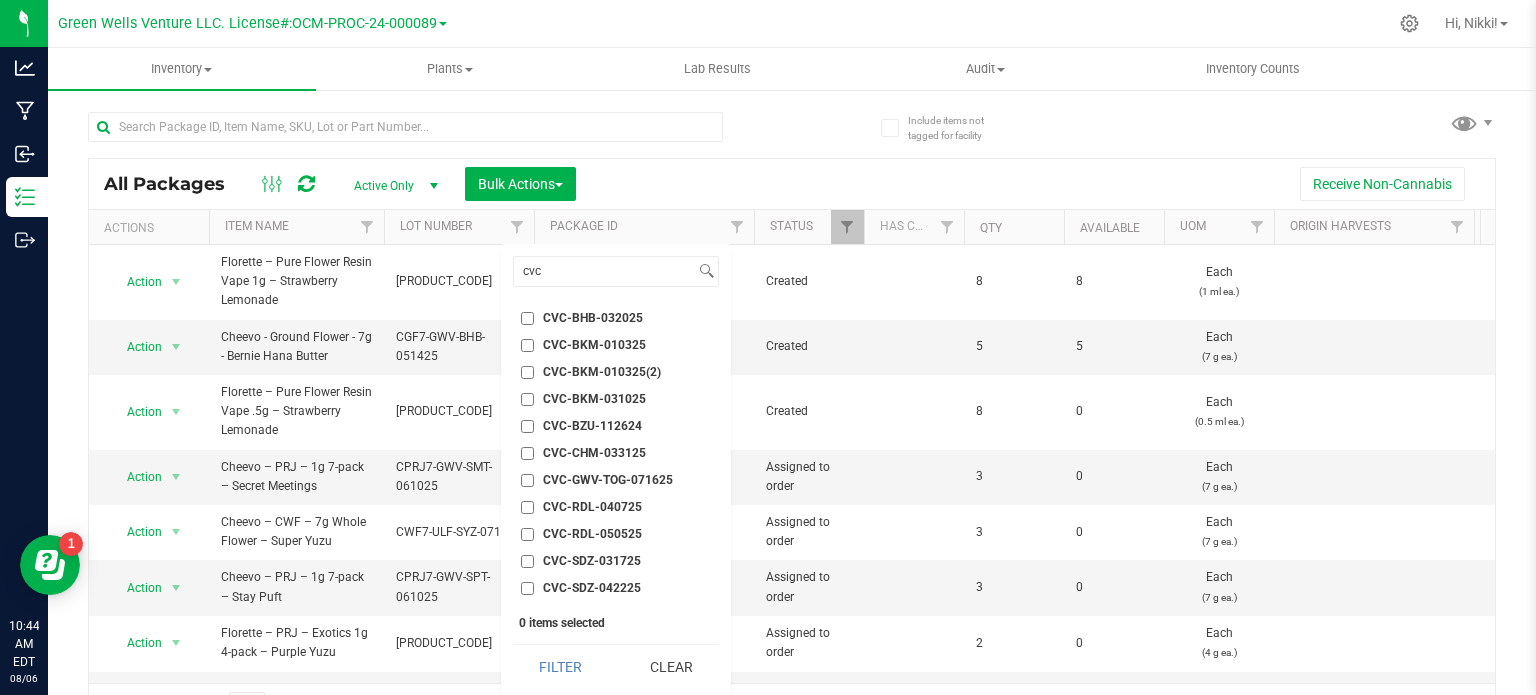 click on "CVC-GWV-TOG-071625" at bounding box center (527, 480) 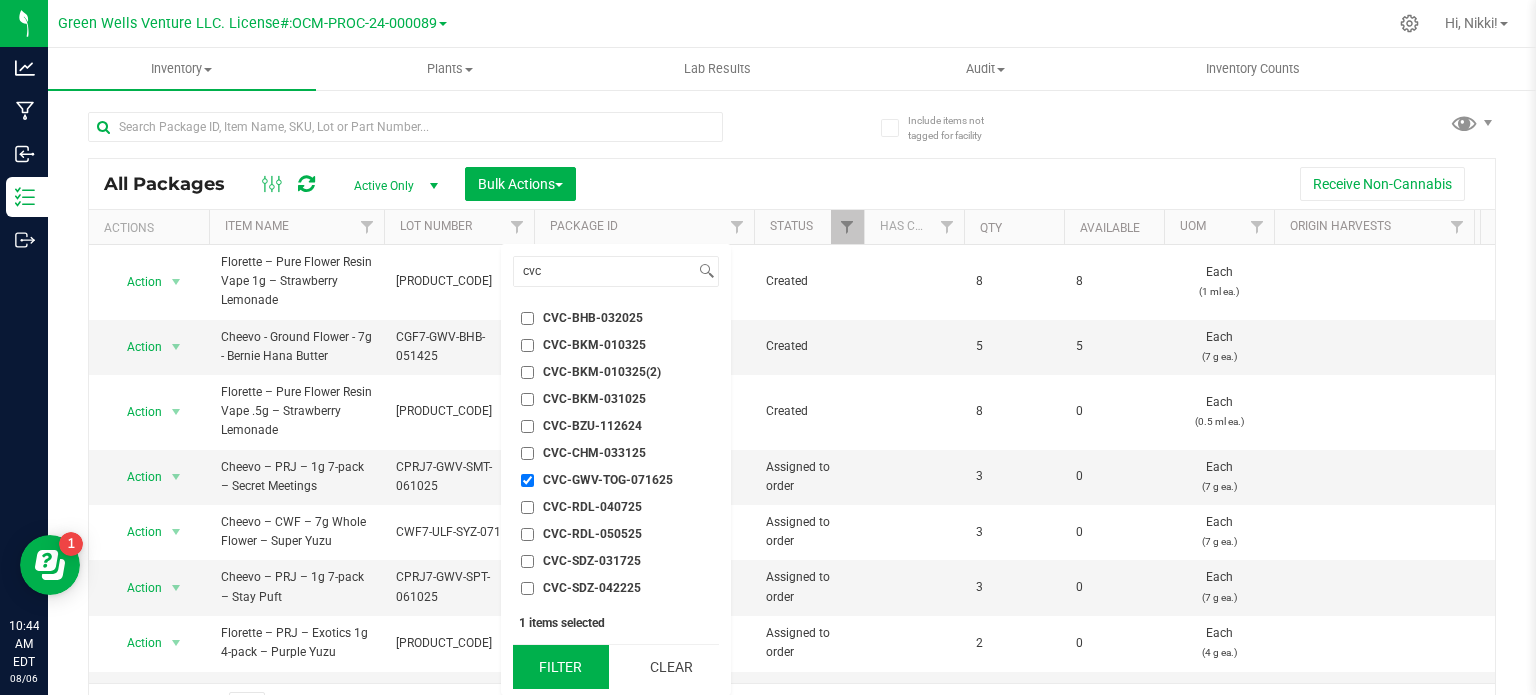 click on "Filter" at bounding box center [561, 667] 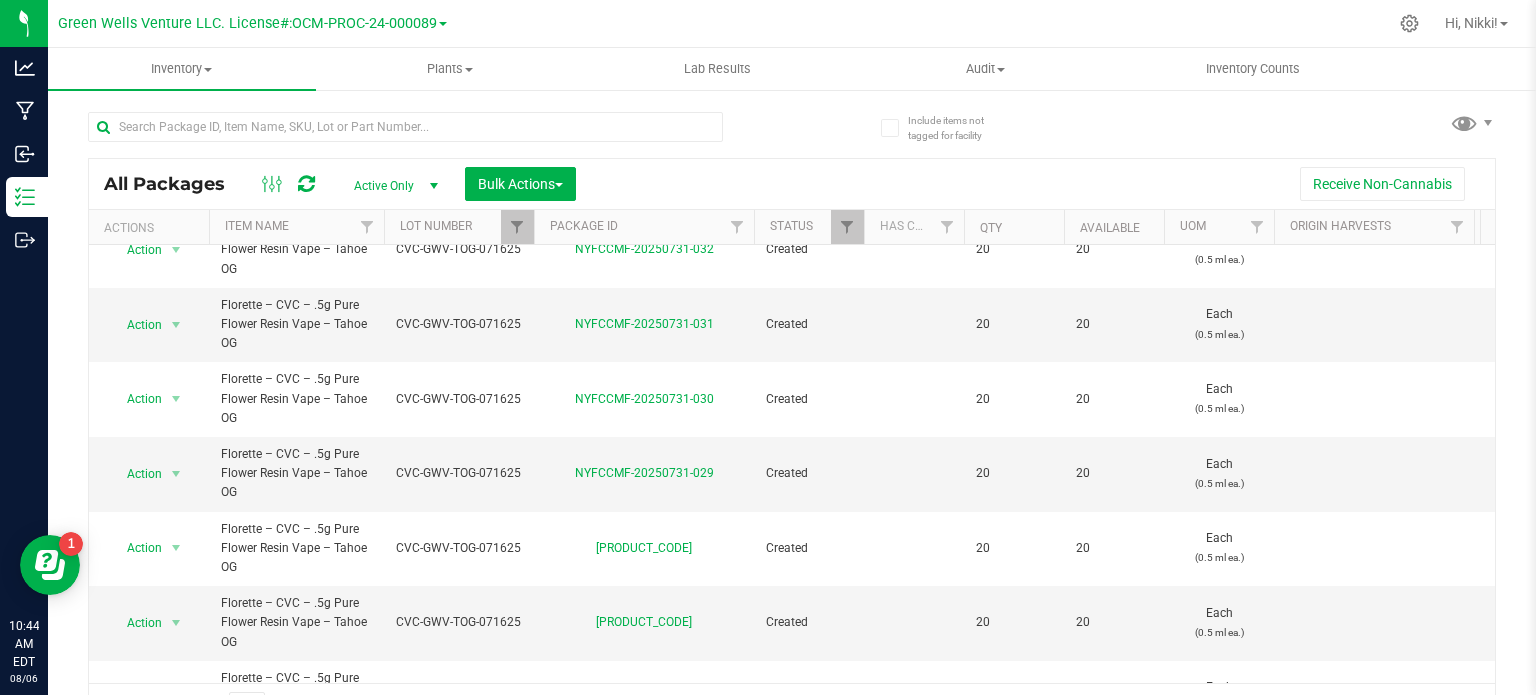 scroll, scrollTop: 1064, scrollLeft: 0, axis: vertical 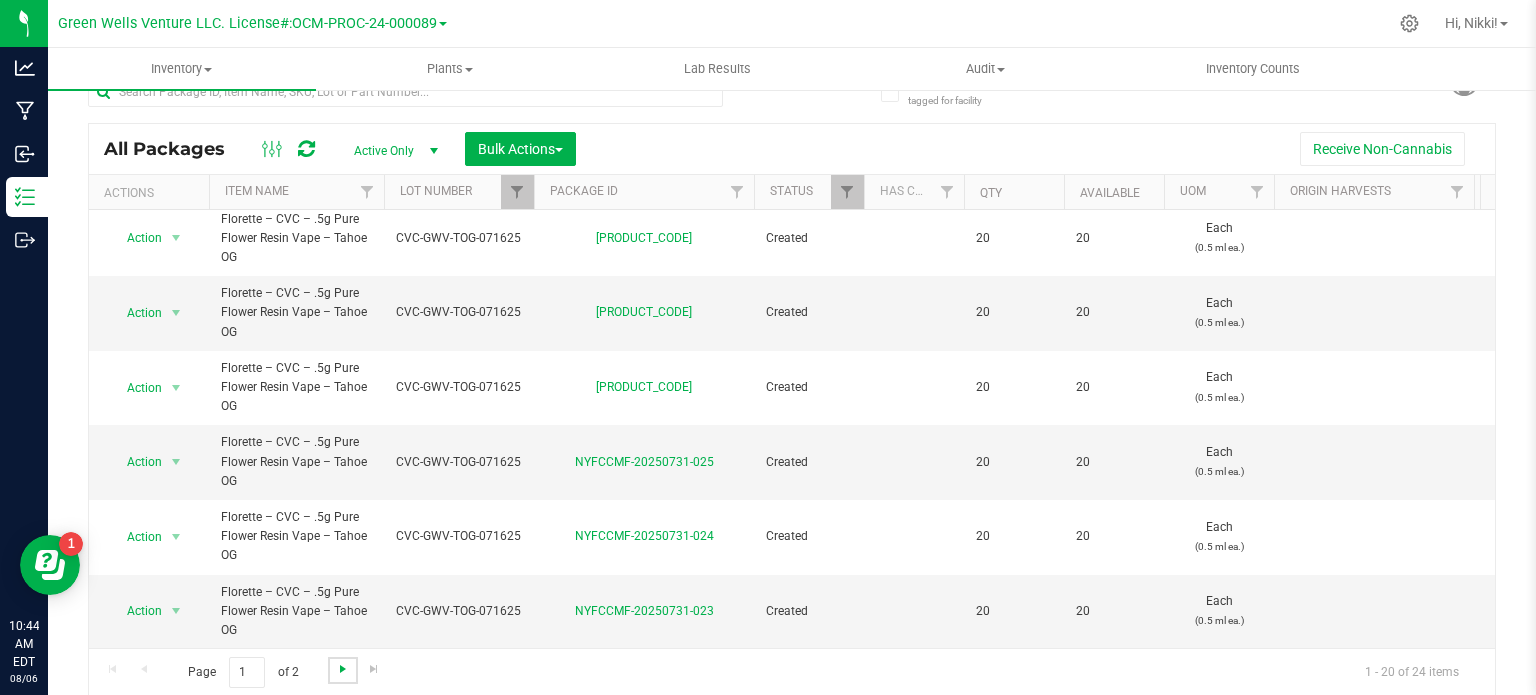 click at bounding box center [343, 669] 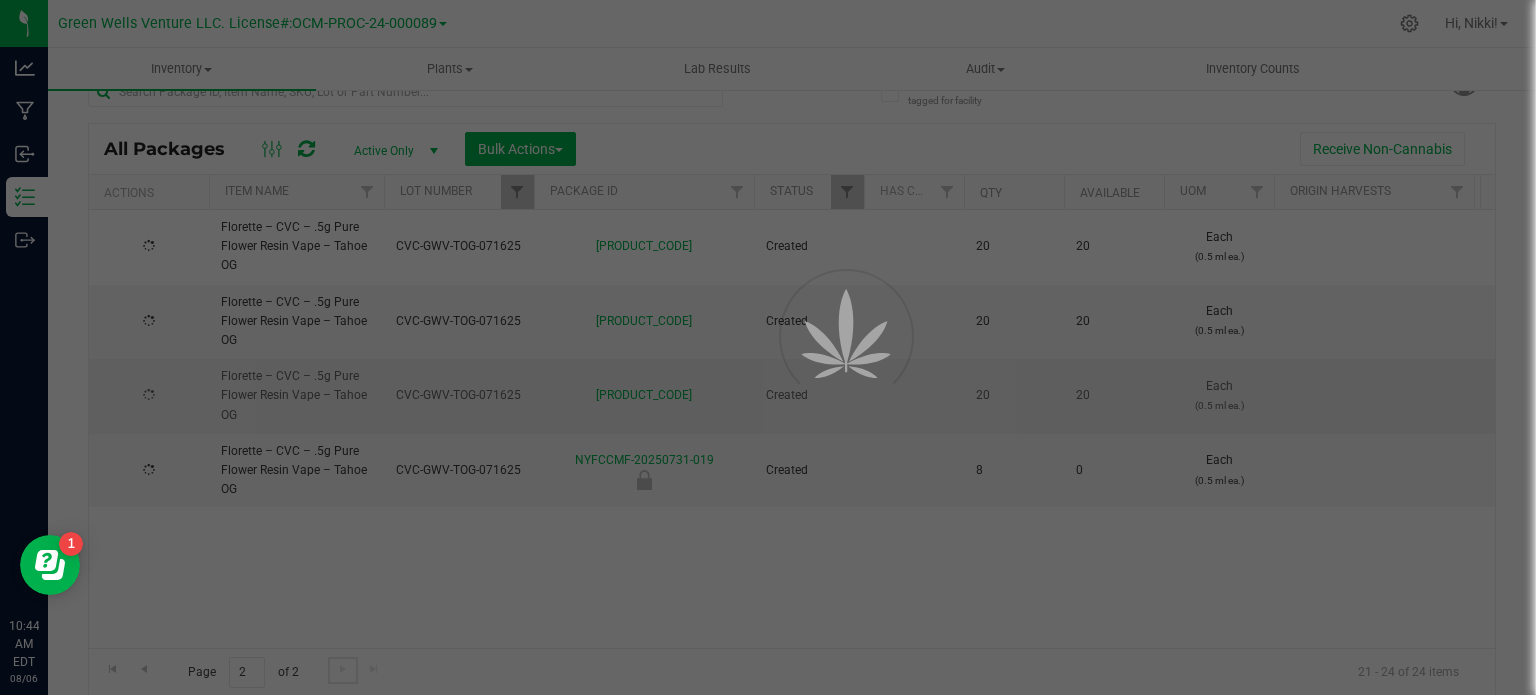 scroll, scrollTop: 0, scrollLeft: 0, axis: both 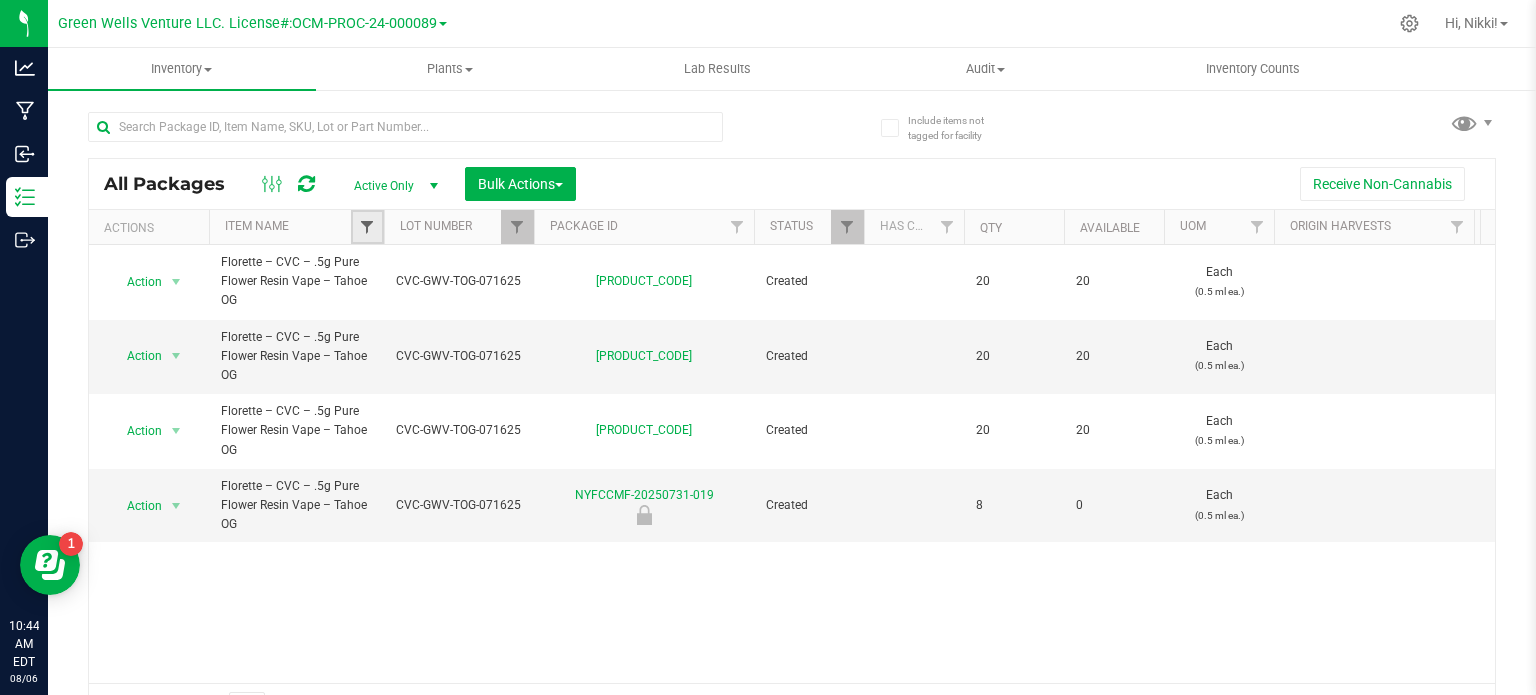 click at bounding box center [367, 227] 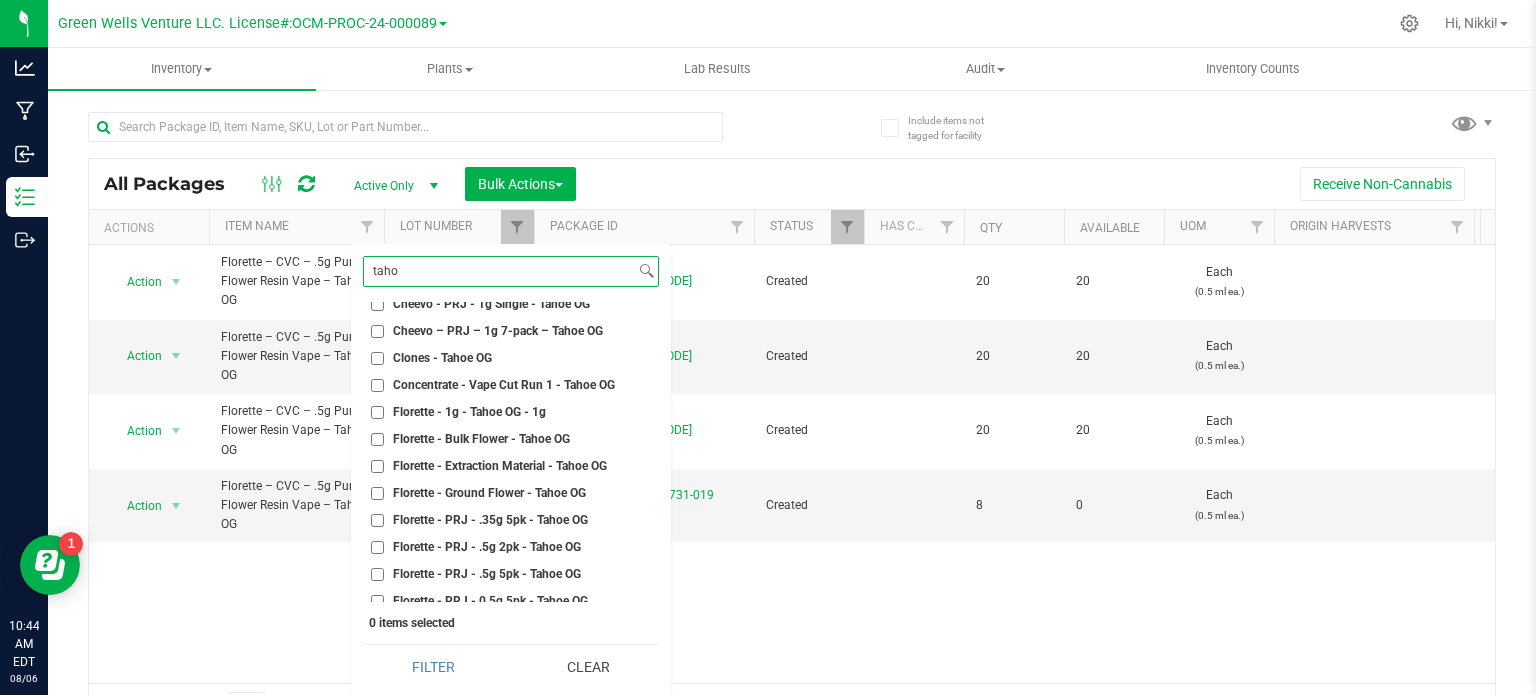 scroll, scrollTop: 100, scrollLeft: 0, axis: vertical 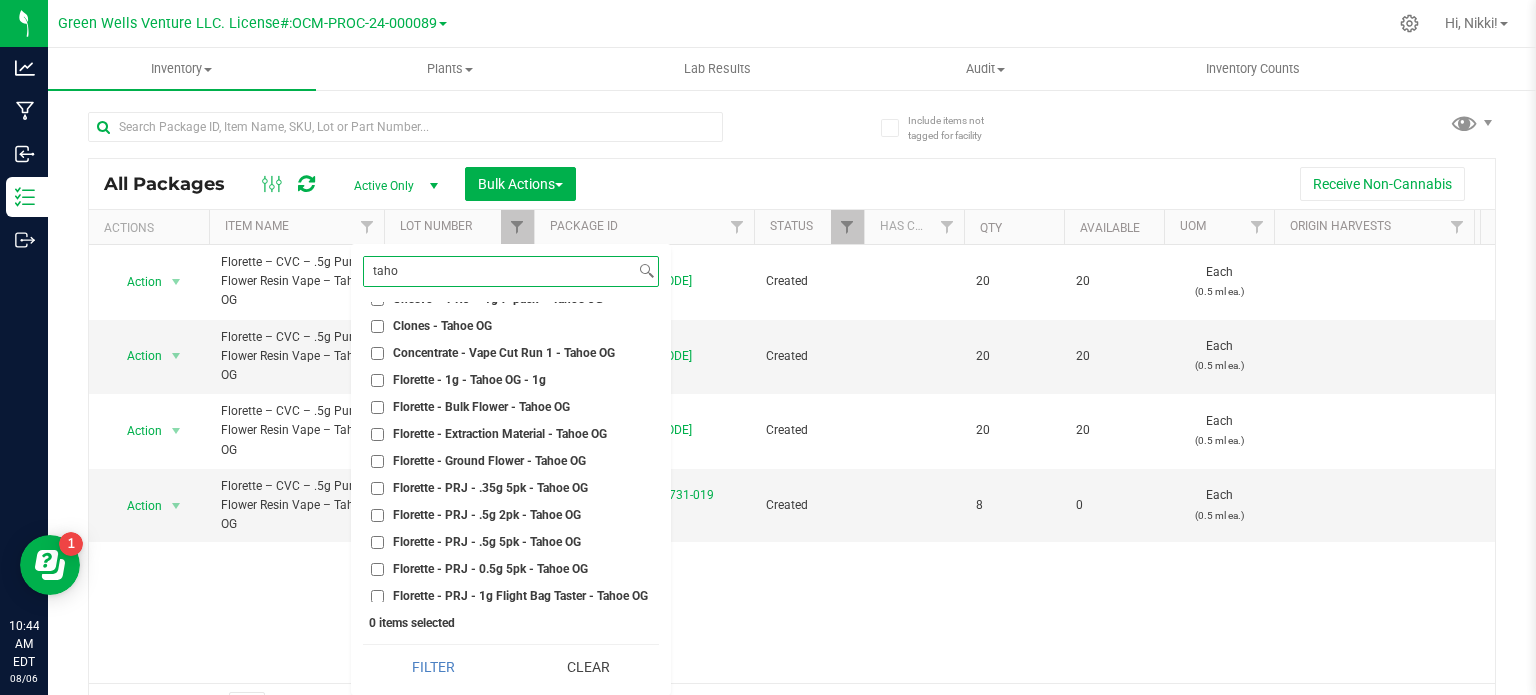 type on "taho" 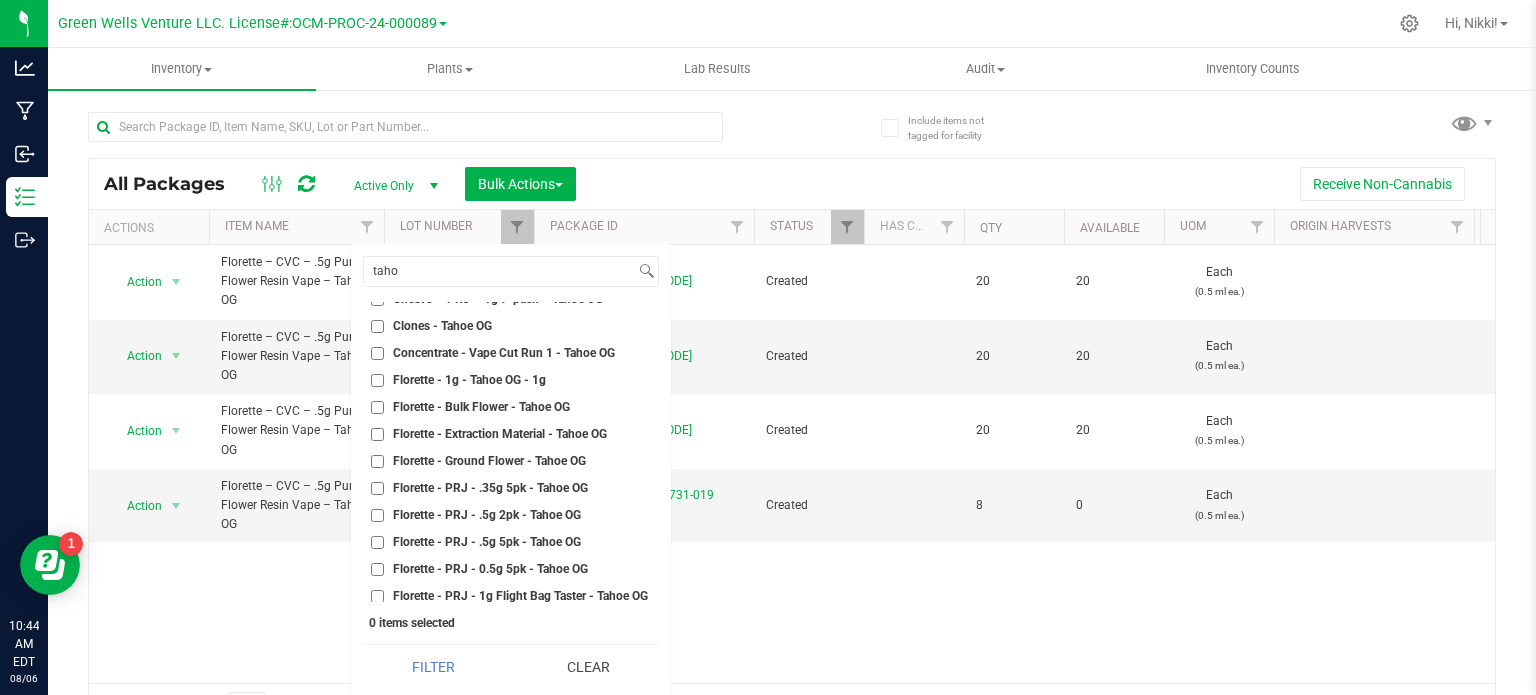 click on "Florette - 1g - Tahoe OG - 1g" at bounding box center (377, 380) 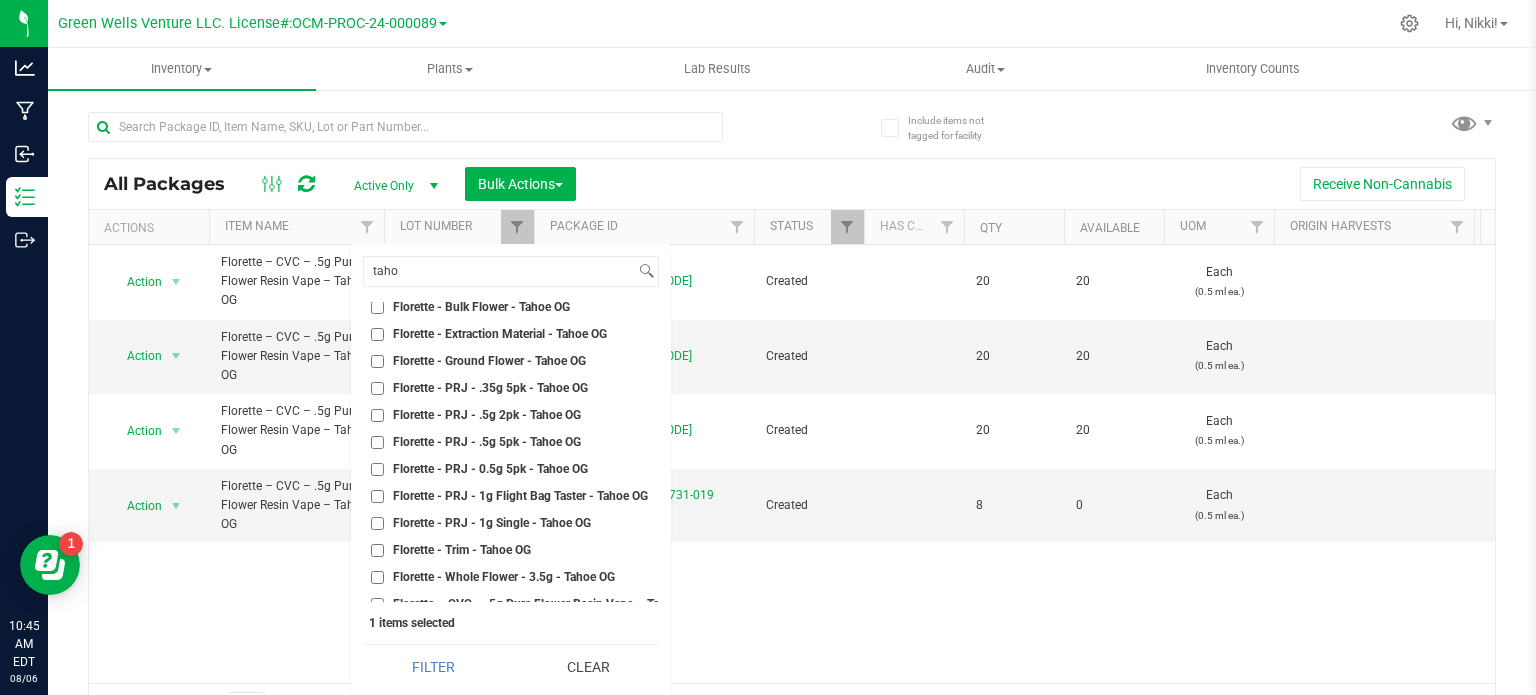 scroll, scrollTop: 281, scrollLeft: 0, axis: vertical 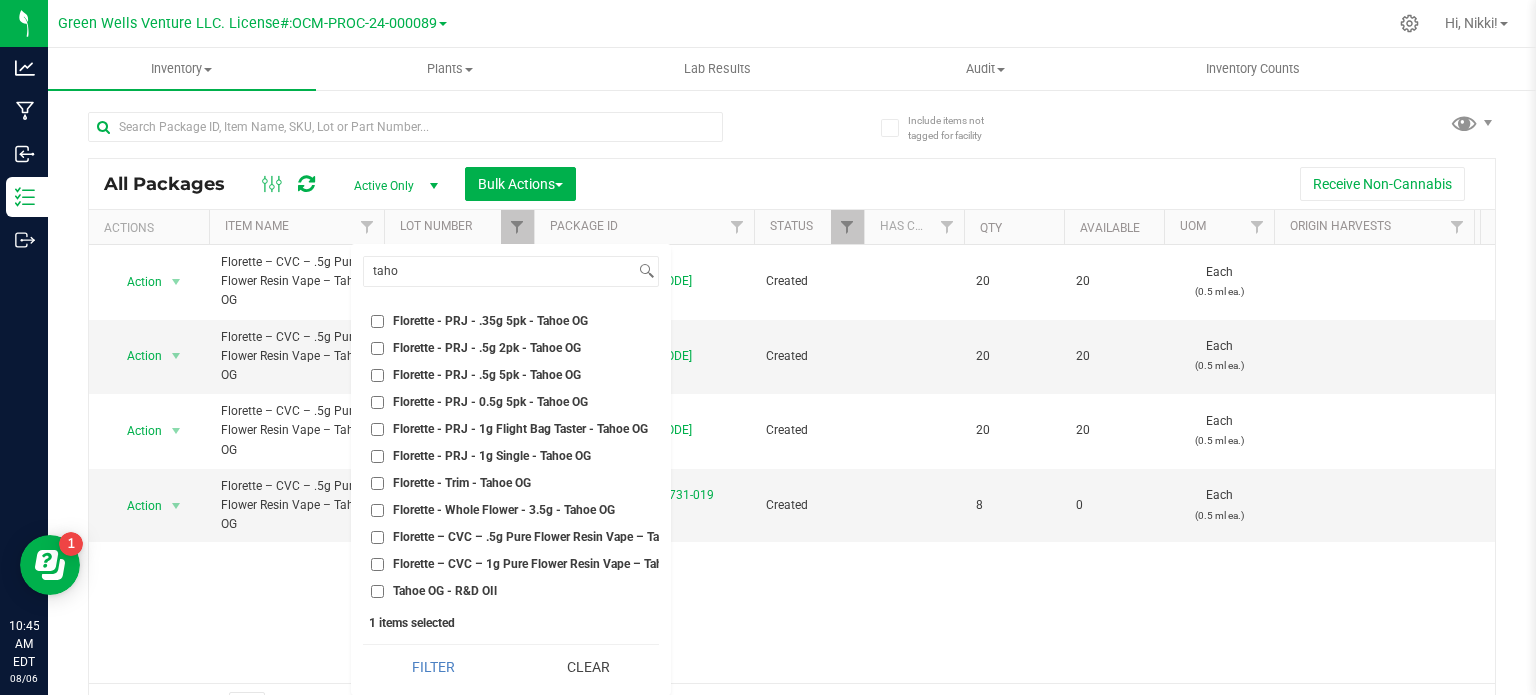 click on "Florette – CVC – 1g Pure Flower Resin Vape – Tahoe OG" at bounding box center [377, 564] 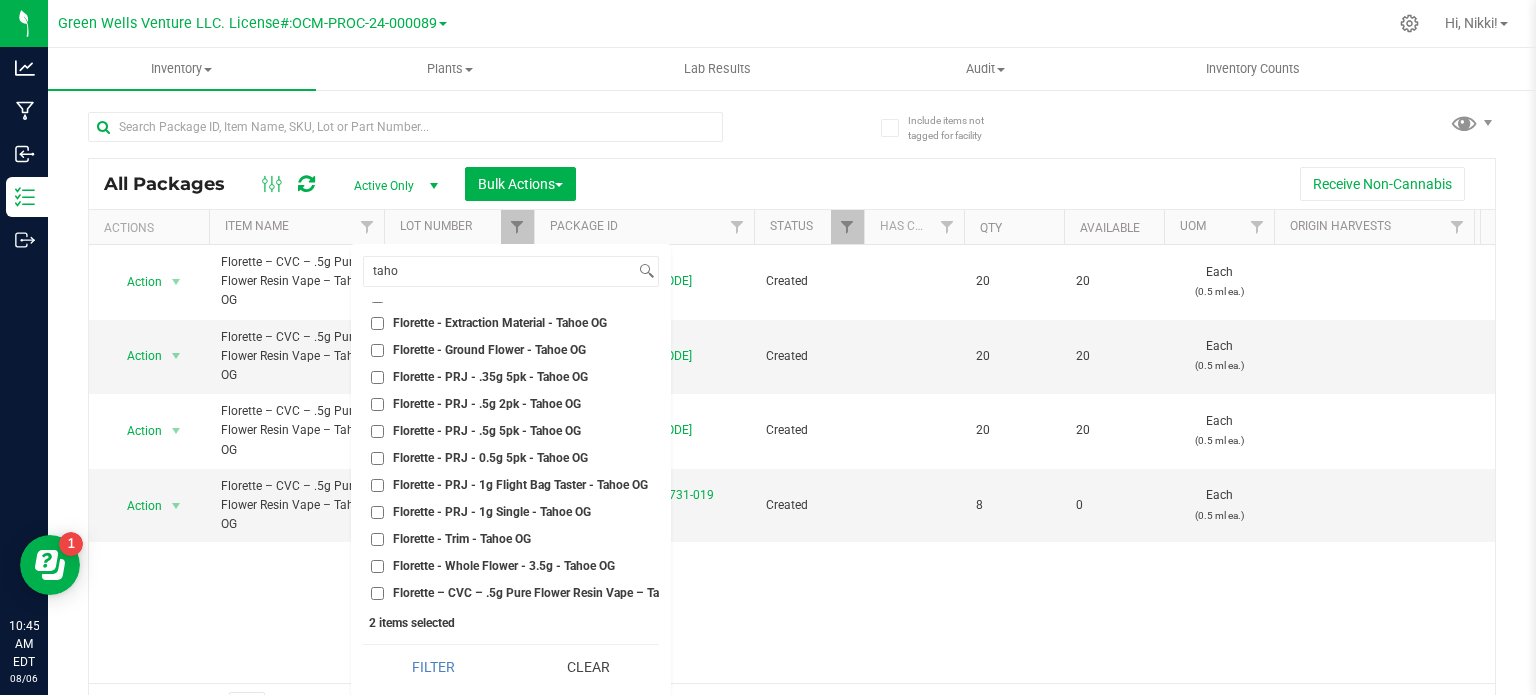 scroll, scrollTop: 281, scrollLeft: 0, axis: vertical 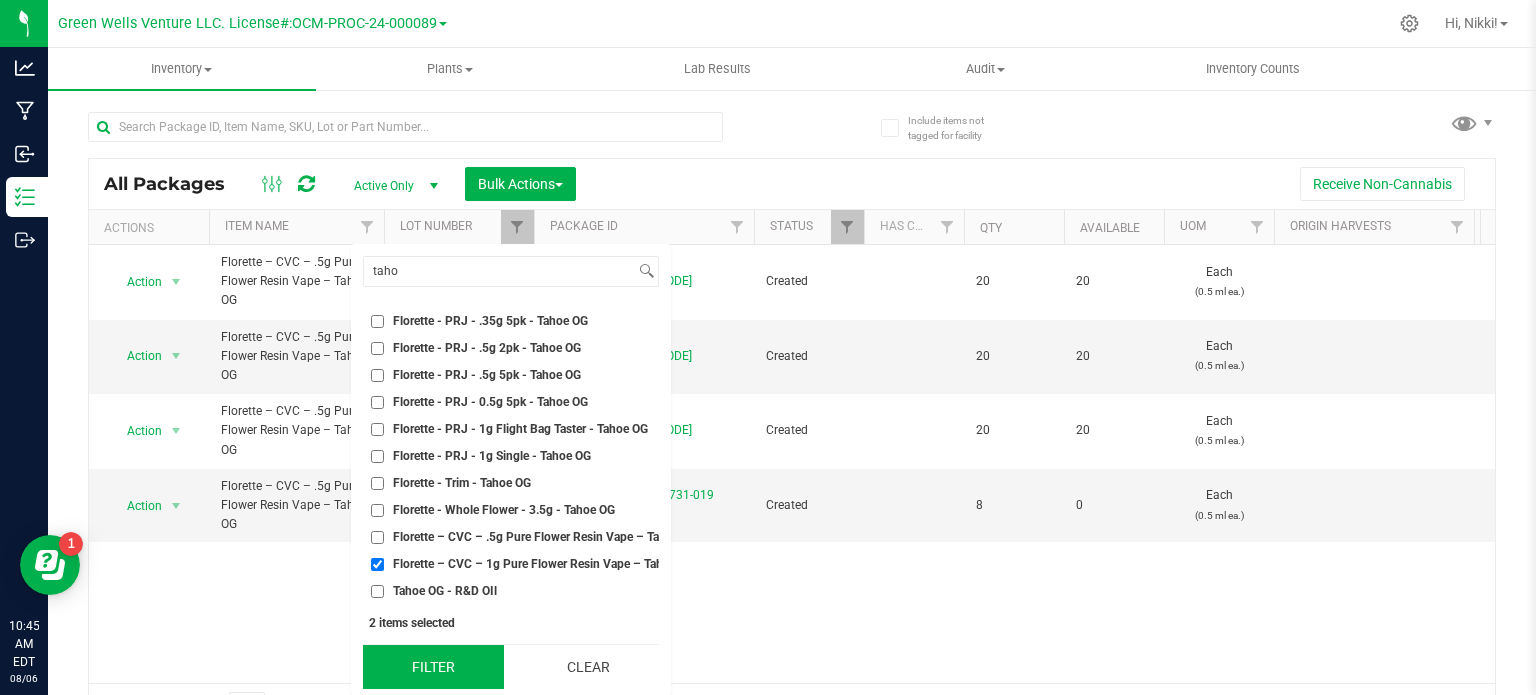 click on "Filter" at bounding box center [433, 667] 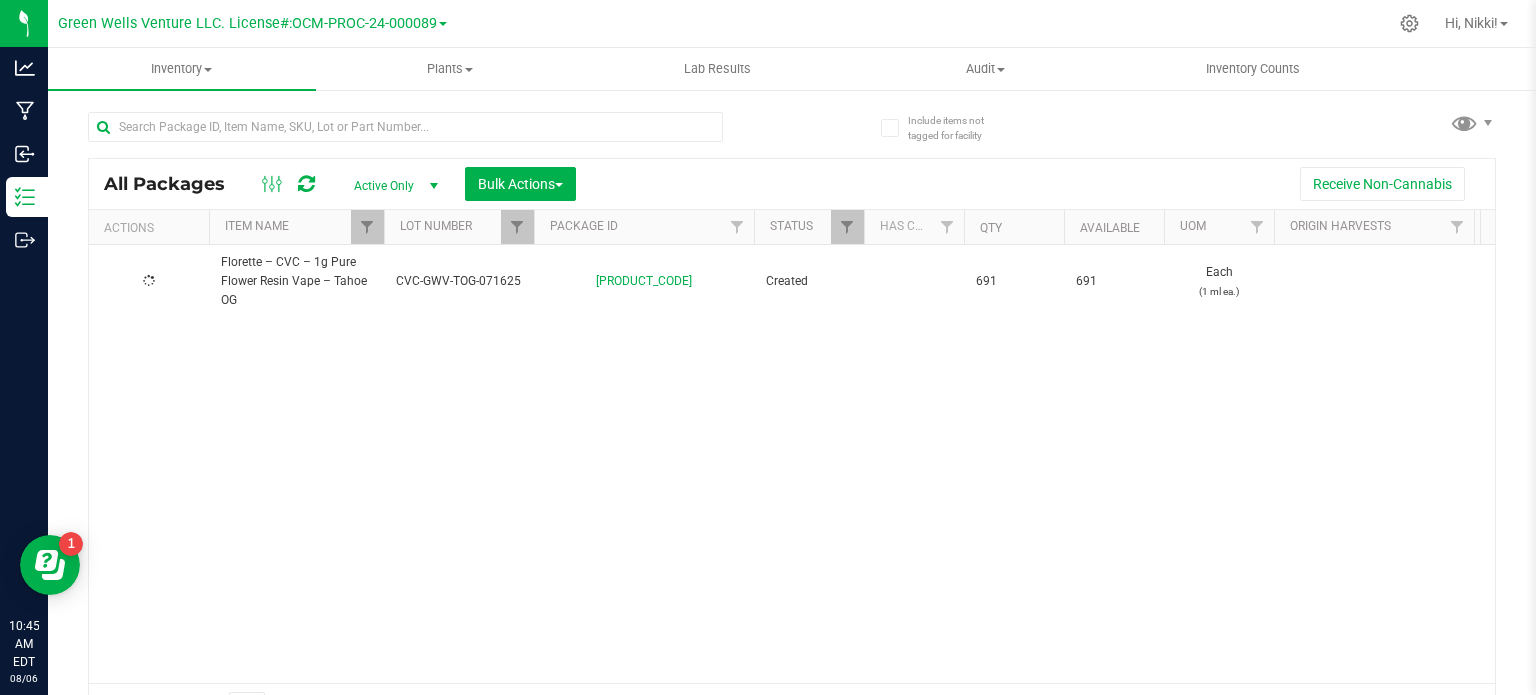 type on "2025-07-16" 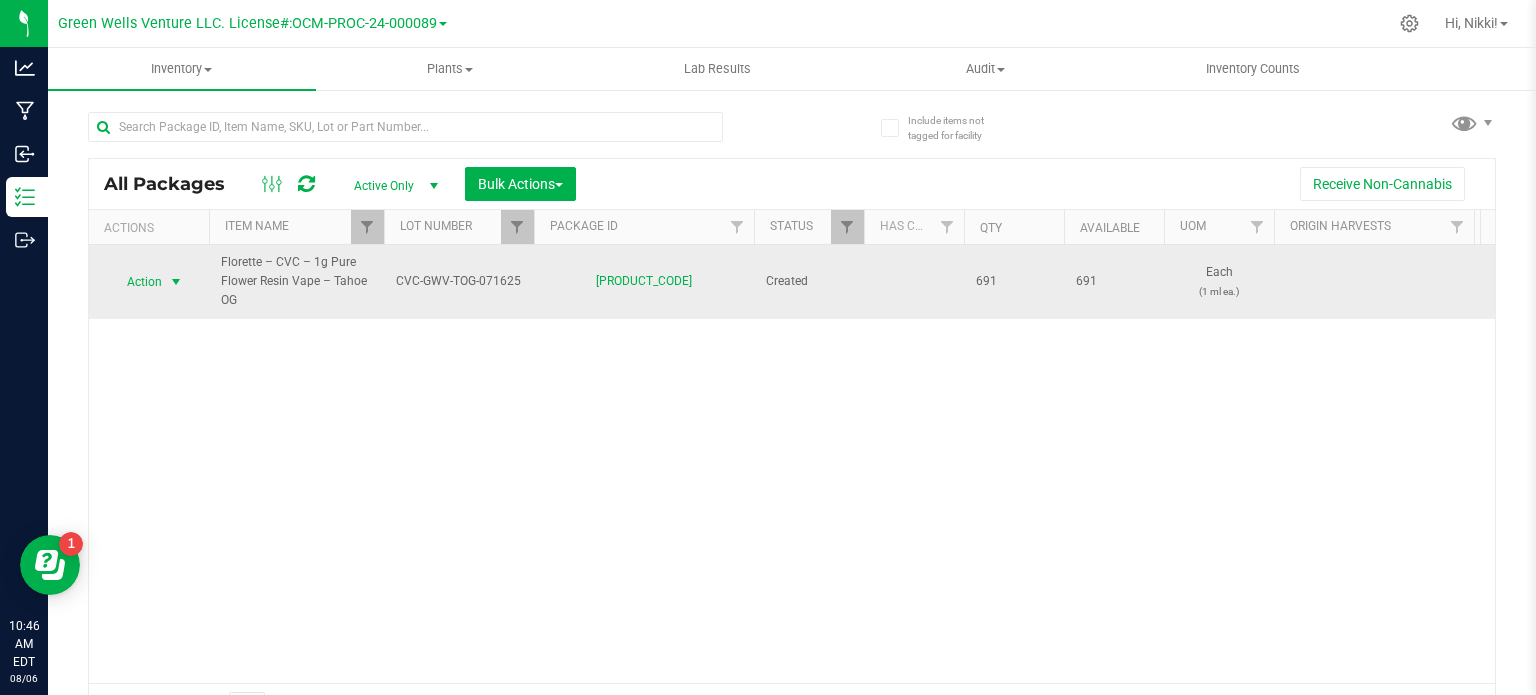 click at bounding box center [176, 282] 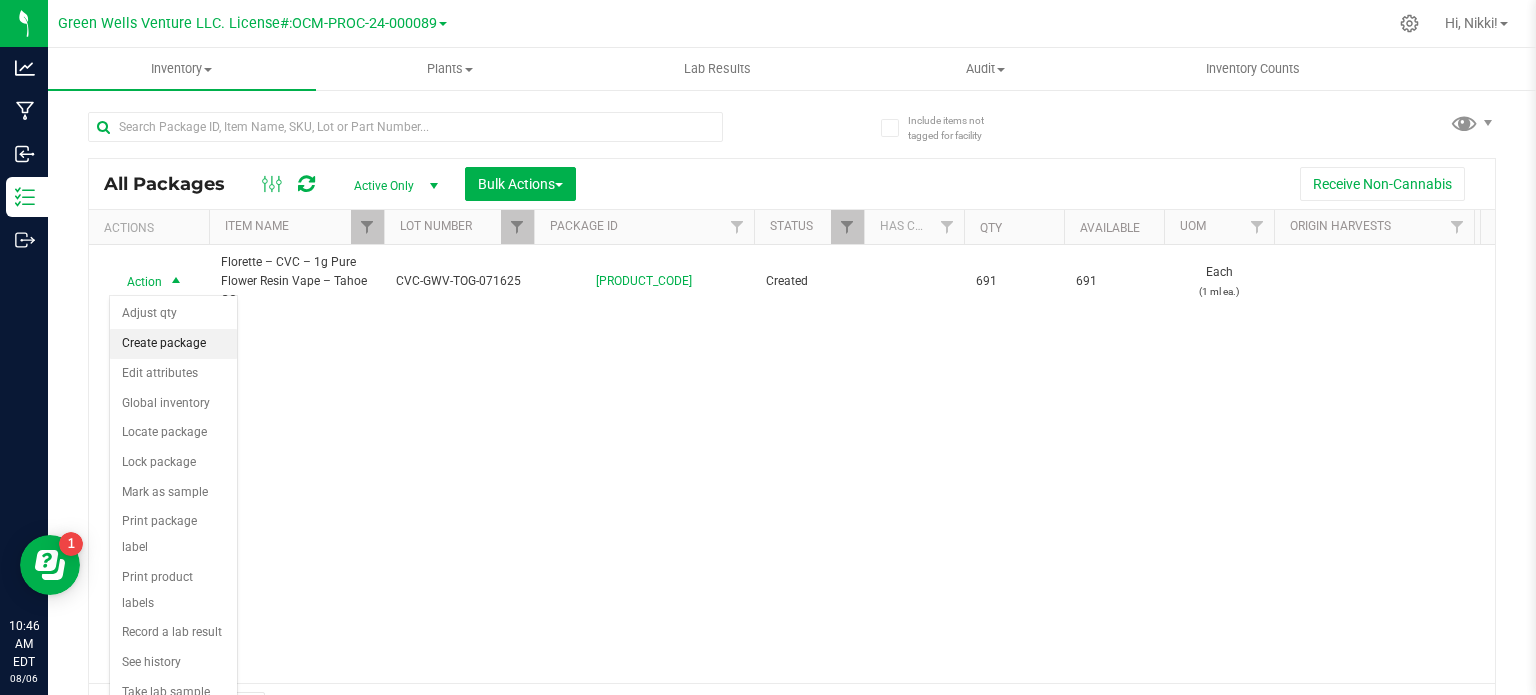 click on "Create package" at bounding box center [173, 344] 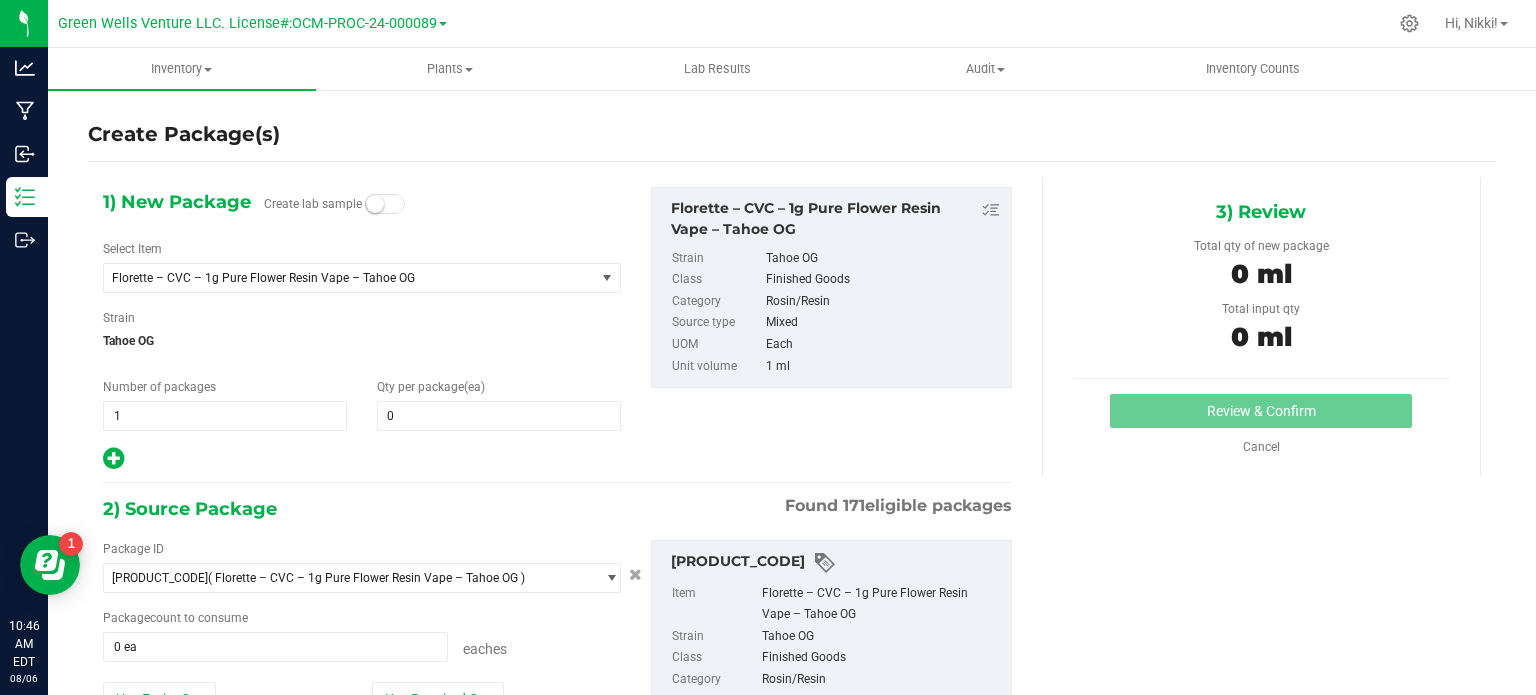 click on "Qty per package
(ea)
0 0" at bounding box center [499, 404] 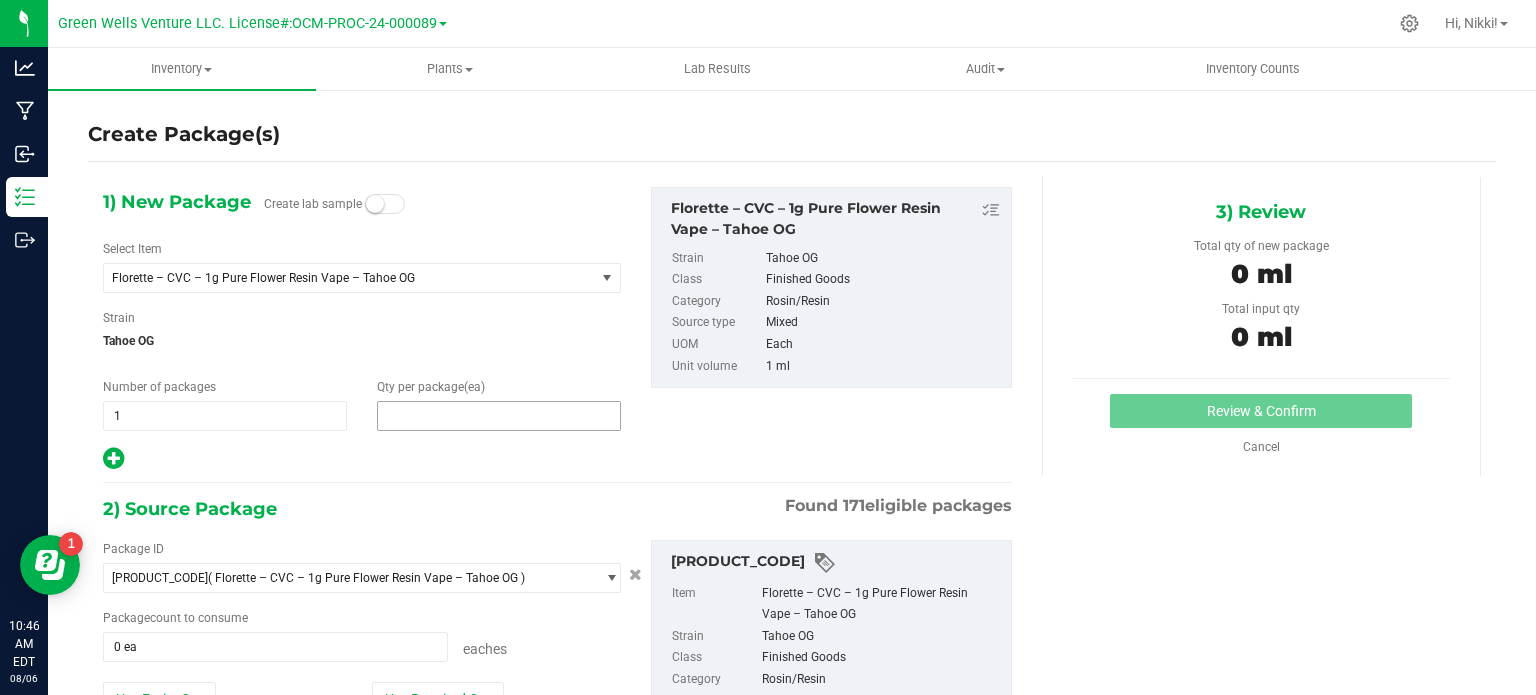 click at bounding box center [499, 416] 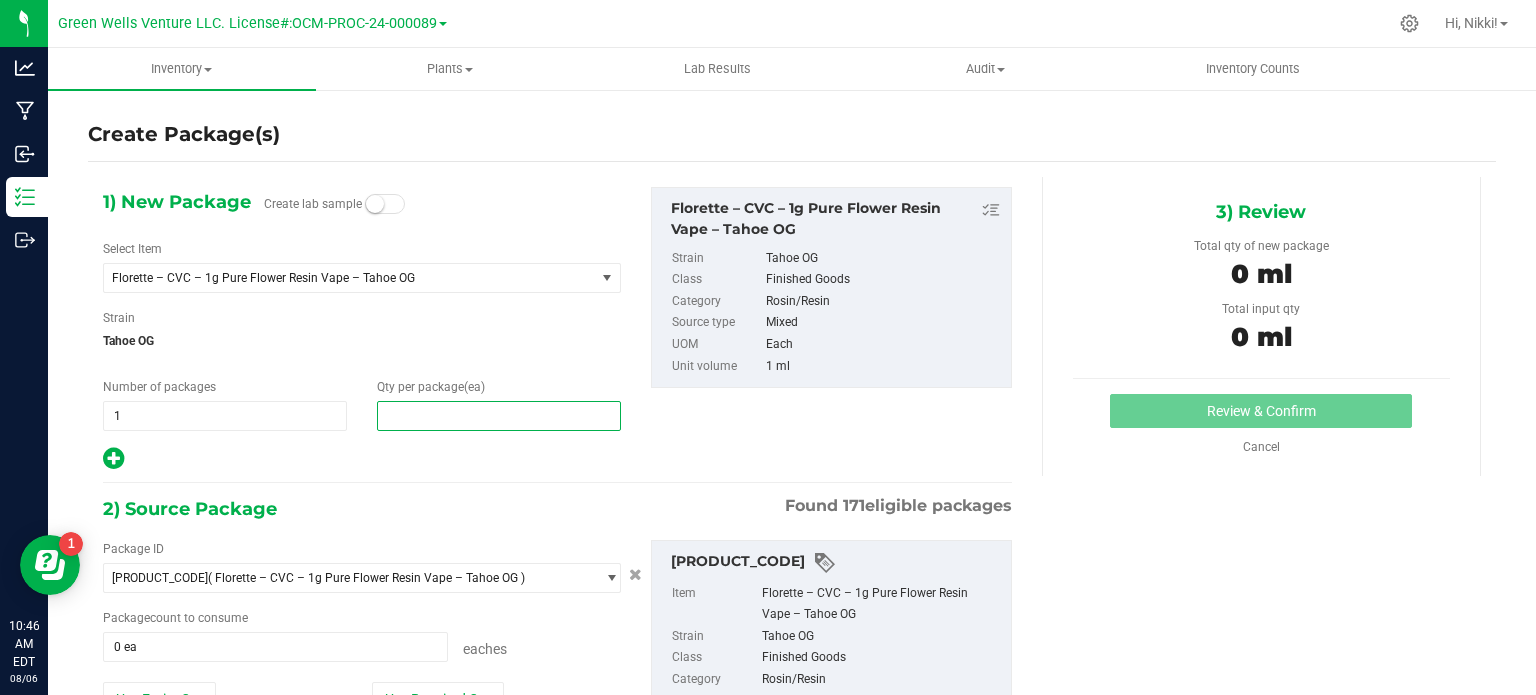 type on "8" 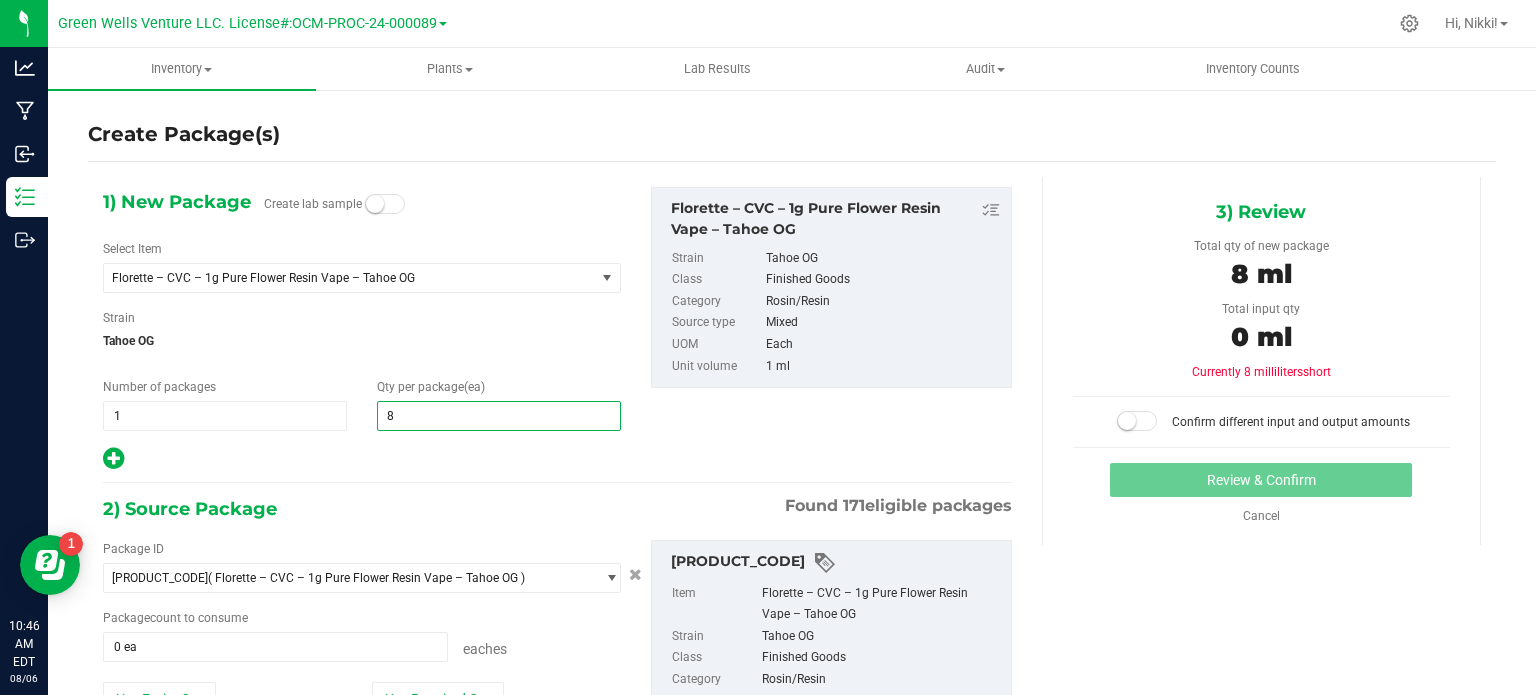 type on "8" 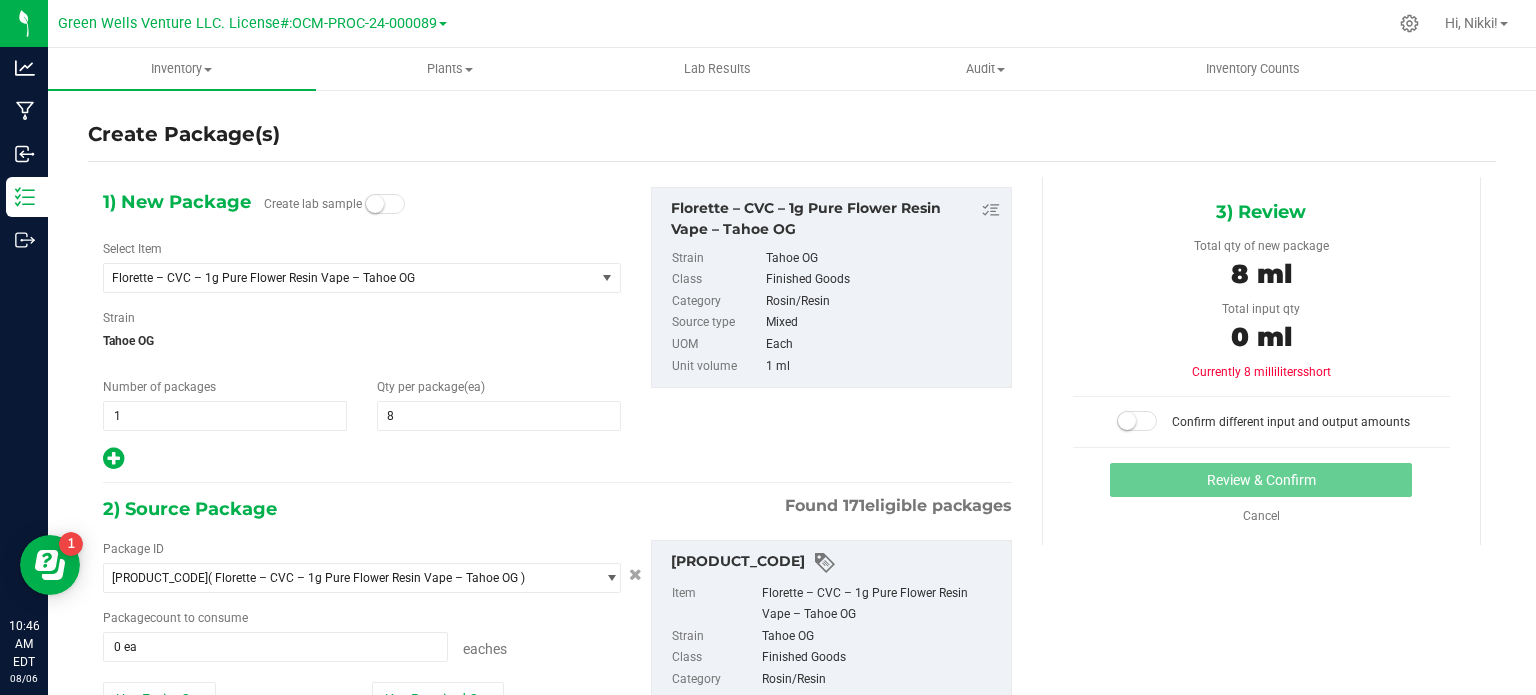 click on "1) New Package
Create lab sample
Select Item
Florette – CVC – 1g Pure Flower Resin Vape – Tahoe OG
- PRJ - 1g Single - Albany Sour Diesel - PRJ - 1g Single - Bernie Hana Butter - PRJ - 1g Single - Black Maple - PRJ - 1g Single - Blue Zushi - PRJ - 1g Single - Chemdog D - PRJ - 1g Single - Redline Haze - PRJ - 1g Single - Tahoe OG .35g (5 Pack) Ice Cream Cake x Blueberry .35g (5 Pack) Jealousy .35g (5 Pack) Melon .5g (2 Pack) Ice Cream Cake x Blueberry .5g (5 Pack) Ice Cream Cake x Blueberry 0.35g (5 Pack) Headband GR Pheno" at bounding box center [557, 514] 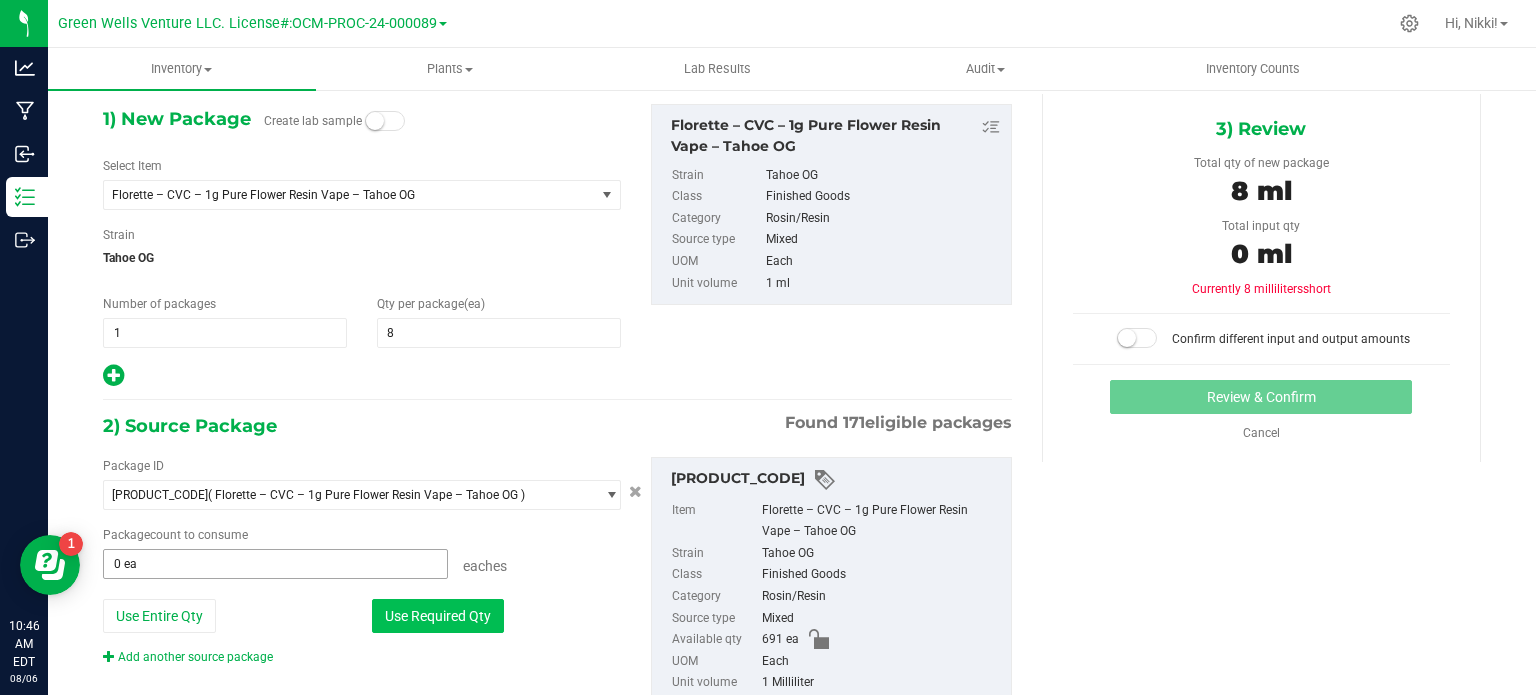 scroll, scrollTop: 171, scrollLeft: 0, axis: vertical 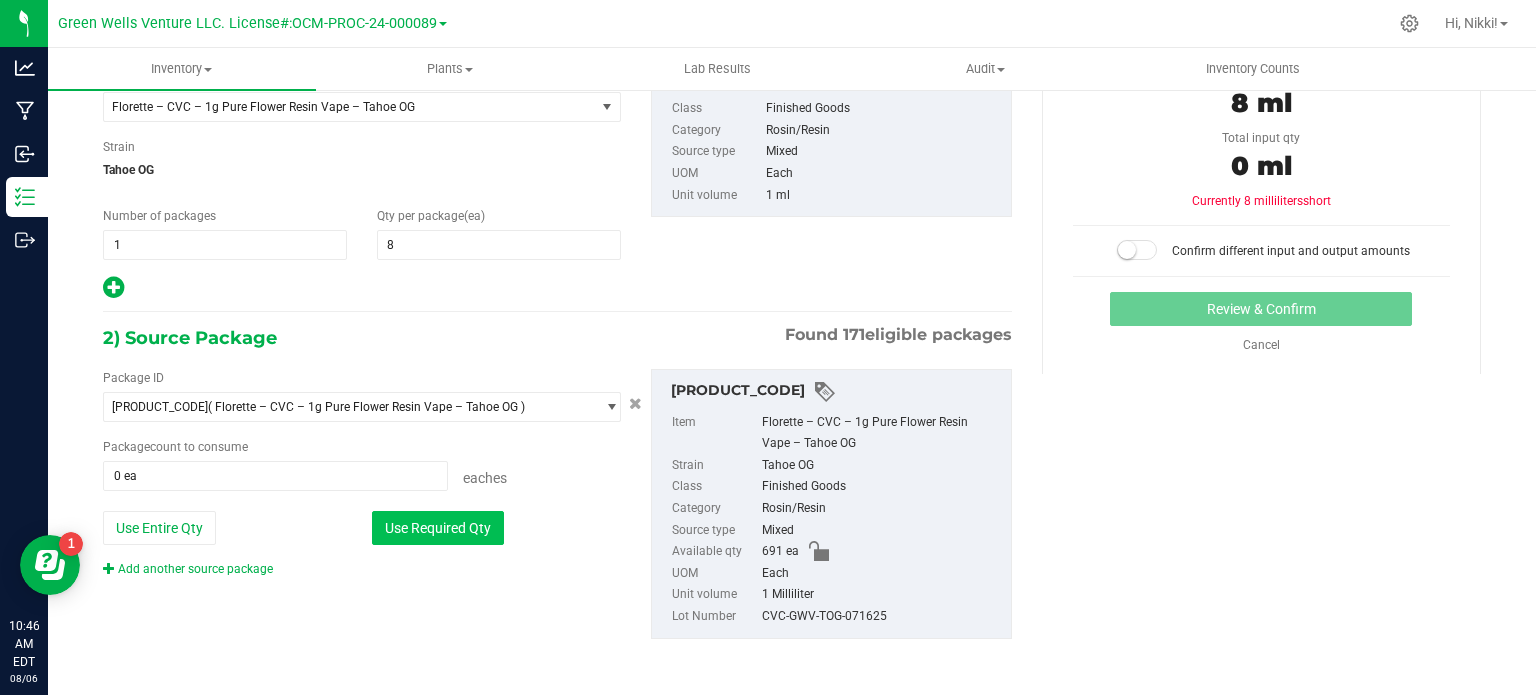 click on "Use Required Qty" at bounding box center [438, 528] 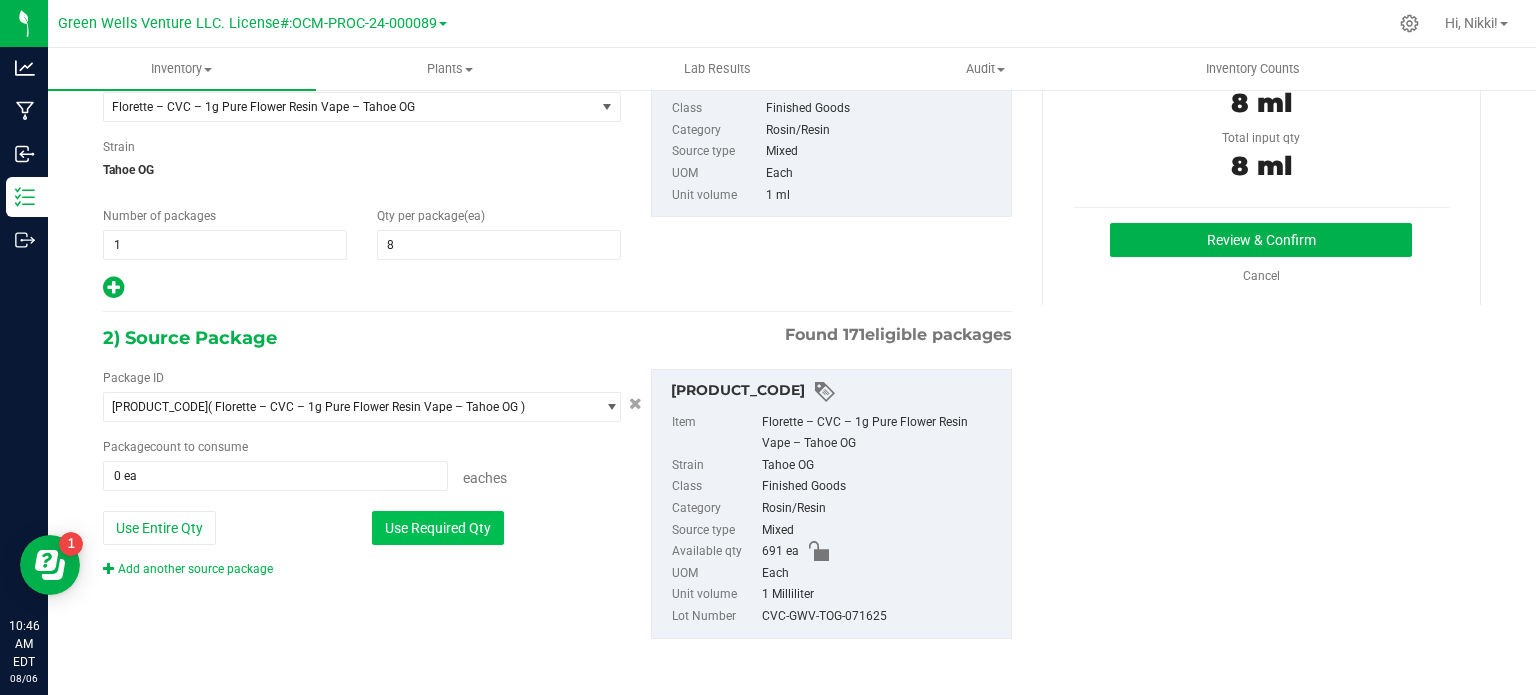 type on "8 ea" 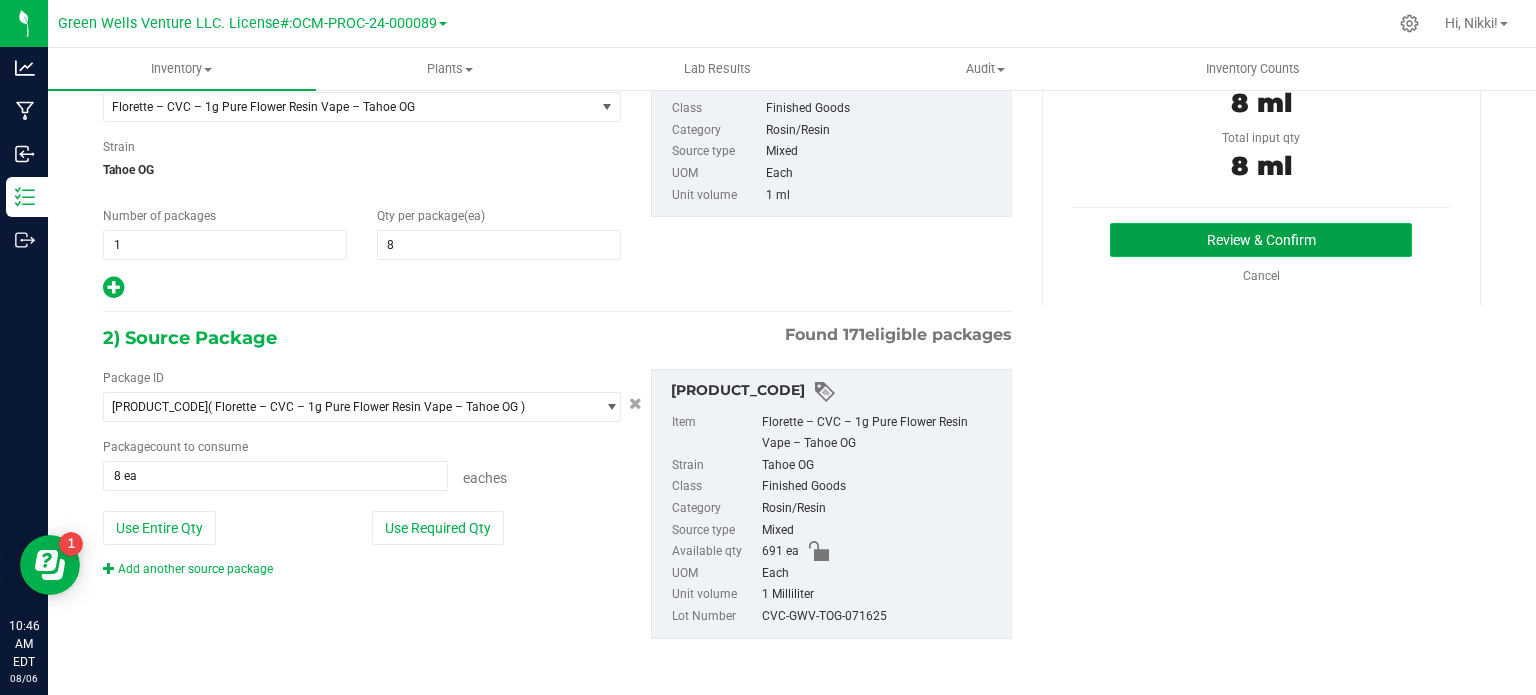 click on "Review & Confirm" at bounding box center (1261, 240) 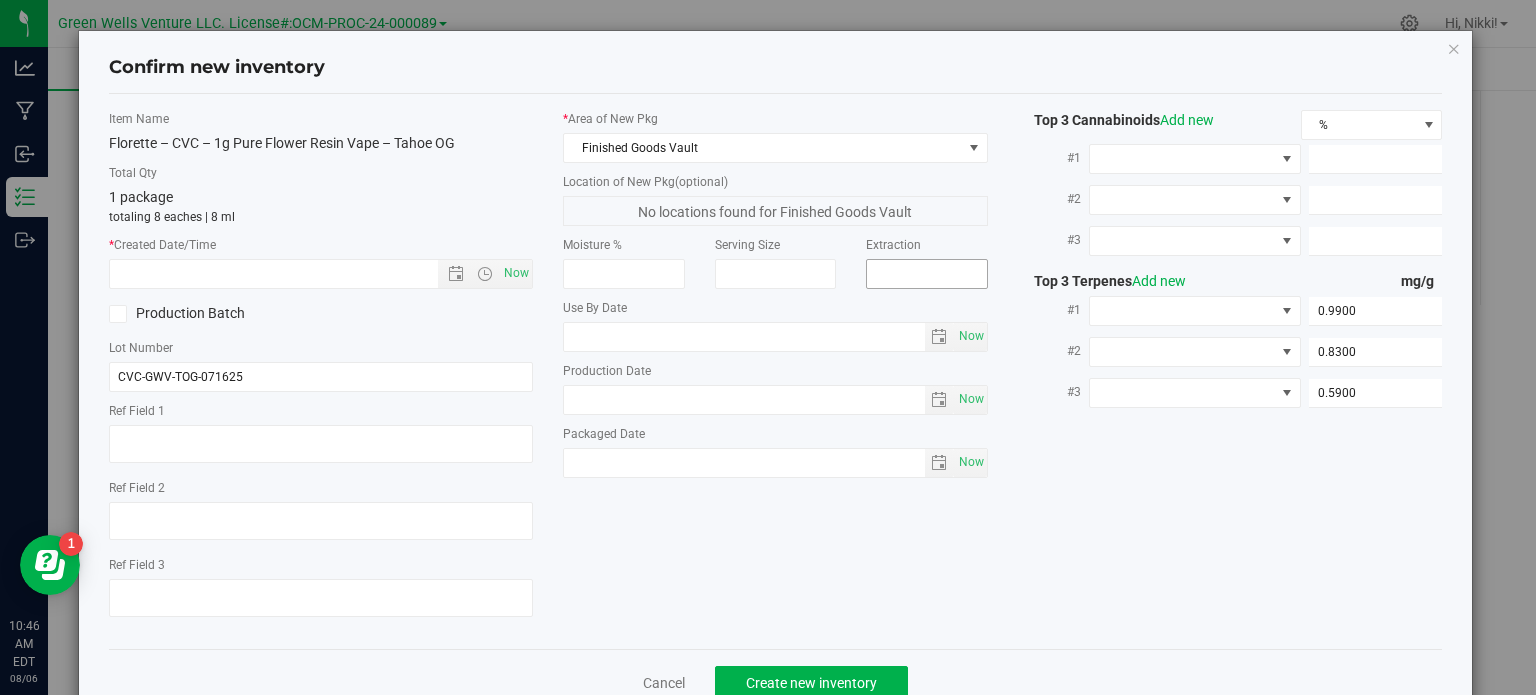 type on "2025-07-16" 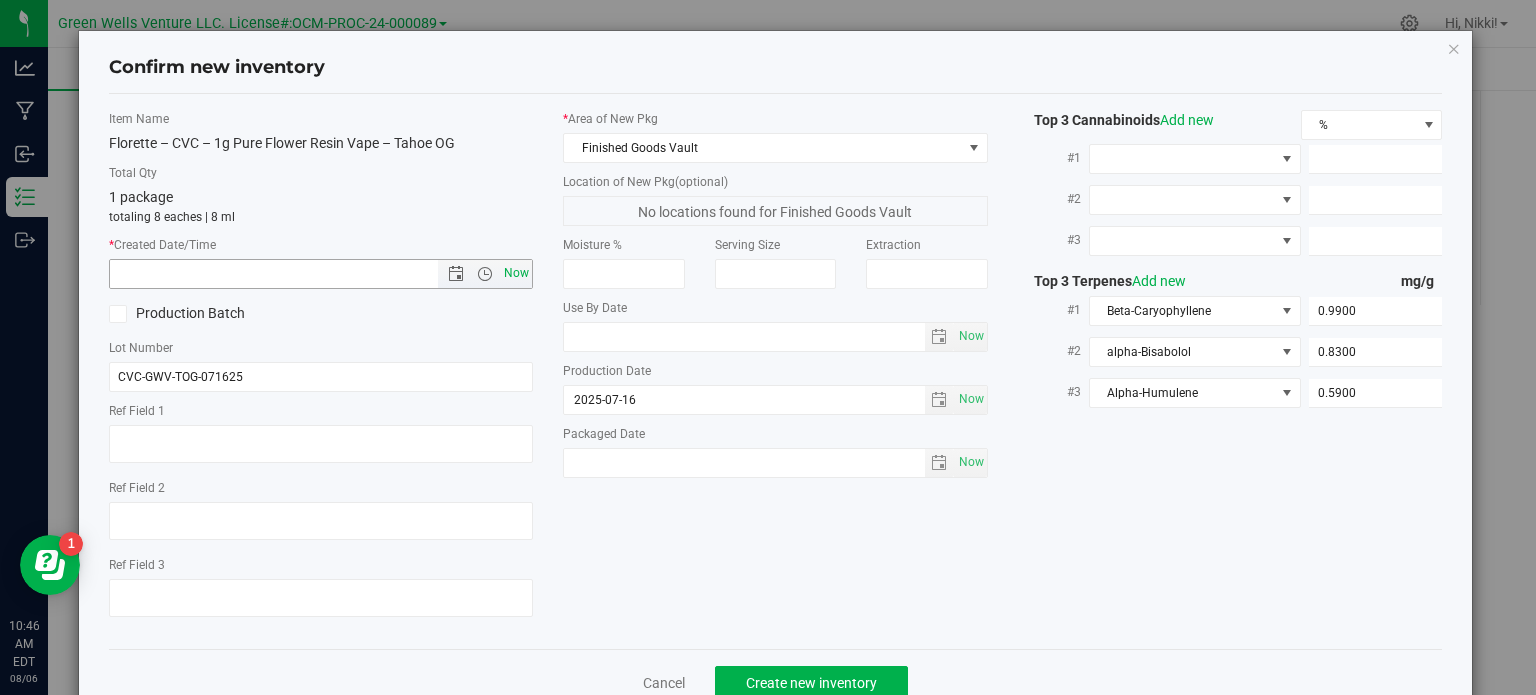 click on "Now" at bounding box center (517, 273) 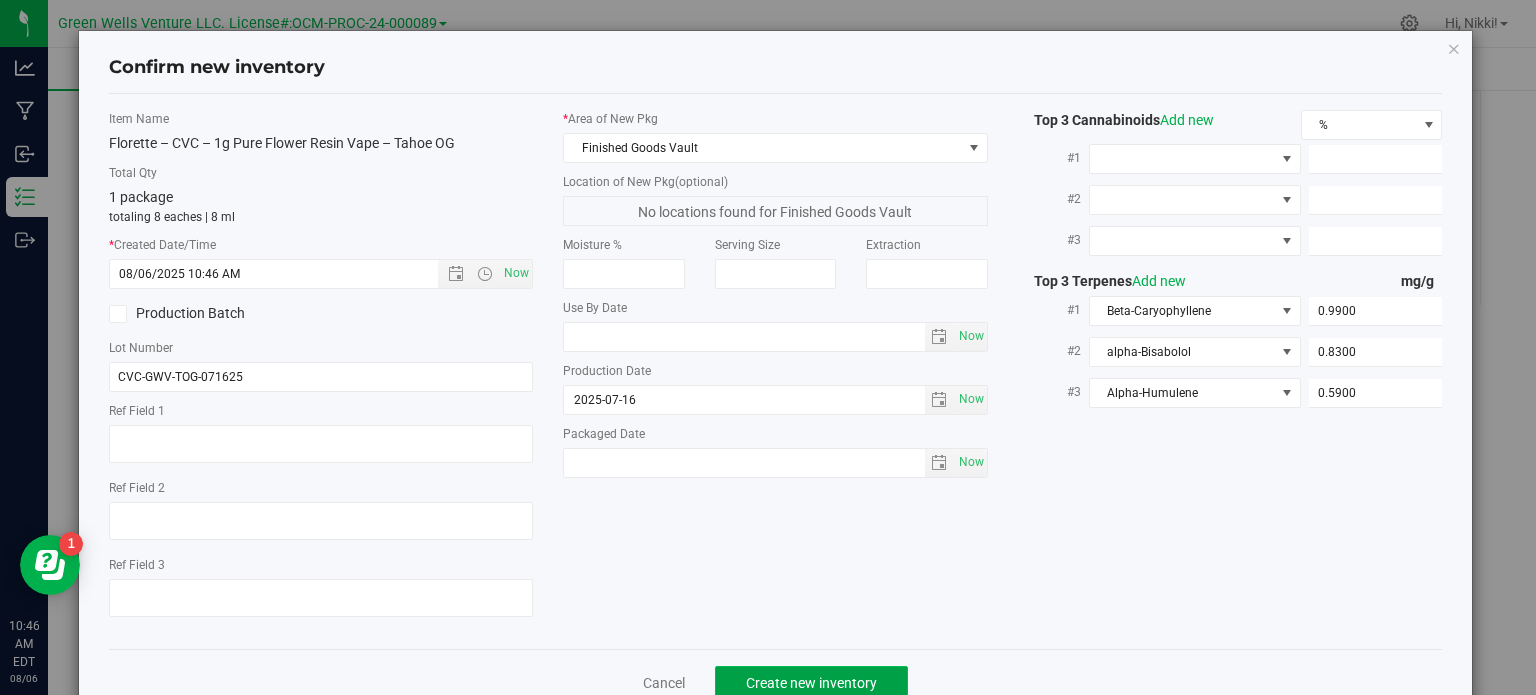 click on "Create new inventory" 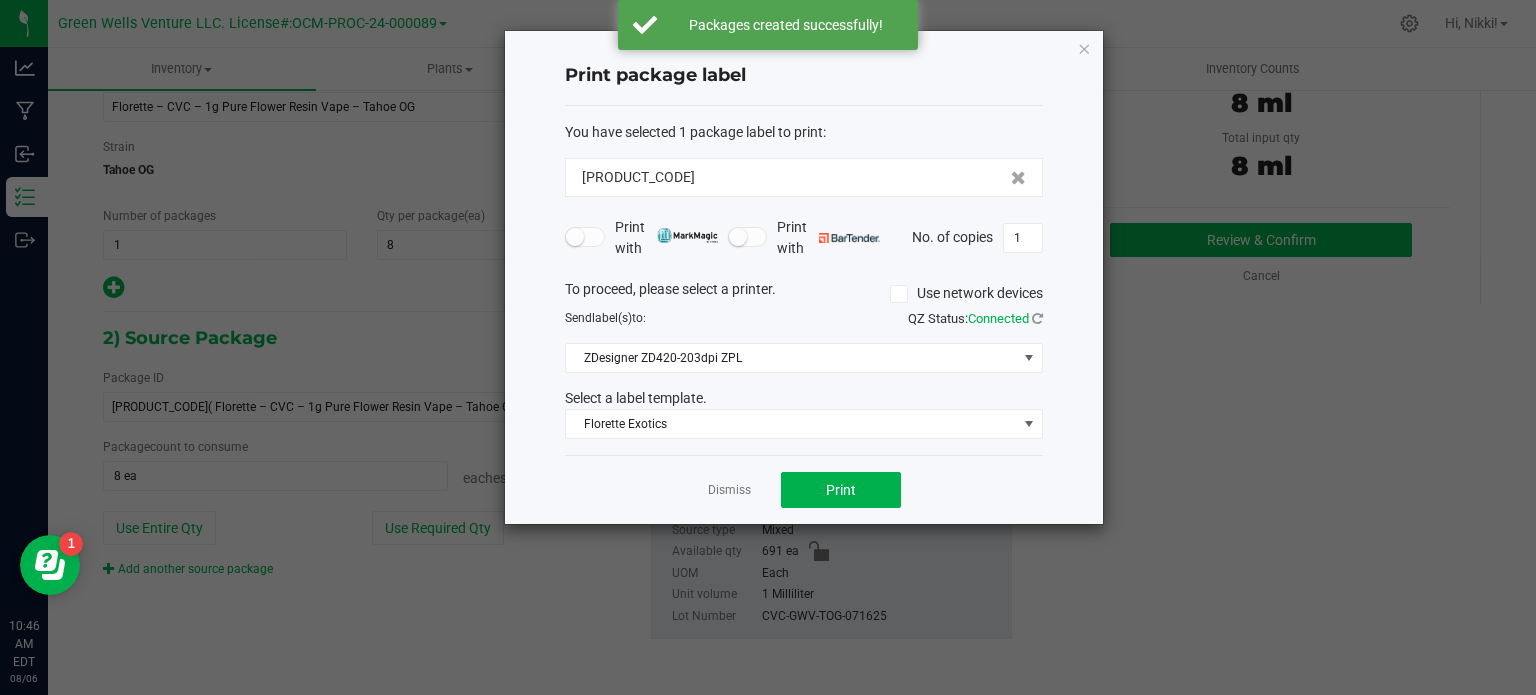 drag, startPoint x: 746, startPoint y: 171, endPoint x: 576, endPoint y: 174, distance: 170.02647 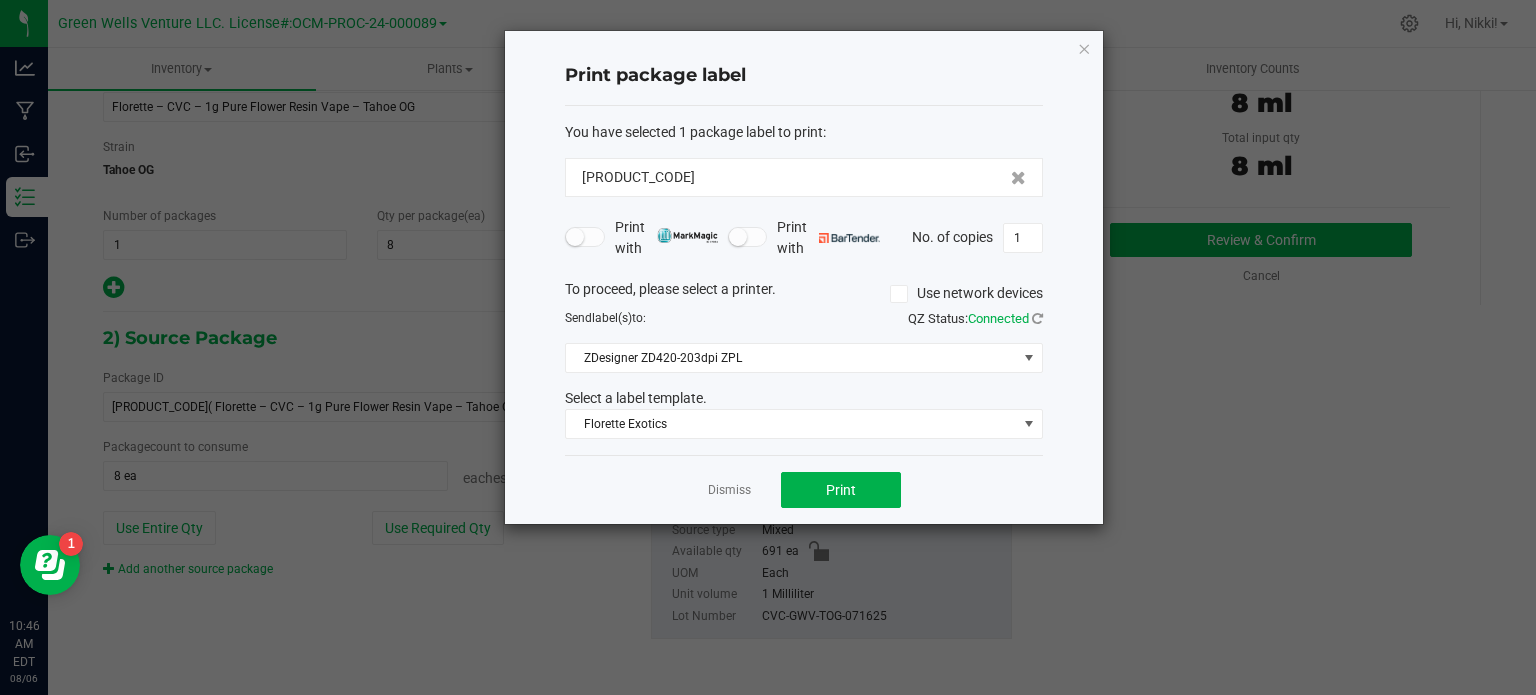 copy on "[PRODUCT_CODE]" 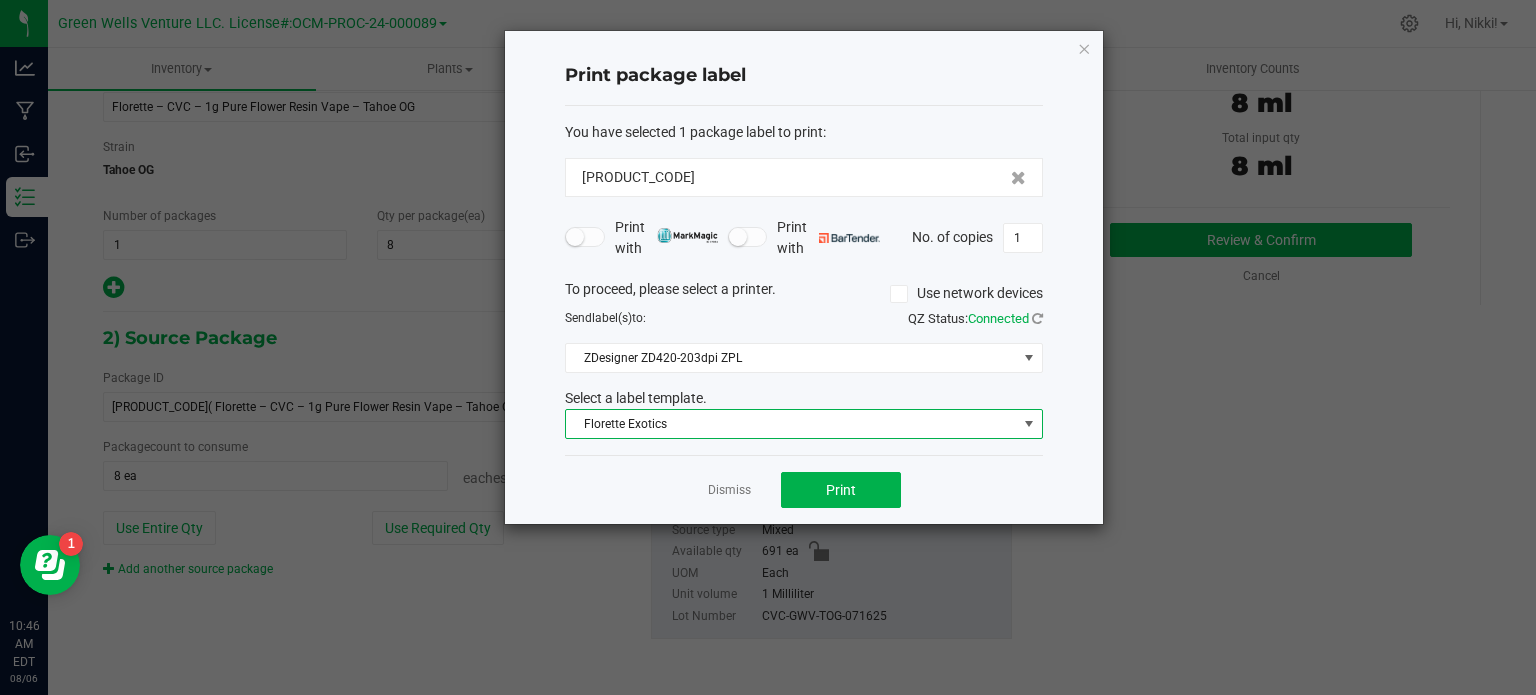 click on "Florette Exotics" at bounding box center [791, 424] 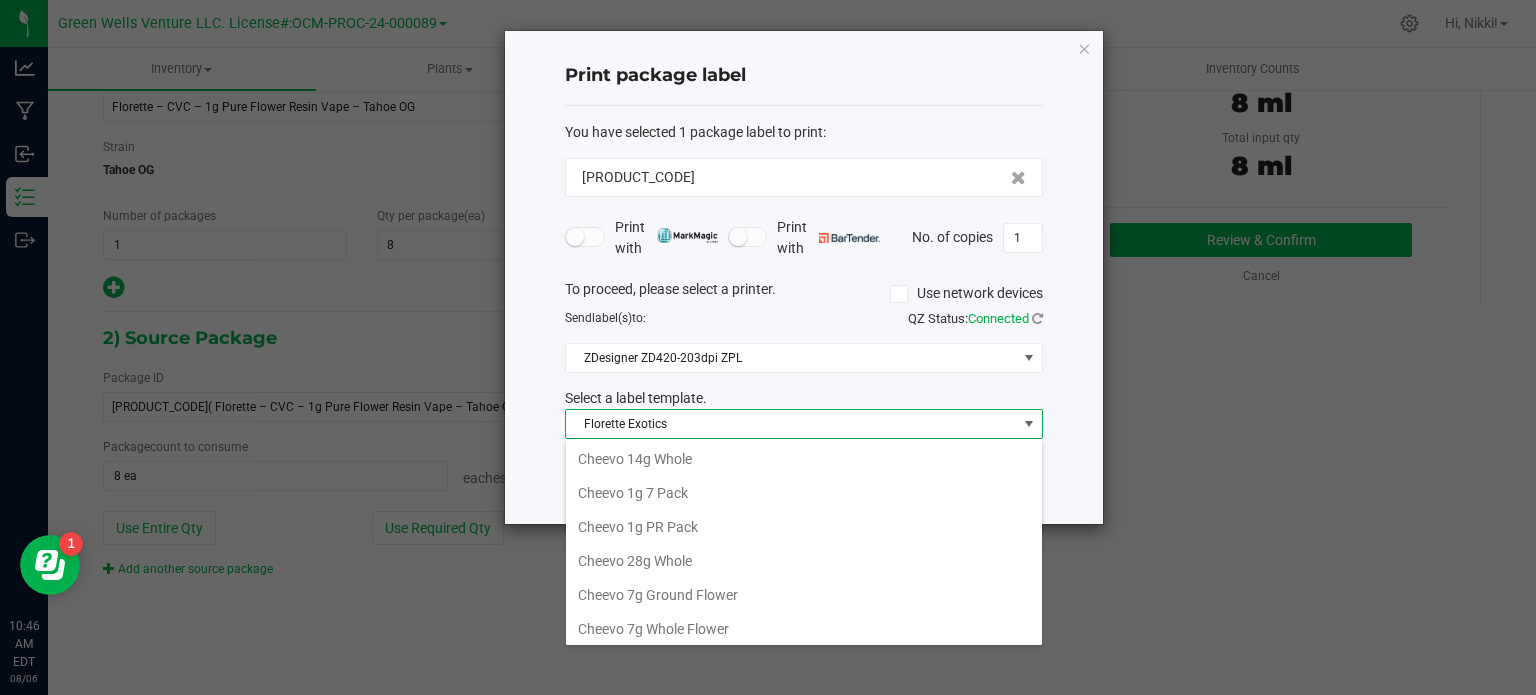 scroll, scrollTop: 204, scrollLeft: 0, axis: vertical 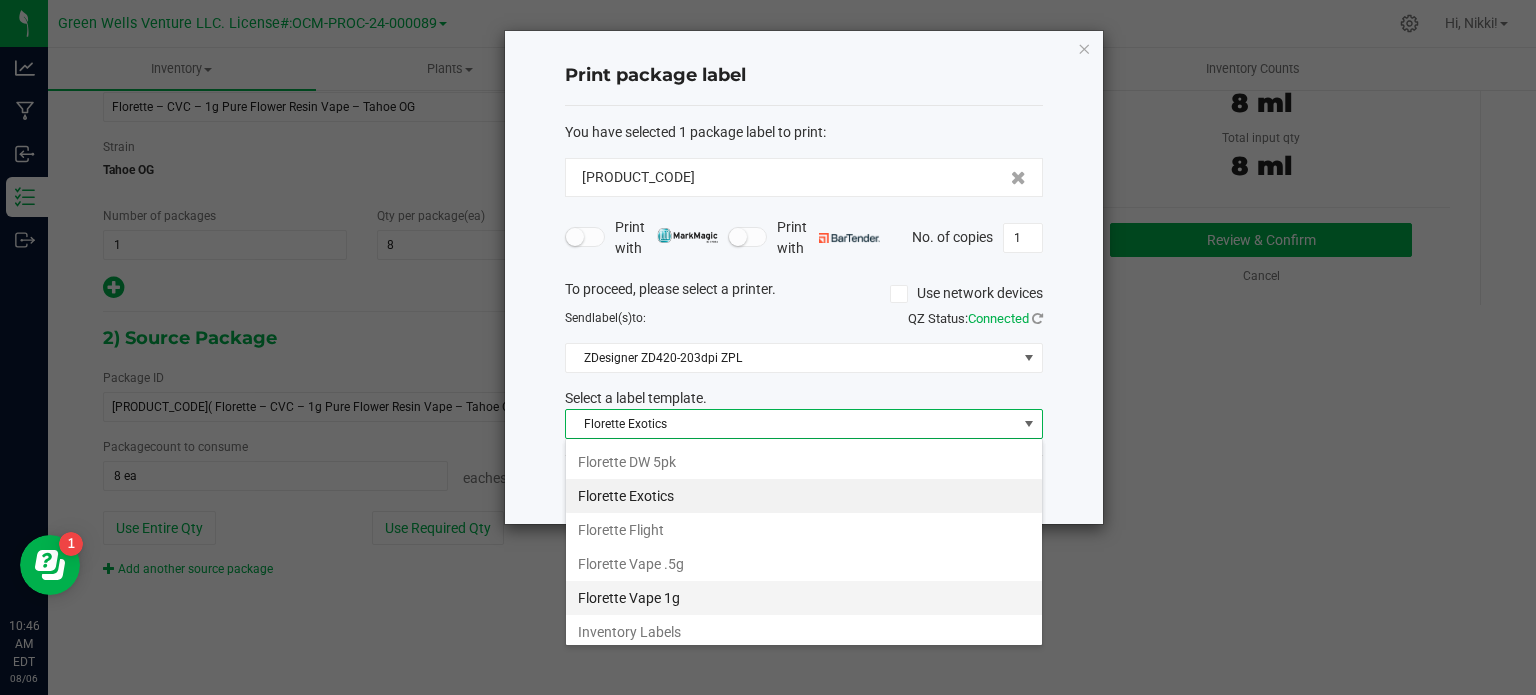 click on "Florette Vape 1g" at bounding box center [804, 598] 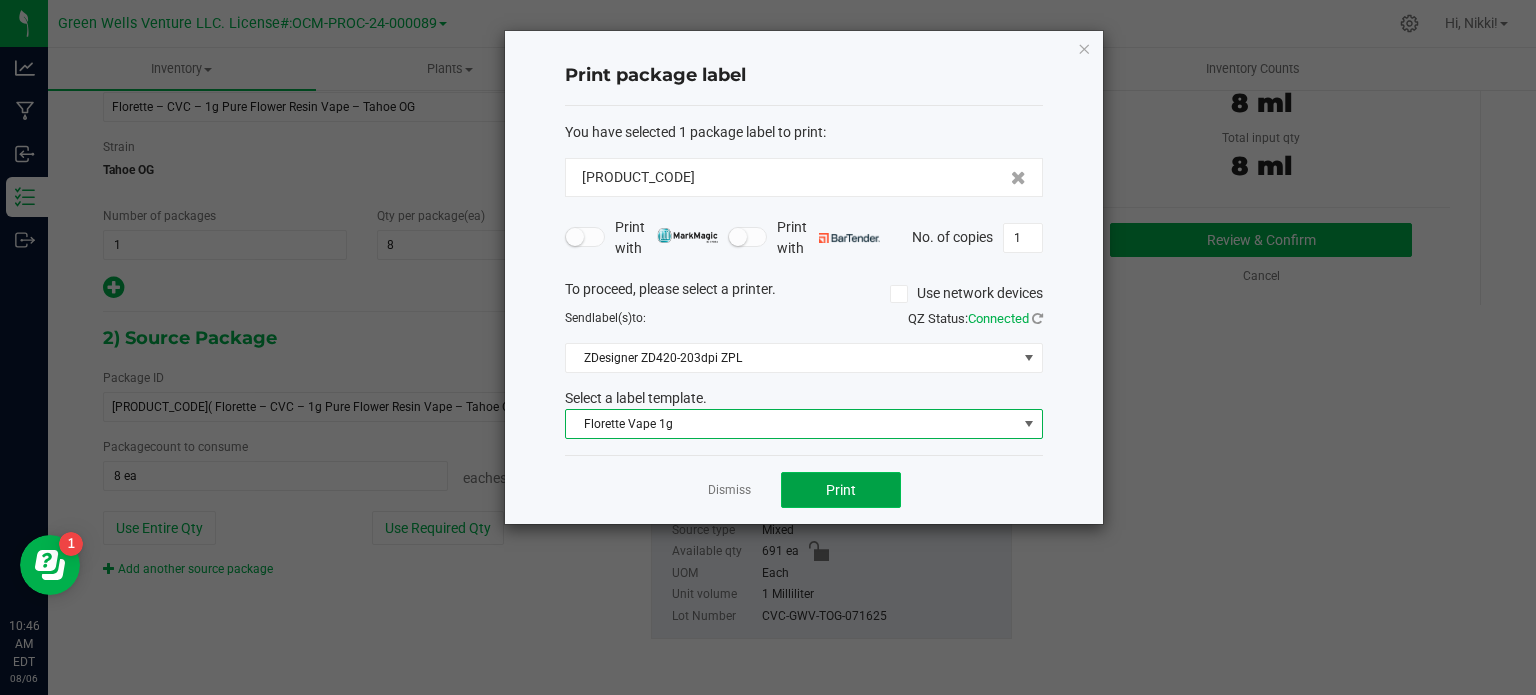 click on "Print" 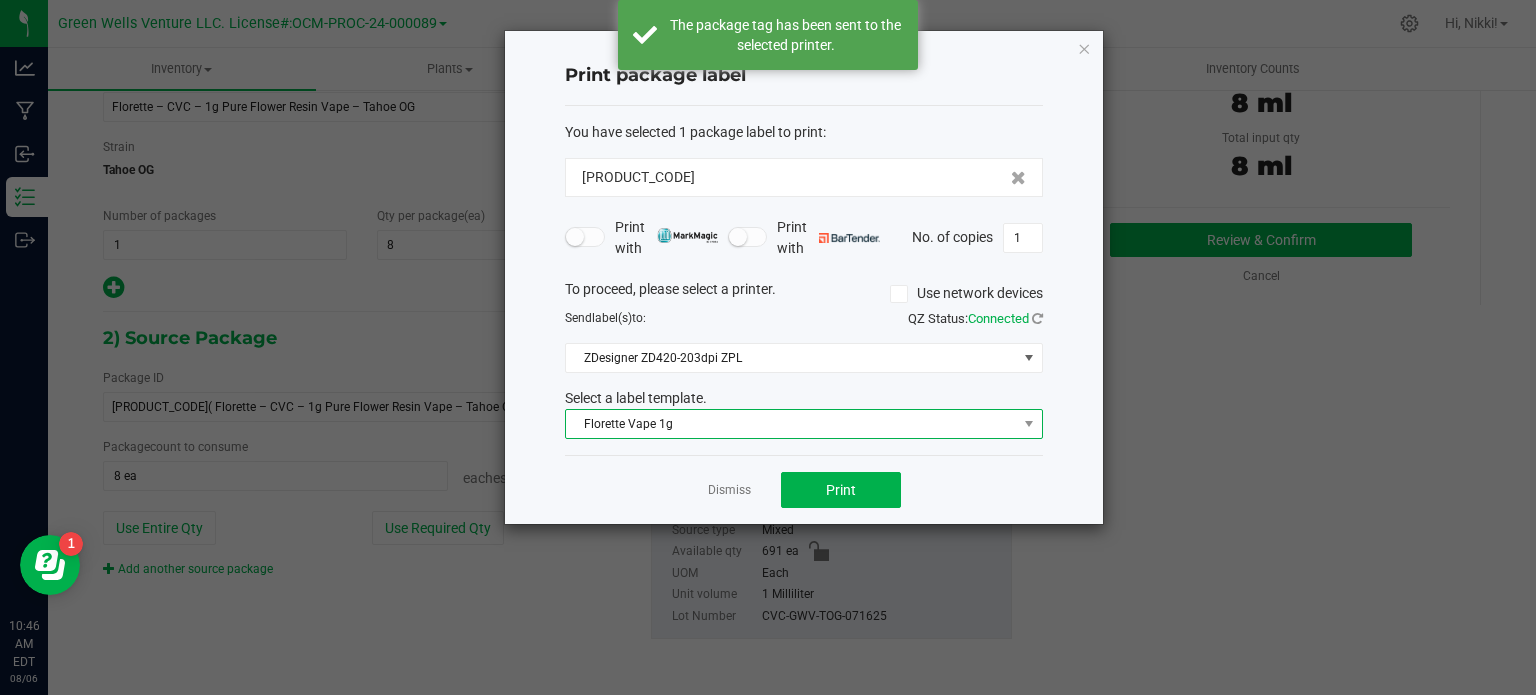 click on "Florette Vape 1g" at bounding box center [791, 424] 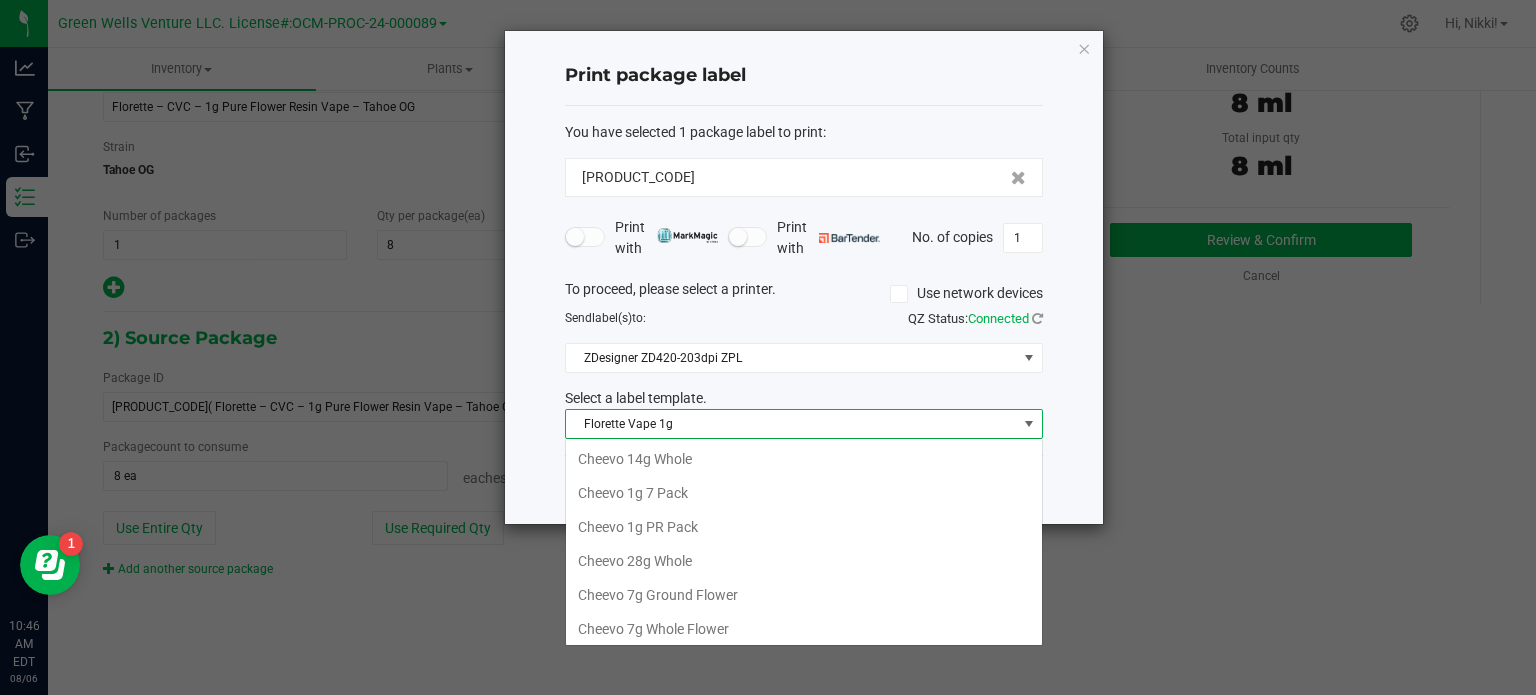 scroll, scrollTop: 99970, scrollLeft: 99521, axis: both 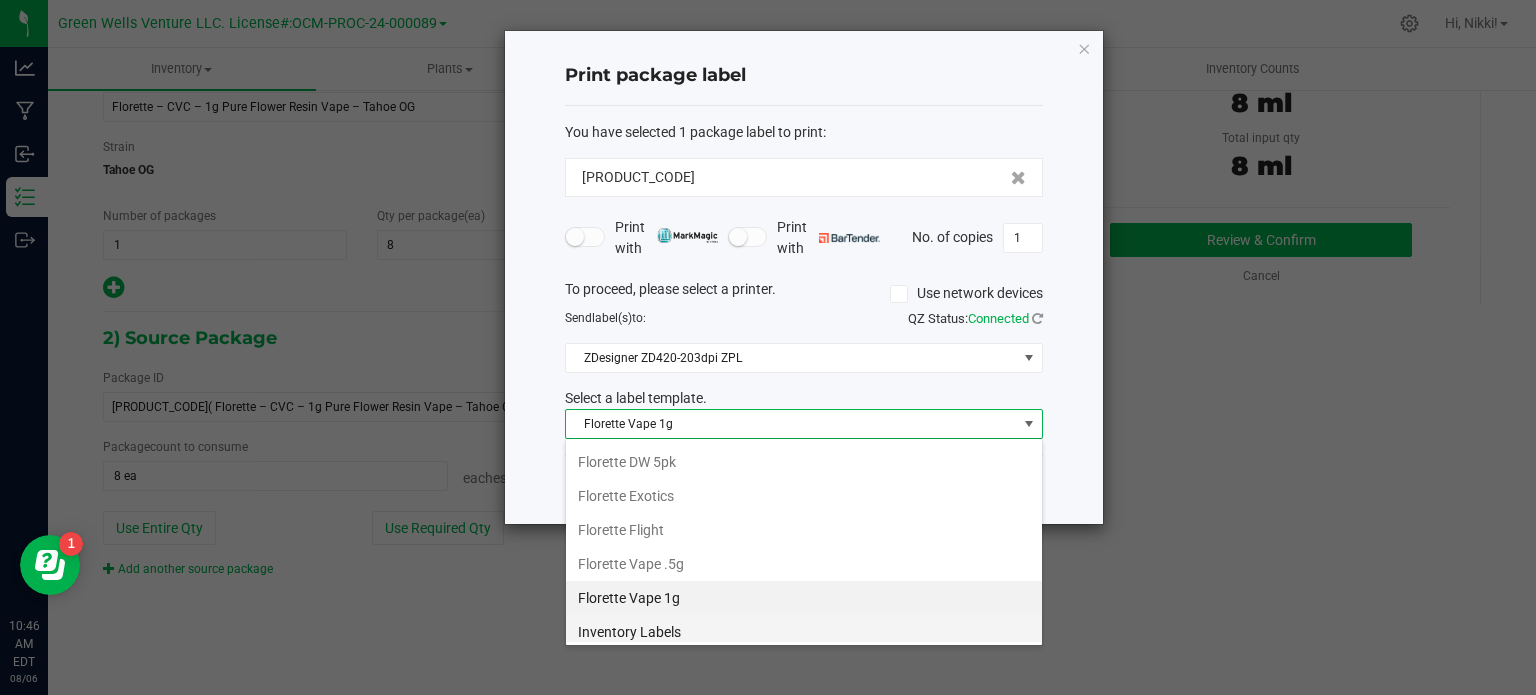 click on "Inventory Labels" at bounding box center (804, 632) 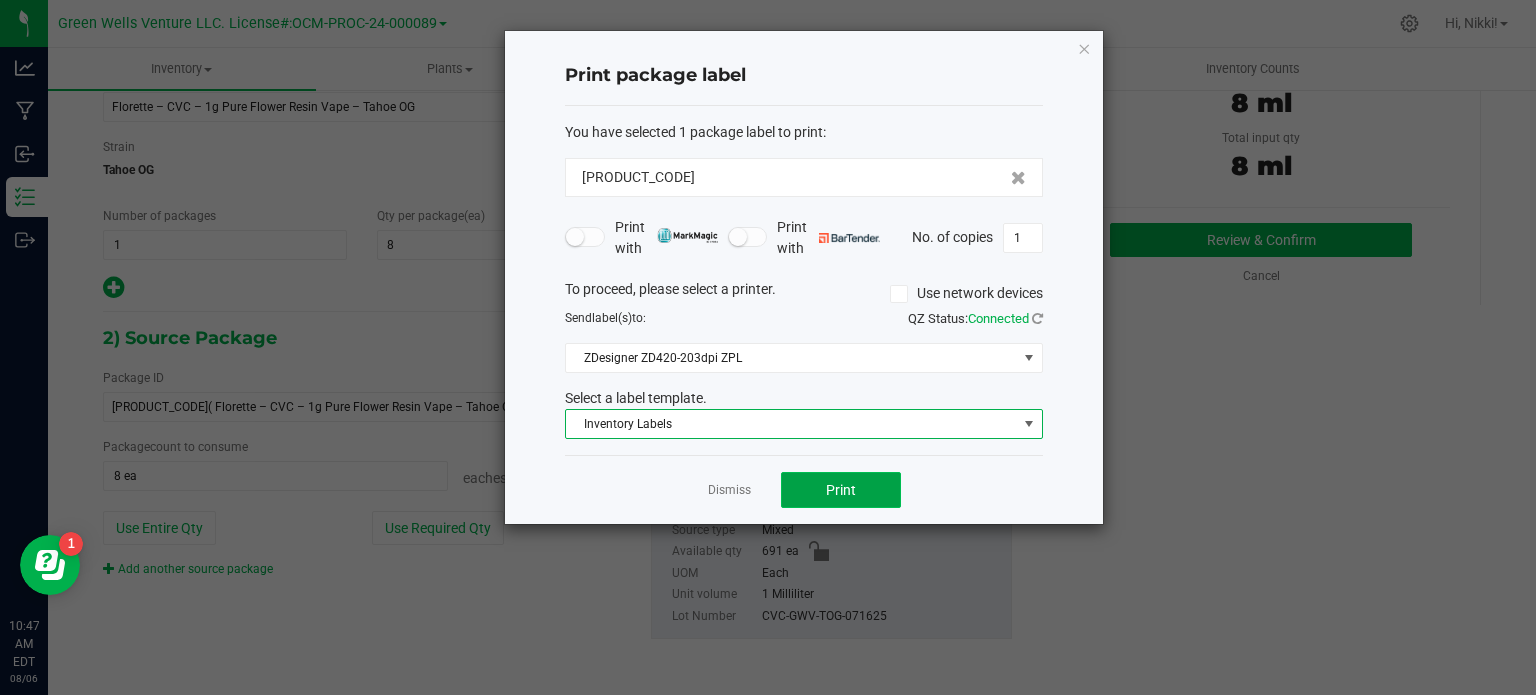 click on "Print" 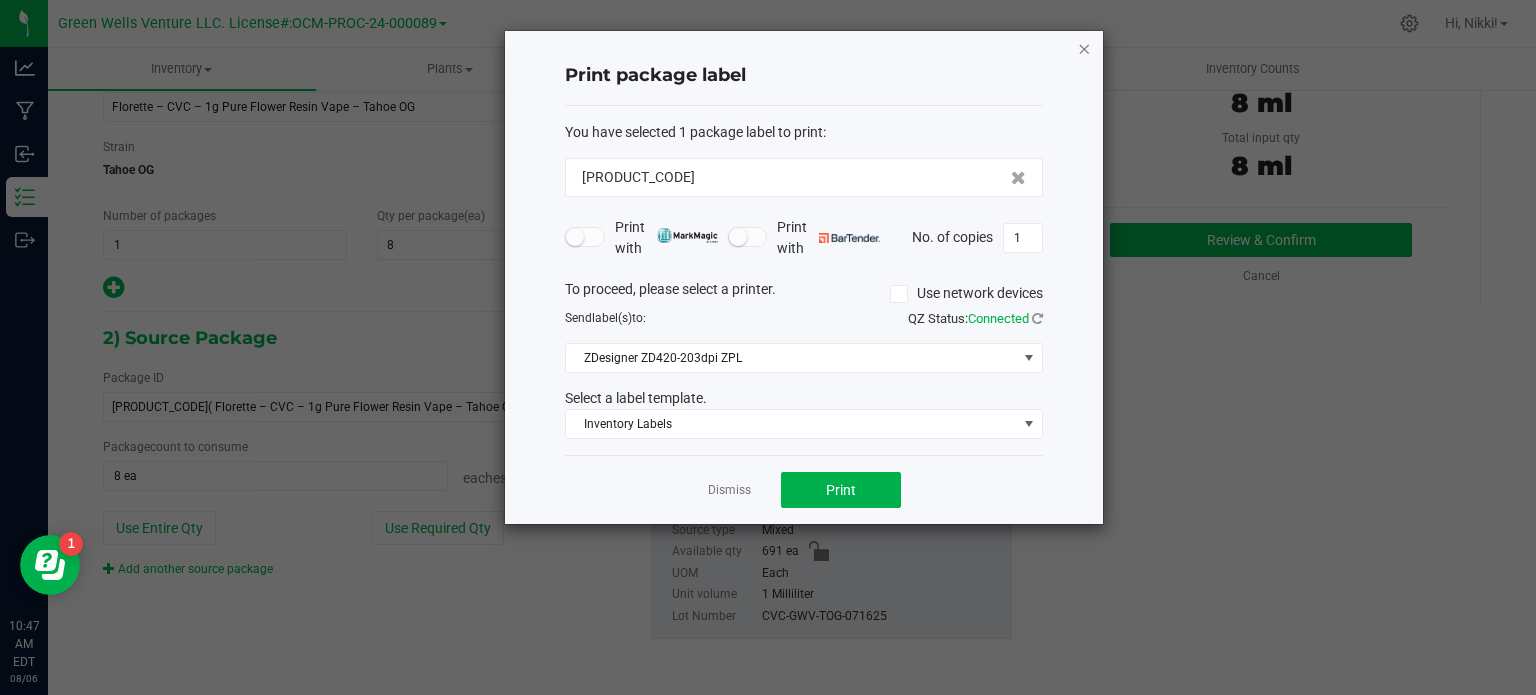 click 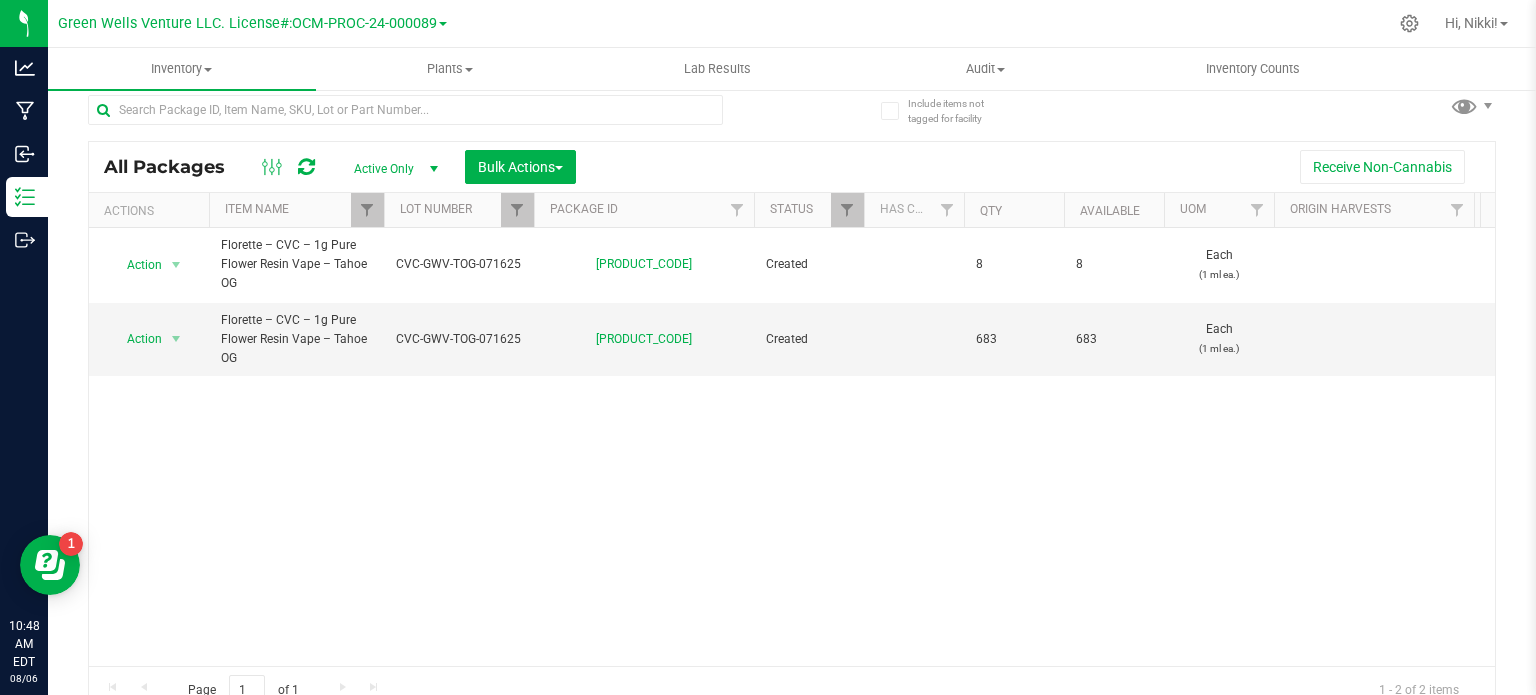 scroll, scrollTop: 35, scrollLeft: 0, axis: vertical 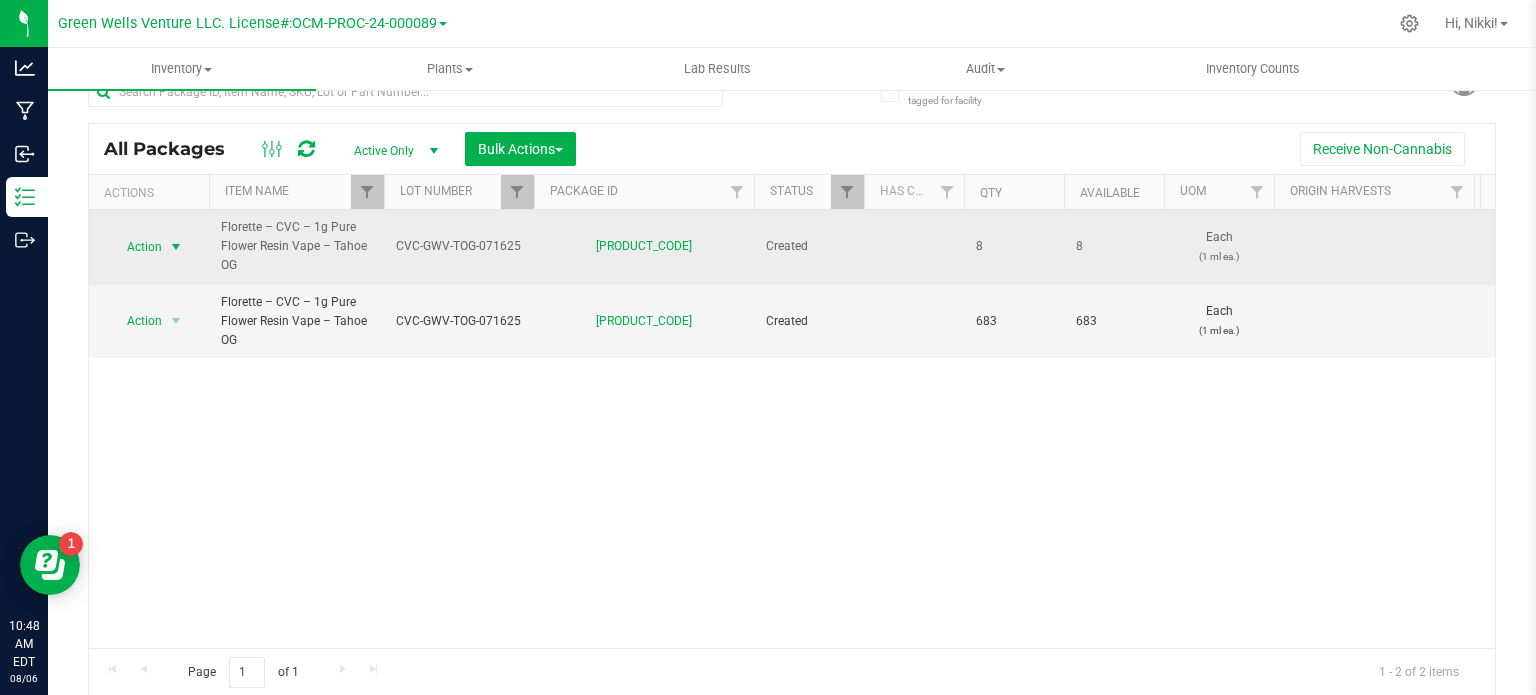 click on "Action" at bounding box center (136, 247) 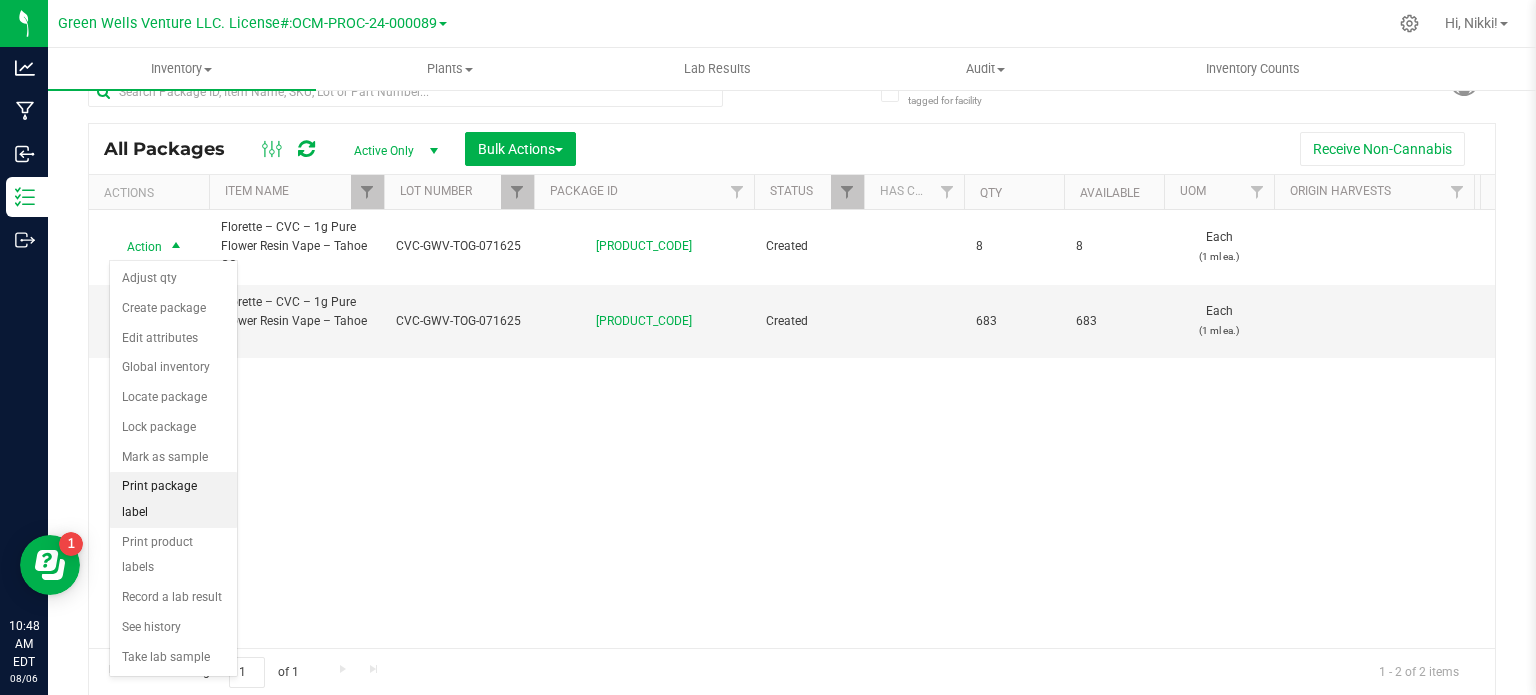 click on "Print package label" at bounding box center (173, 499) 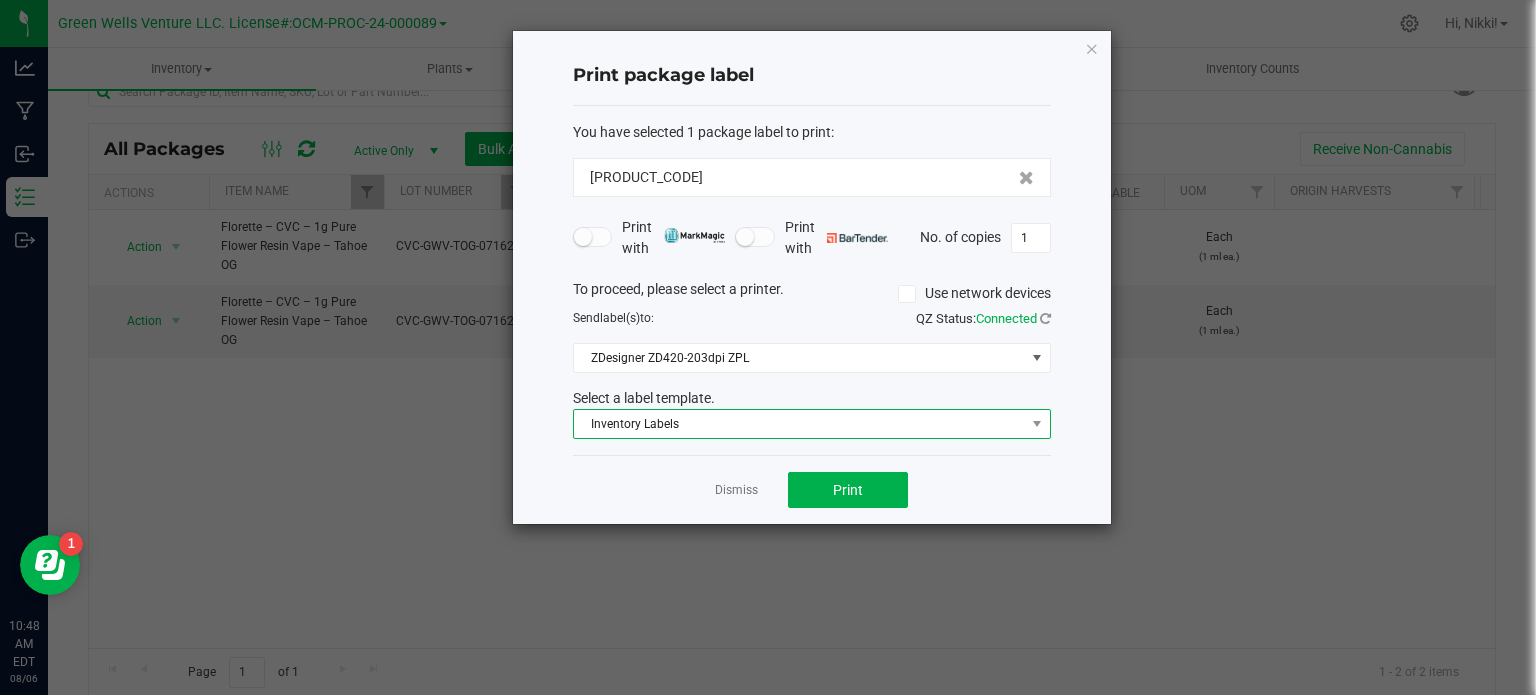click on "Inventory Labels" at bounding box center [799, 424] 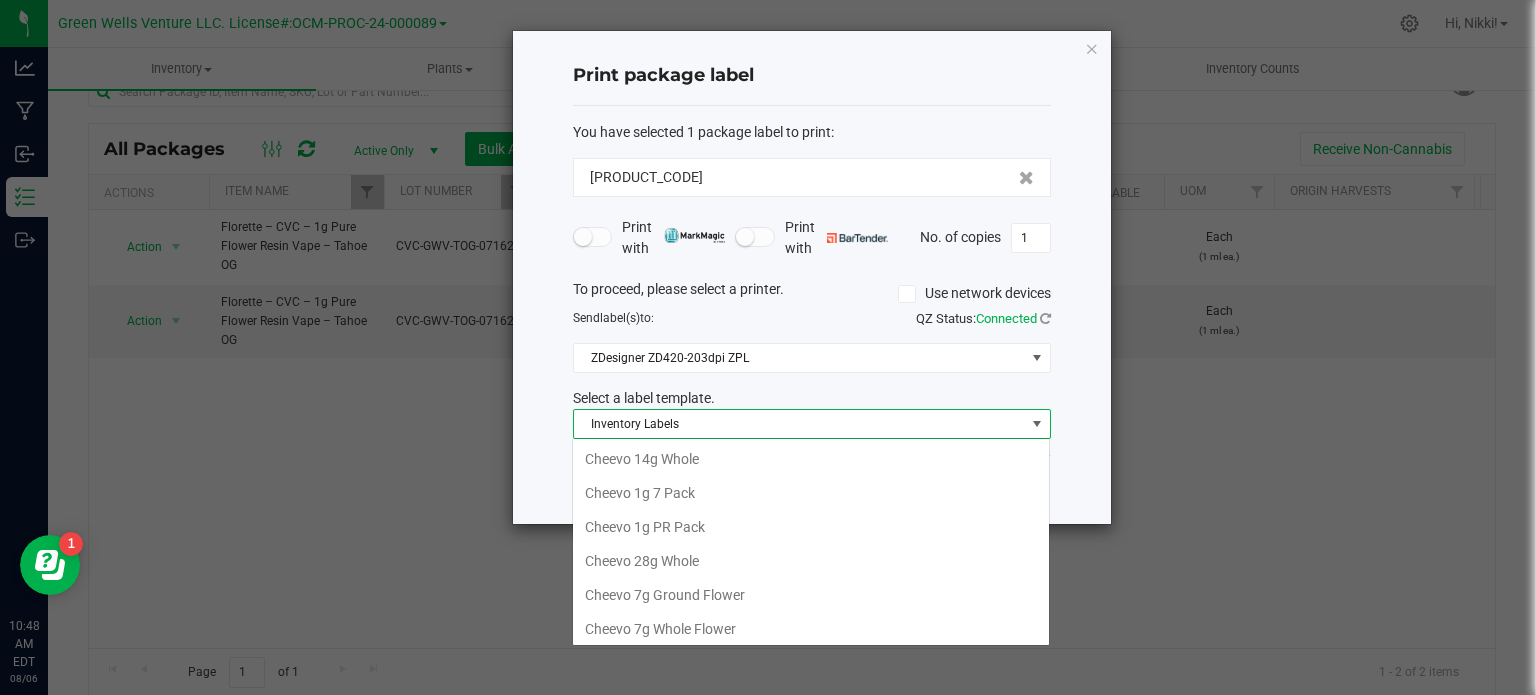 scroll, scrollTop: 337, scrollLeft: 0, axis: vertical 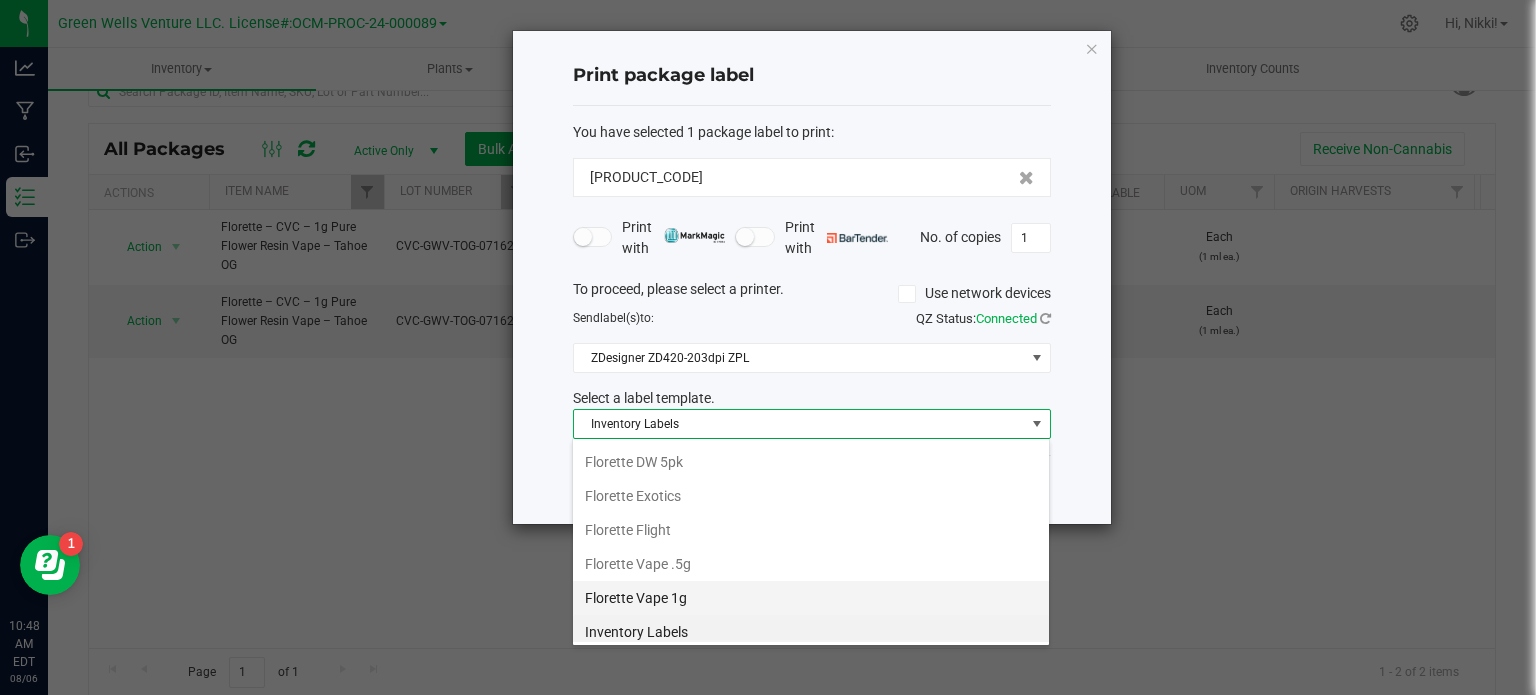 click on "Florette Vape 1g" at bounding box center [811, 598] 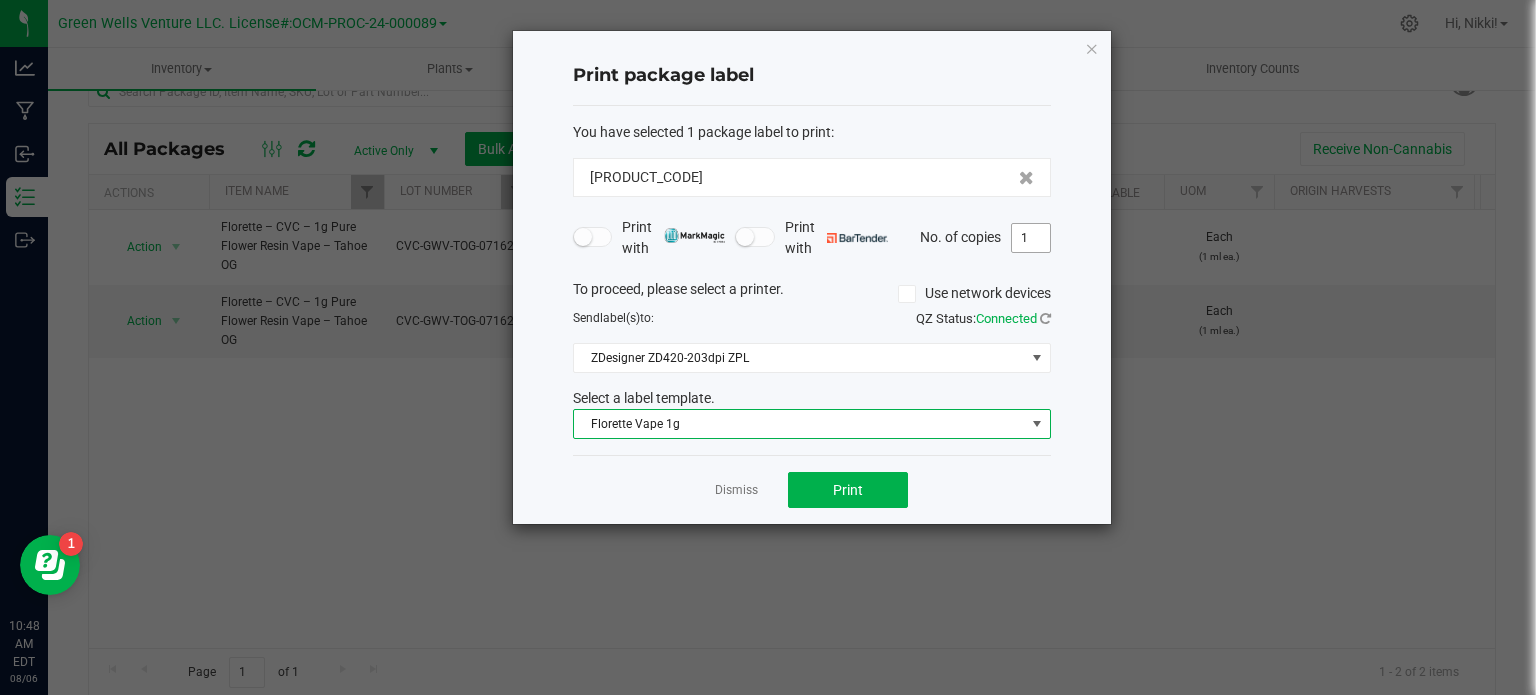 click on "1" at bounding box center (1031, 238) 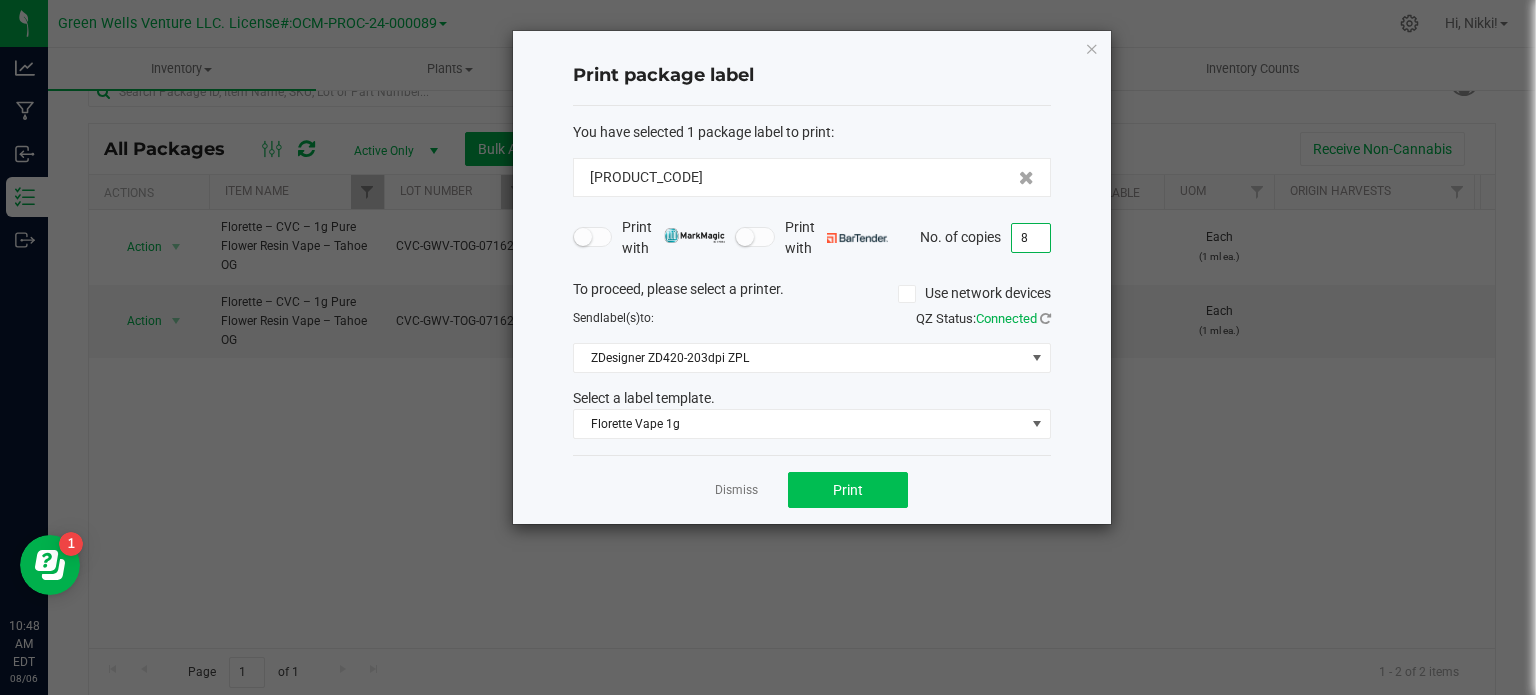 type on "8" 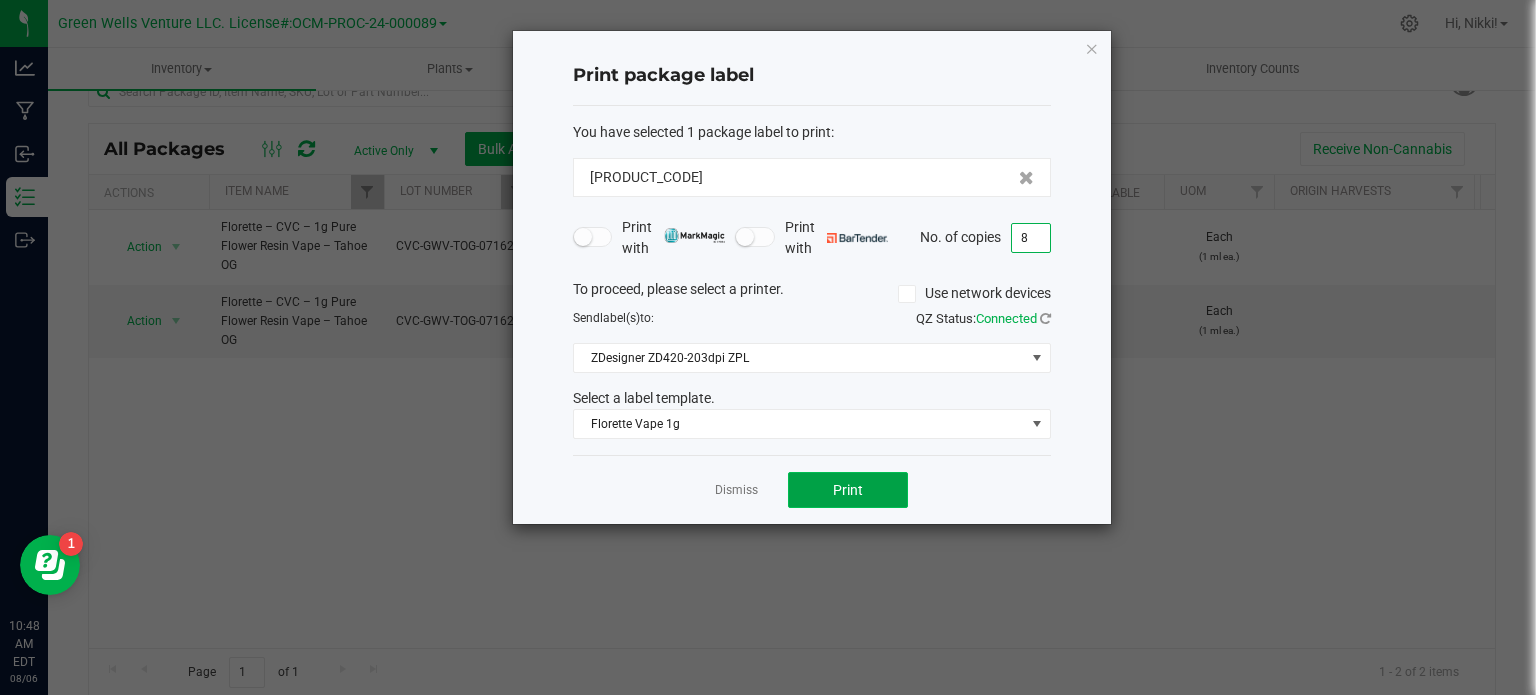 click on "Print" 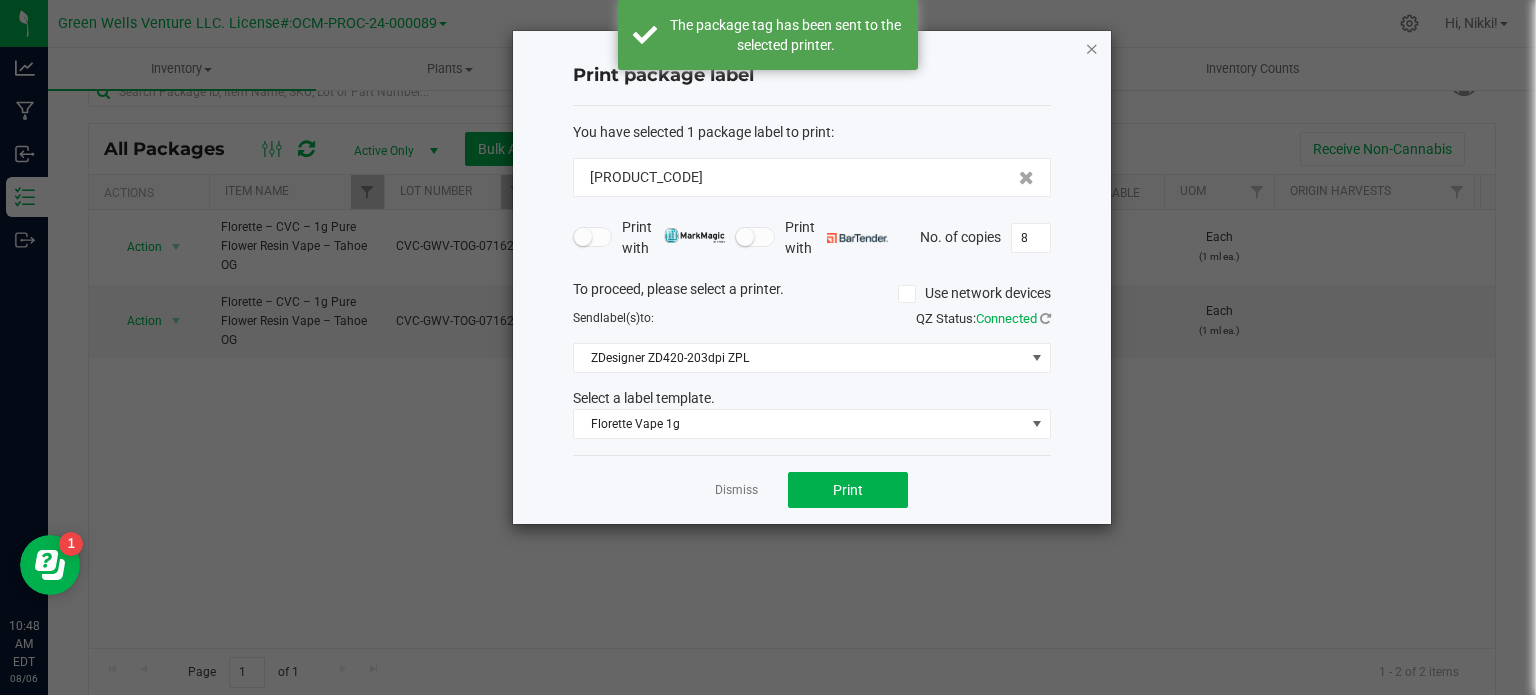 click 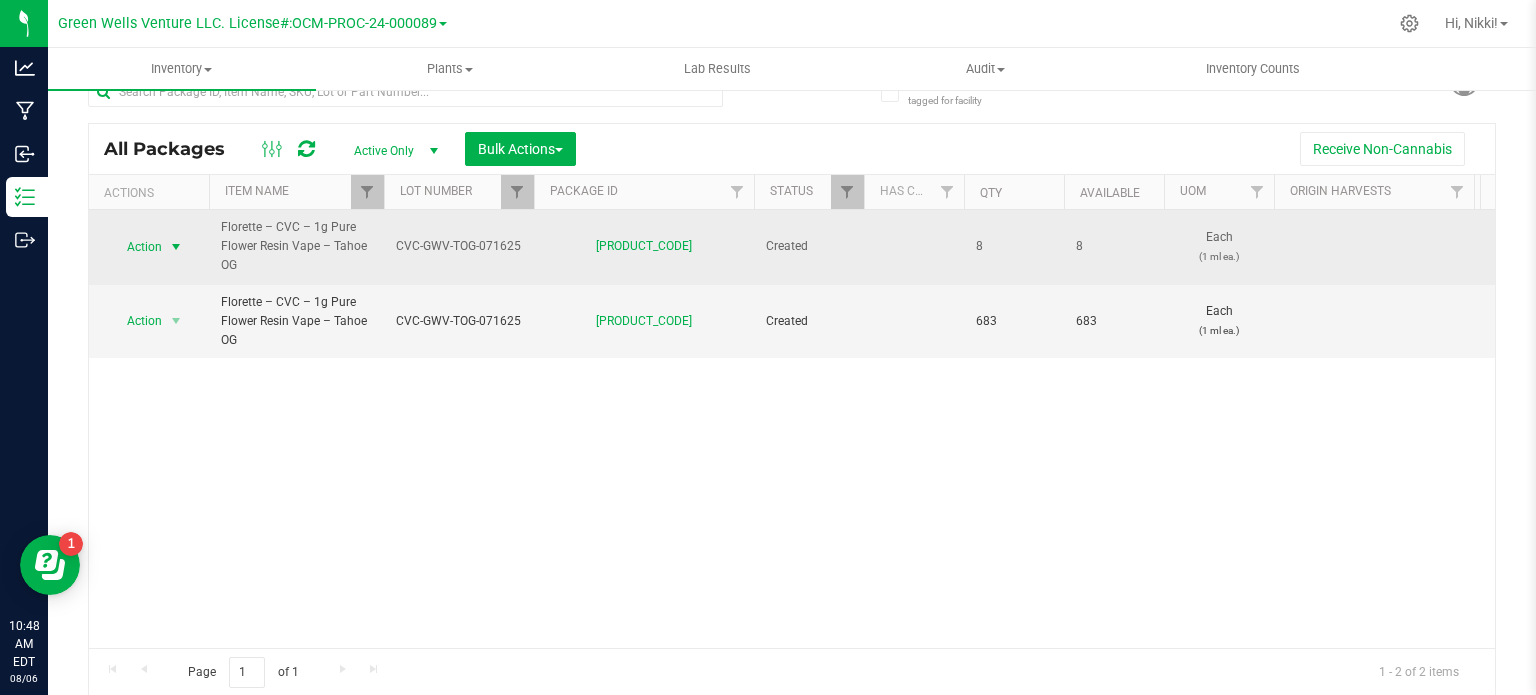 click on "Action" at bounding box center [136, 247] 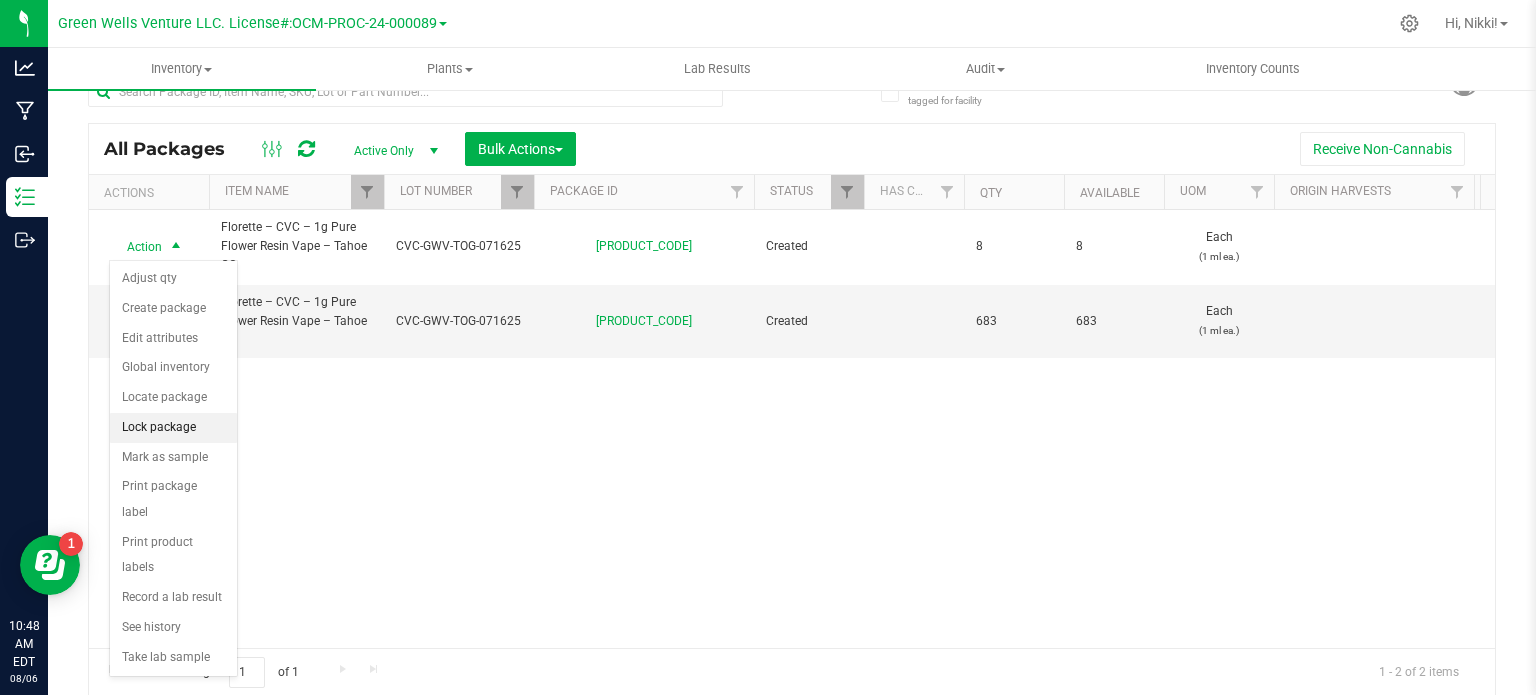 click on "Lock package" at bounding box center [173, 428] 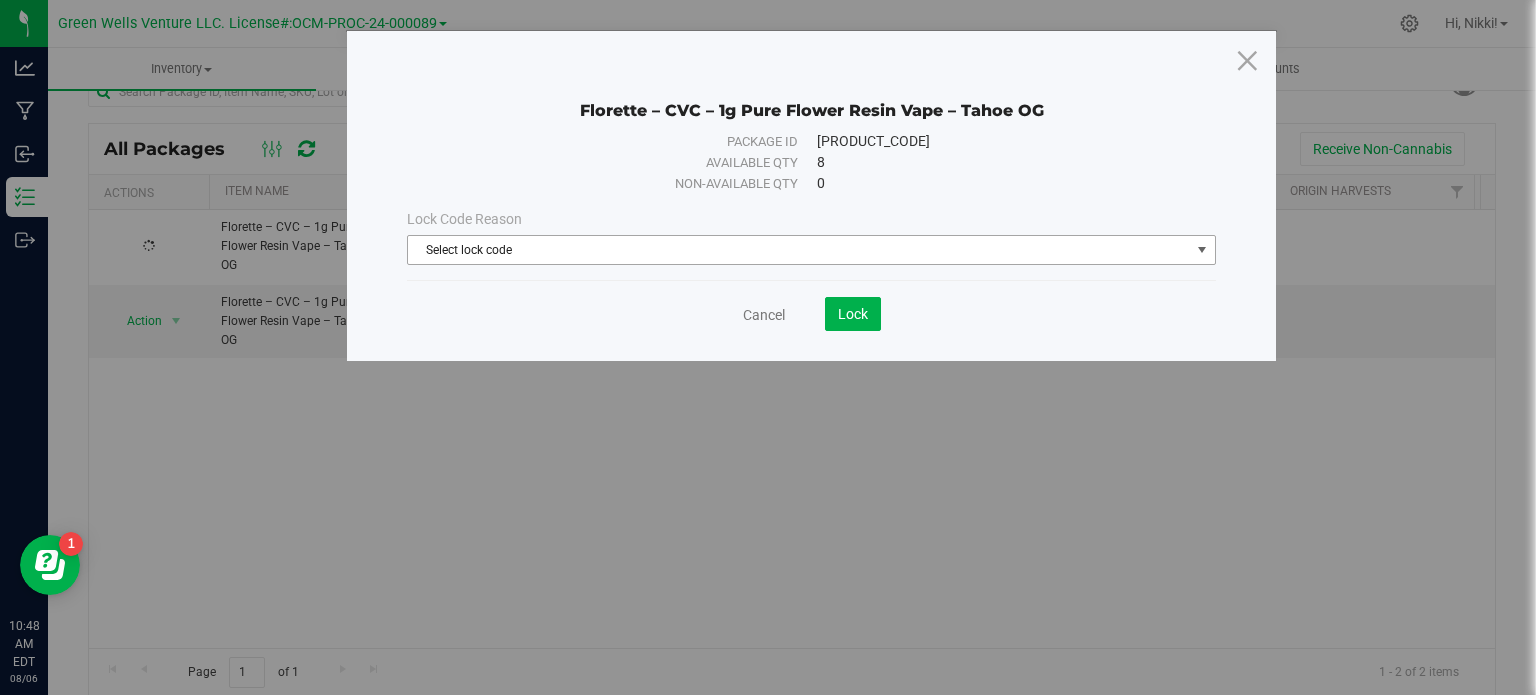 click on "Select lock code" at bounding box center (799, 250) 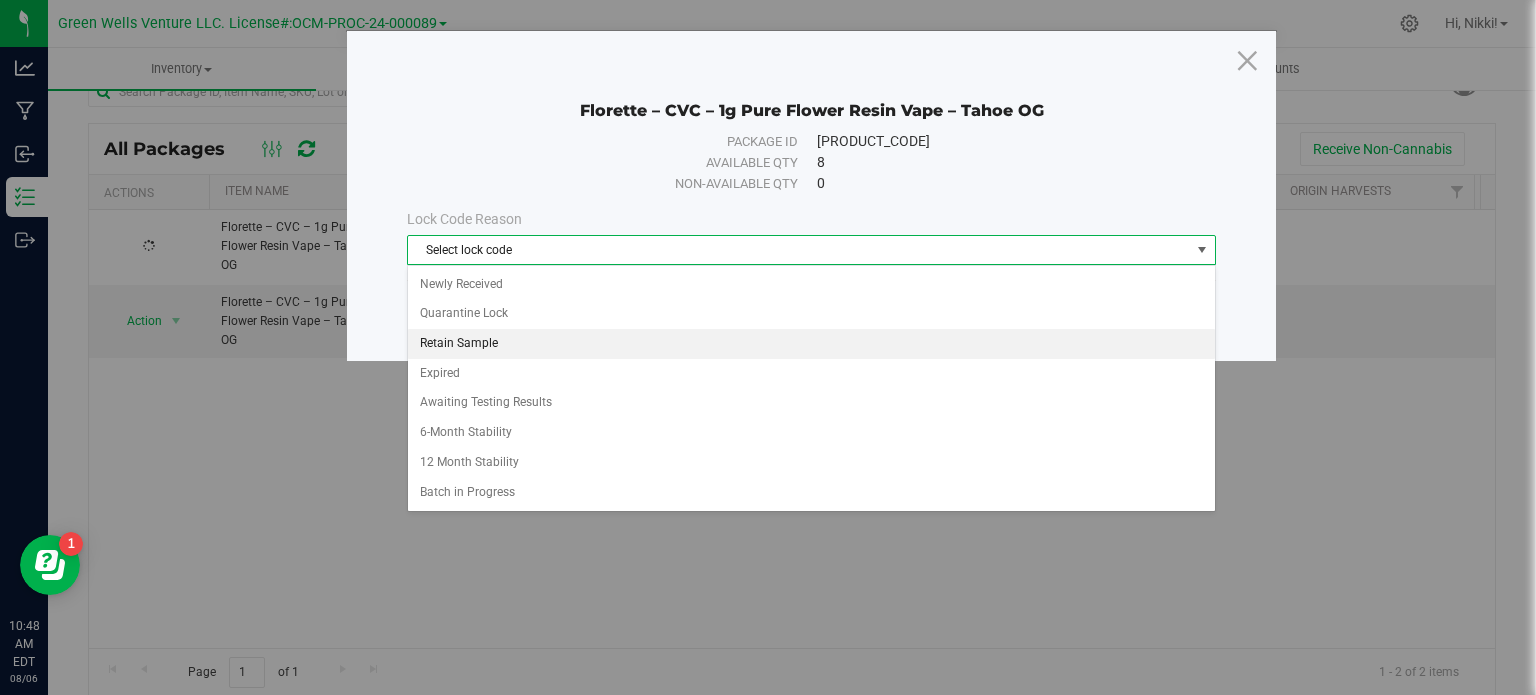 click on "Retain Sample" at bounding box center (811, 344) 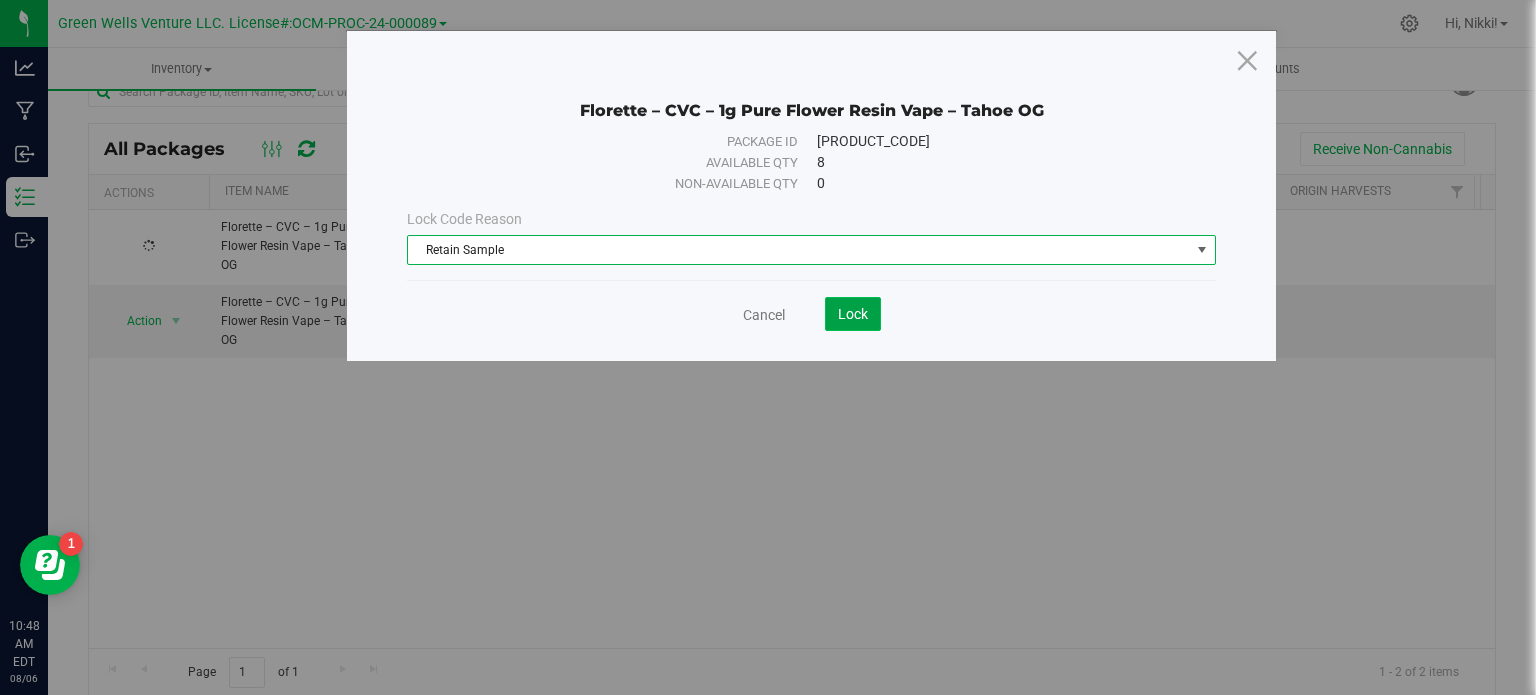 click on "Lock" 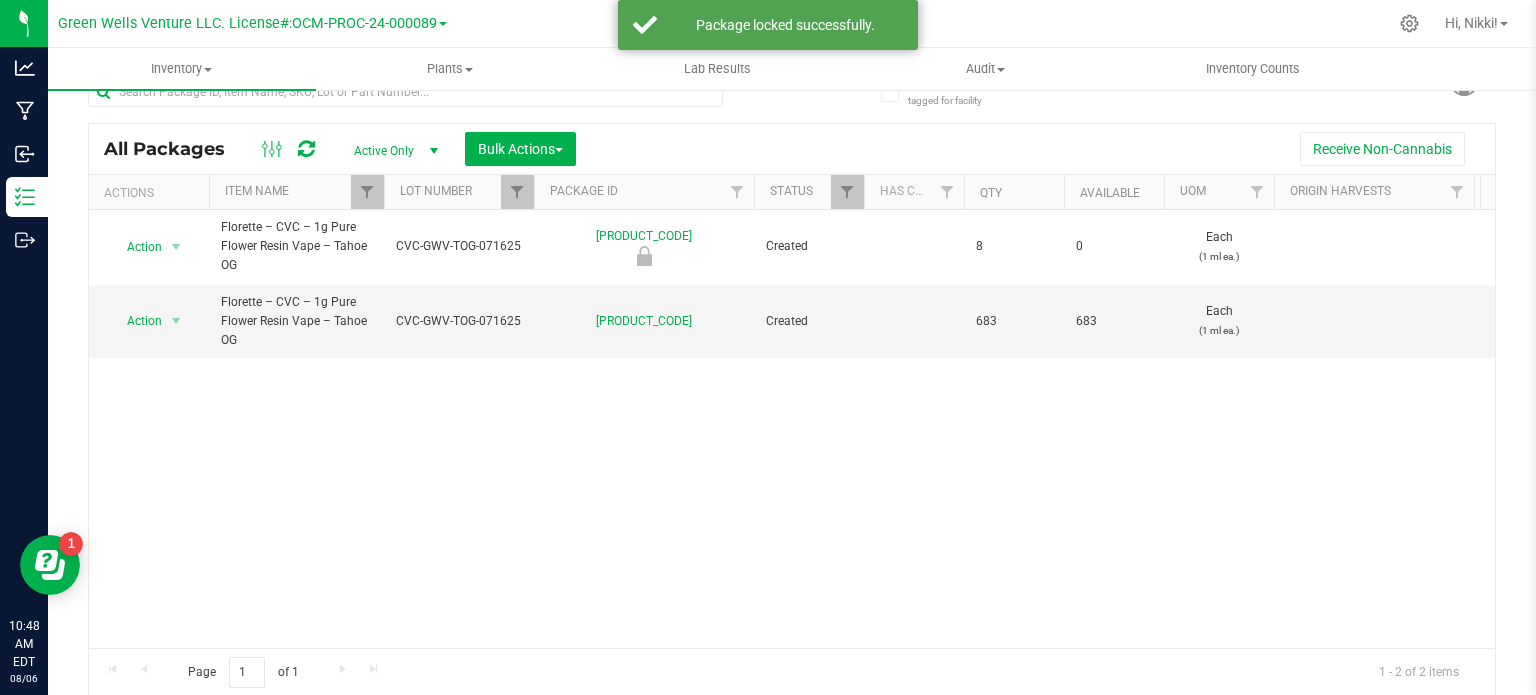 scroll, scrollTop: 0, scrollLeft: 0, axis: both 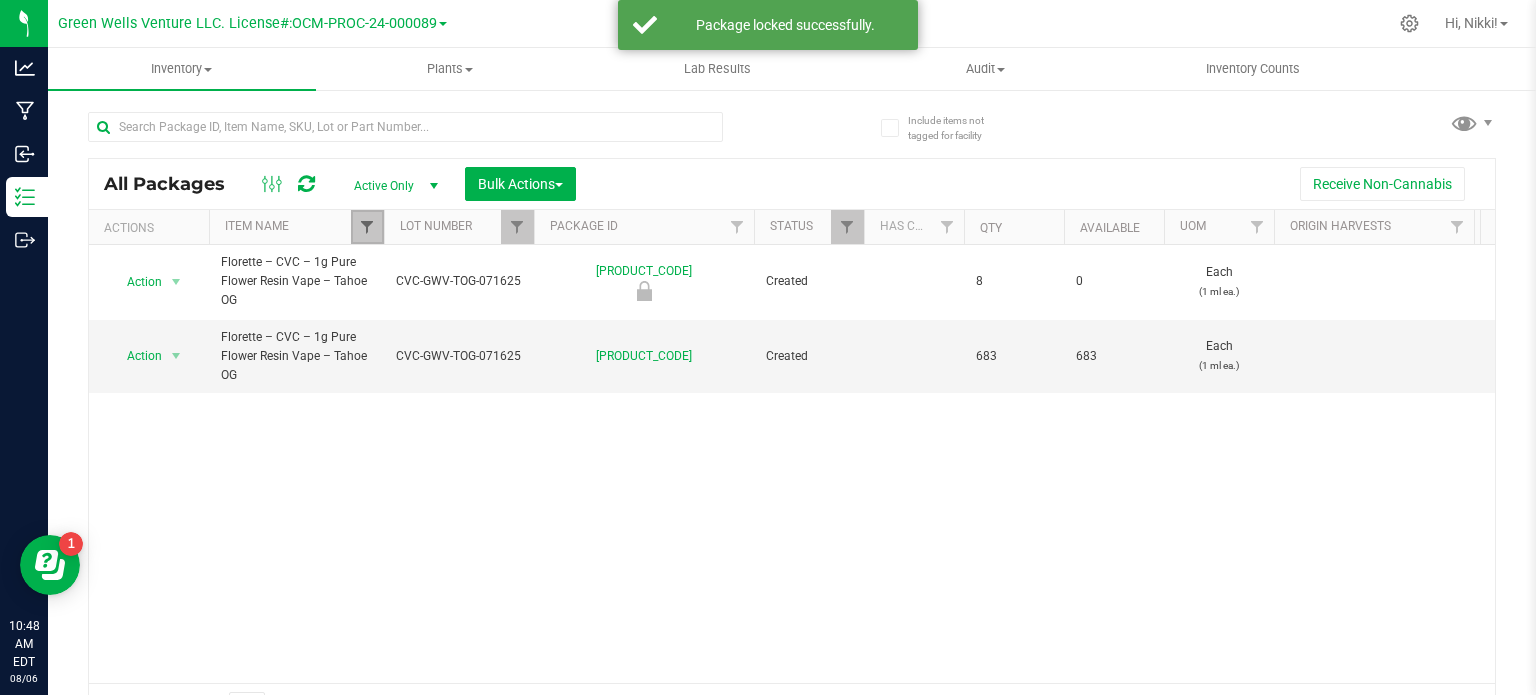 click at bounding box center (367, 227) 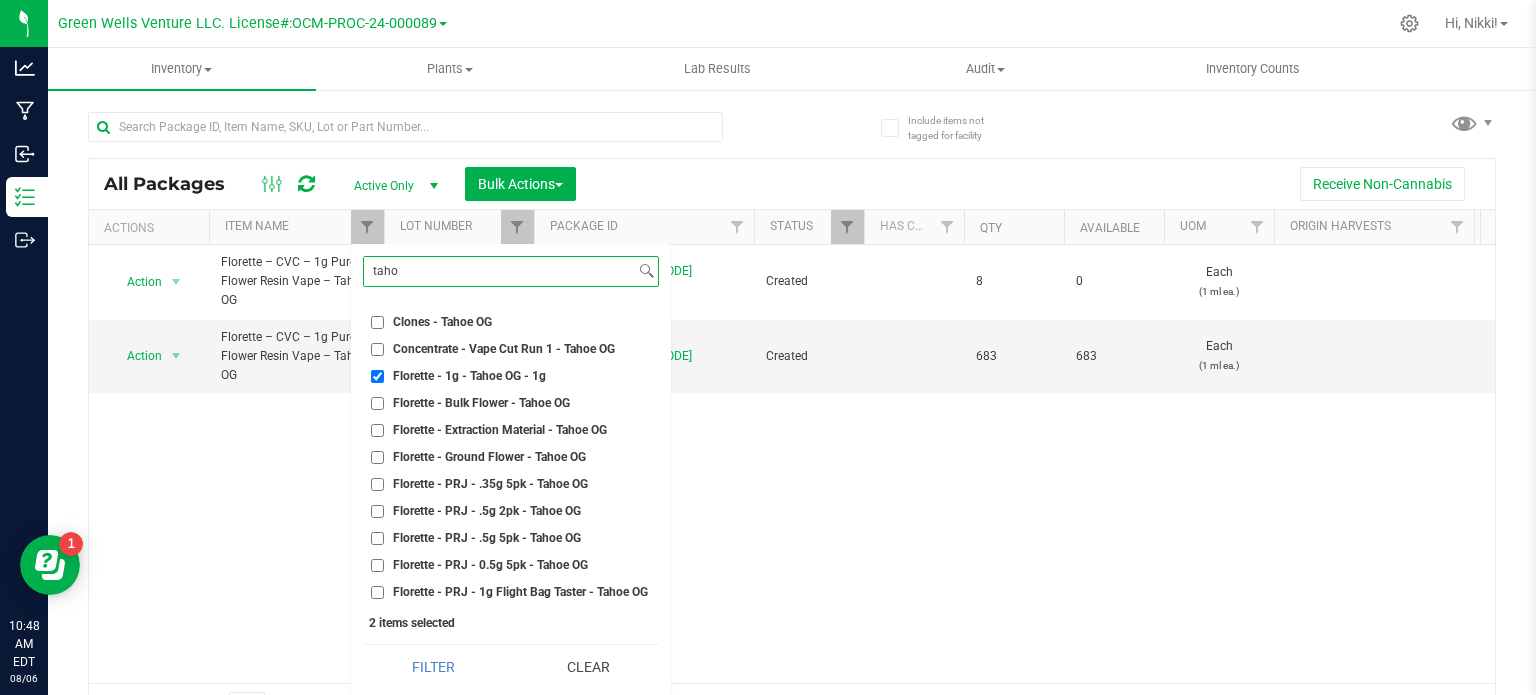 scroll, scrollTop: 281, scrollLeft: 0, axis: vertical 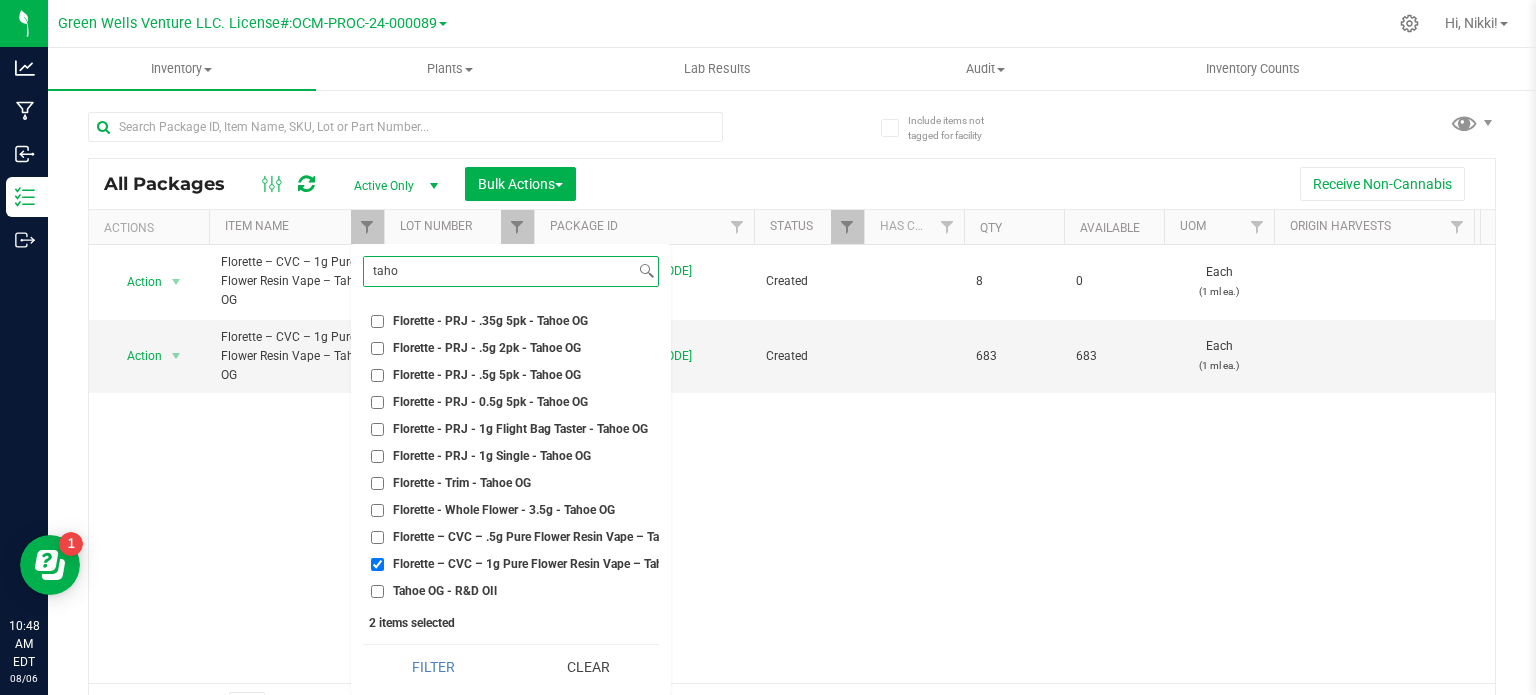 type on "taho" 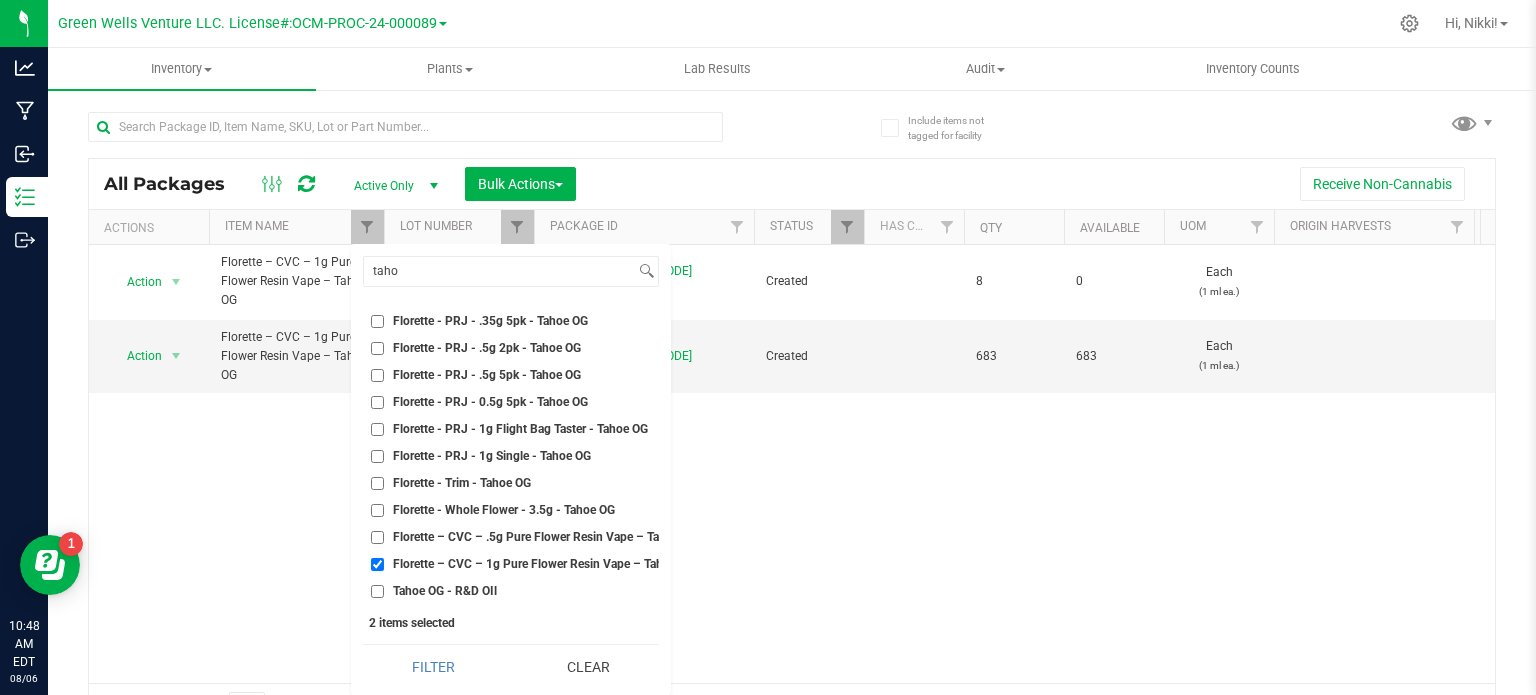 click on "Florette – CVC – .5g Pure Flower Resin Vape – Tahoe OG" at bounding box center [377, 537] 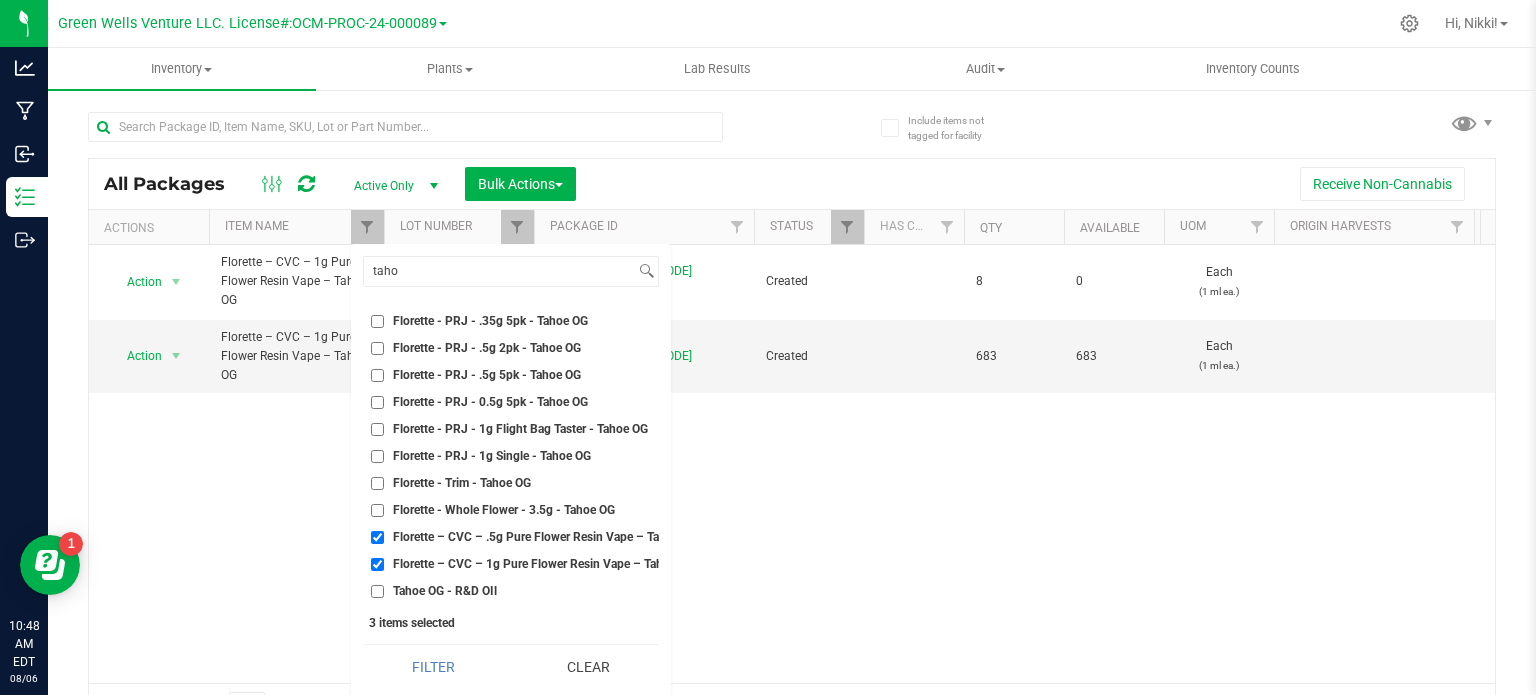 click on "Florette – CVC – 1g Pure Flower Resin Vape – Tahoe OG" at bounding box center [377, 564] 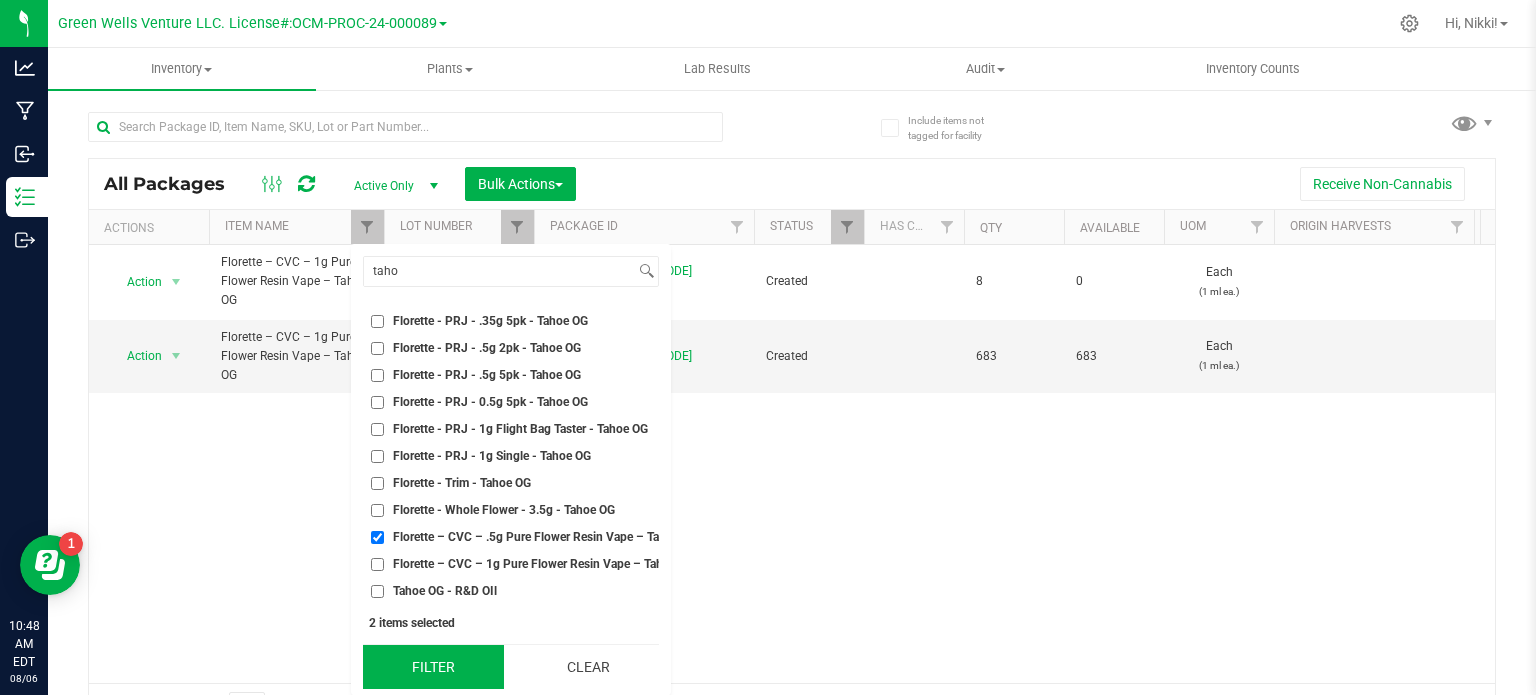 click on "Filter" at bounding box center [433, 667] 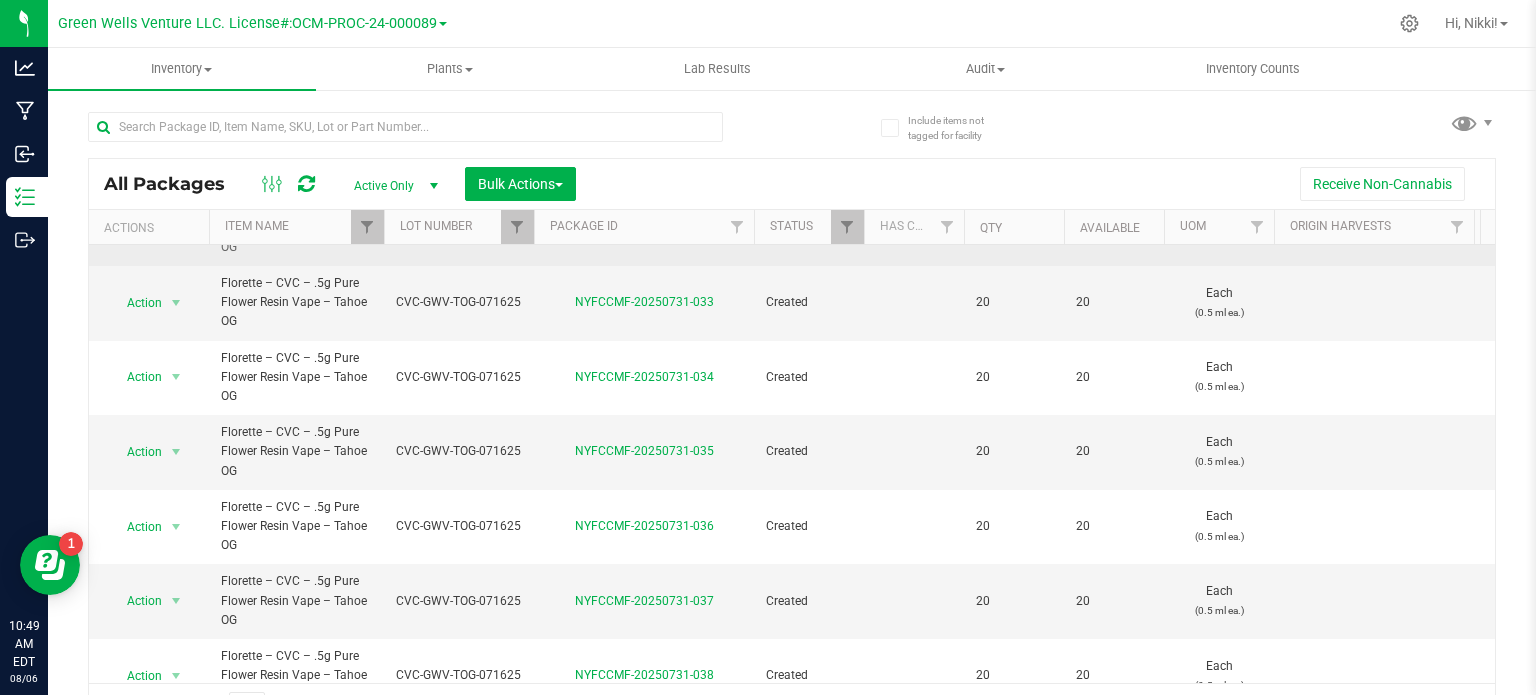 scroll, scrollTop: 1064, scrollLeft: 0, axis: vertical 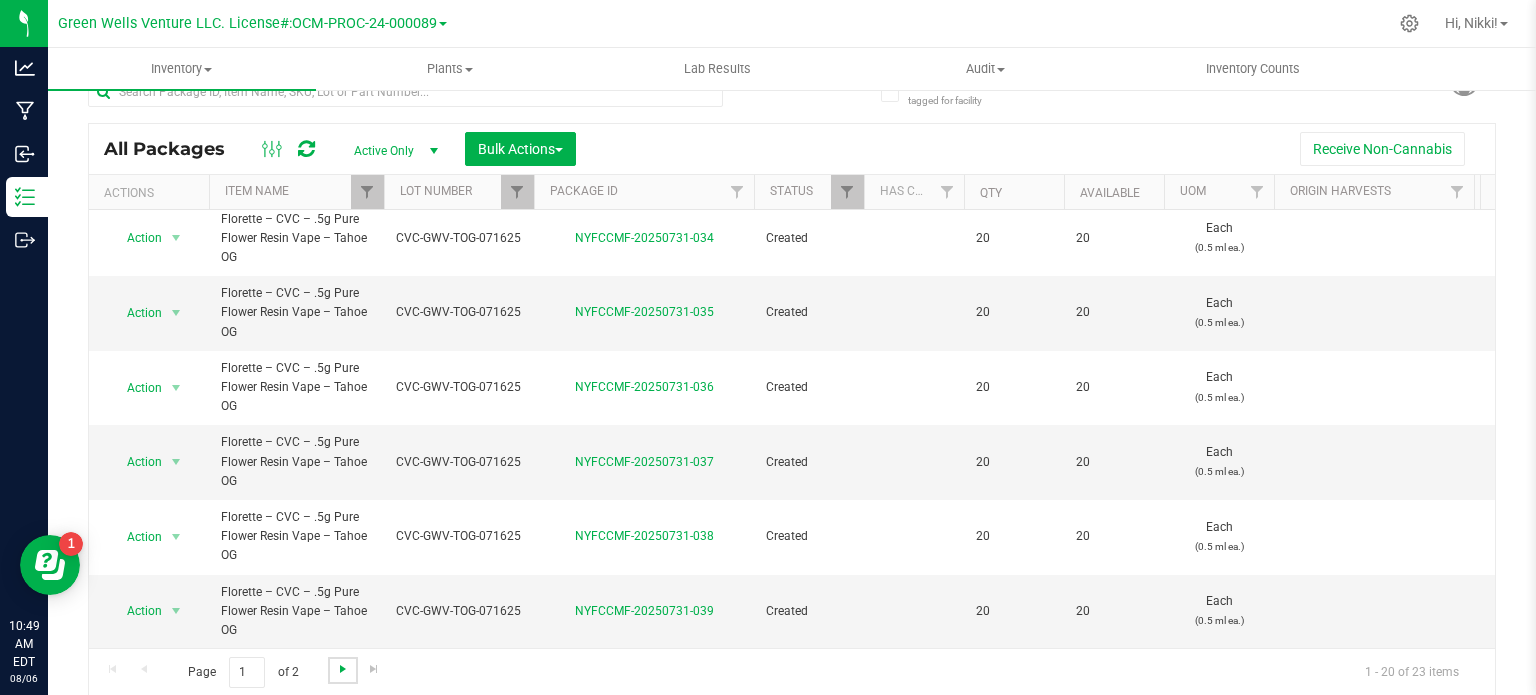 click at bounding box center [343, 669] 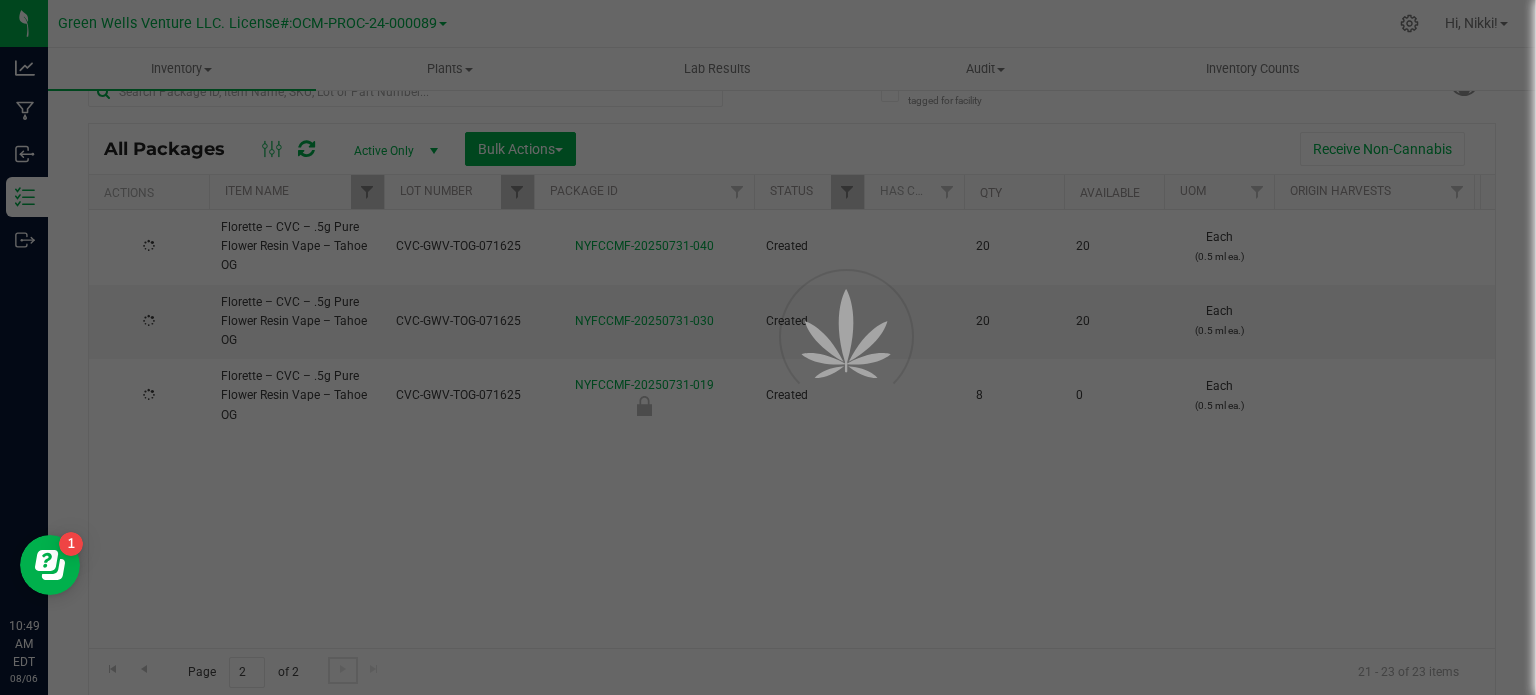 scroll, scrollTop: 0, scrollLeft: 0, axis: both 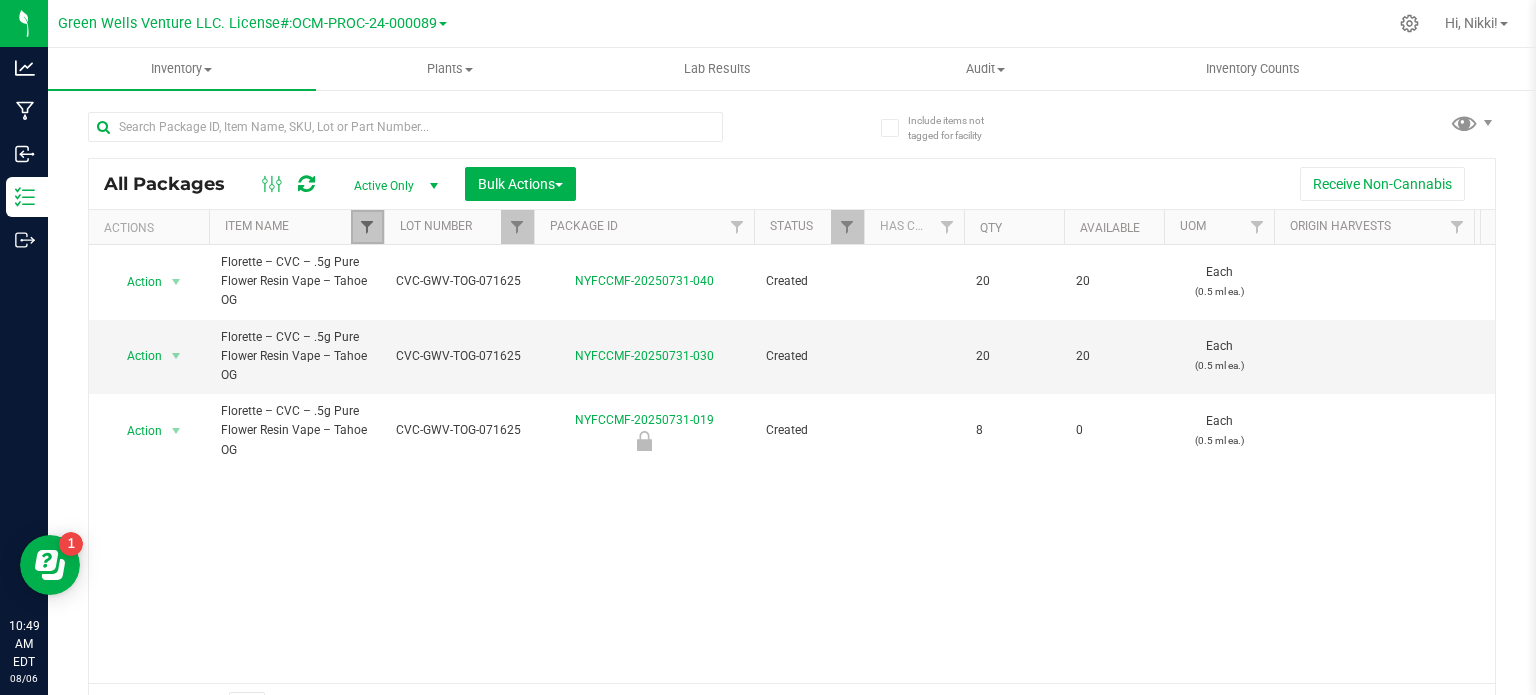click at bounding box center [367, 227] 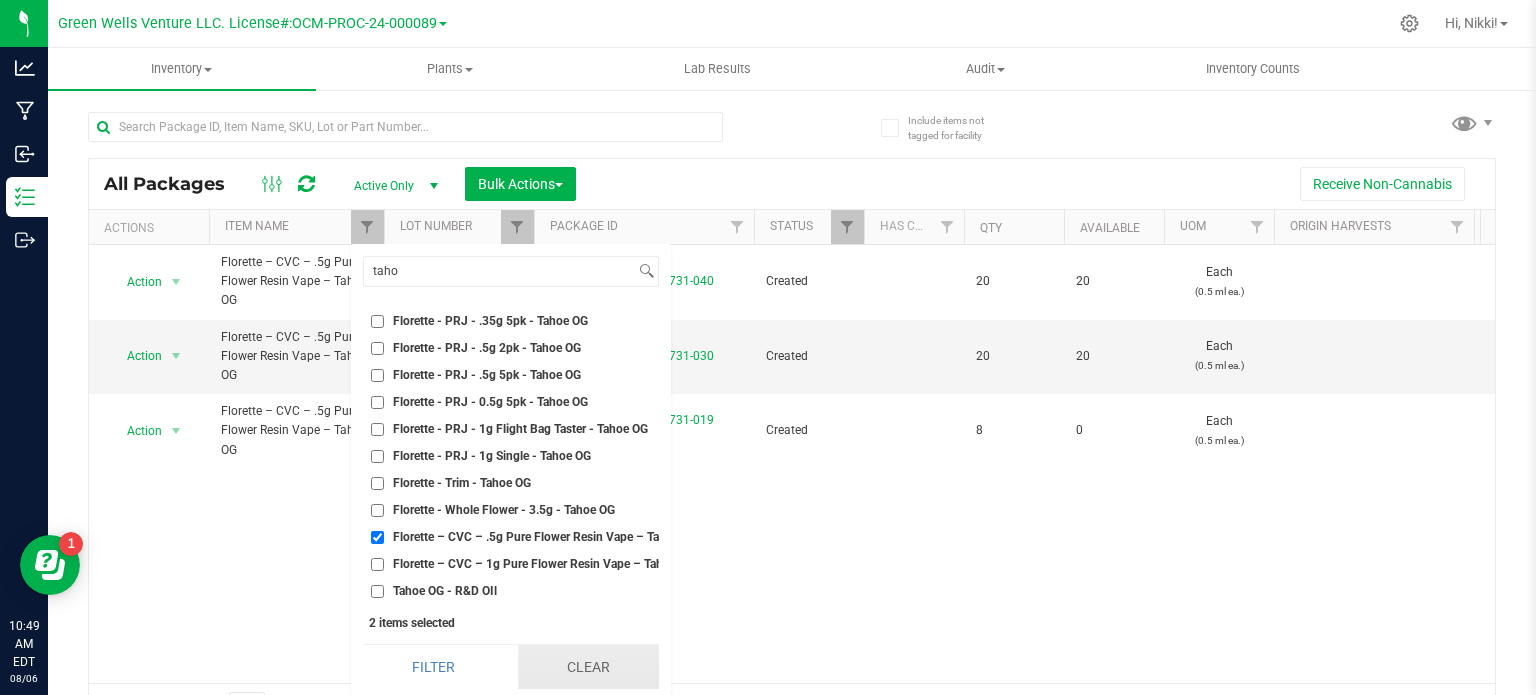 click on "Clear" at bounding box center [588, 667] 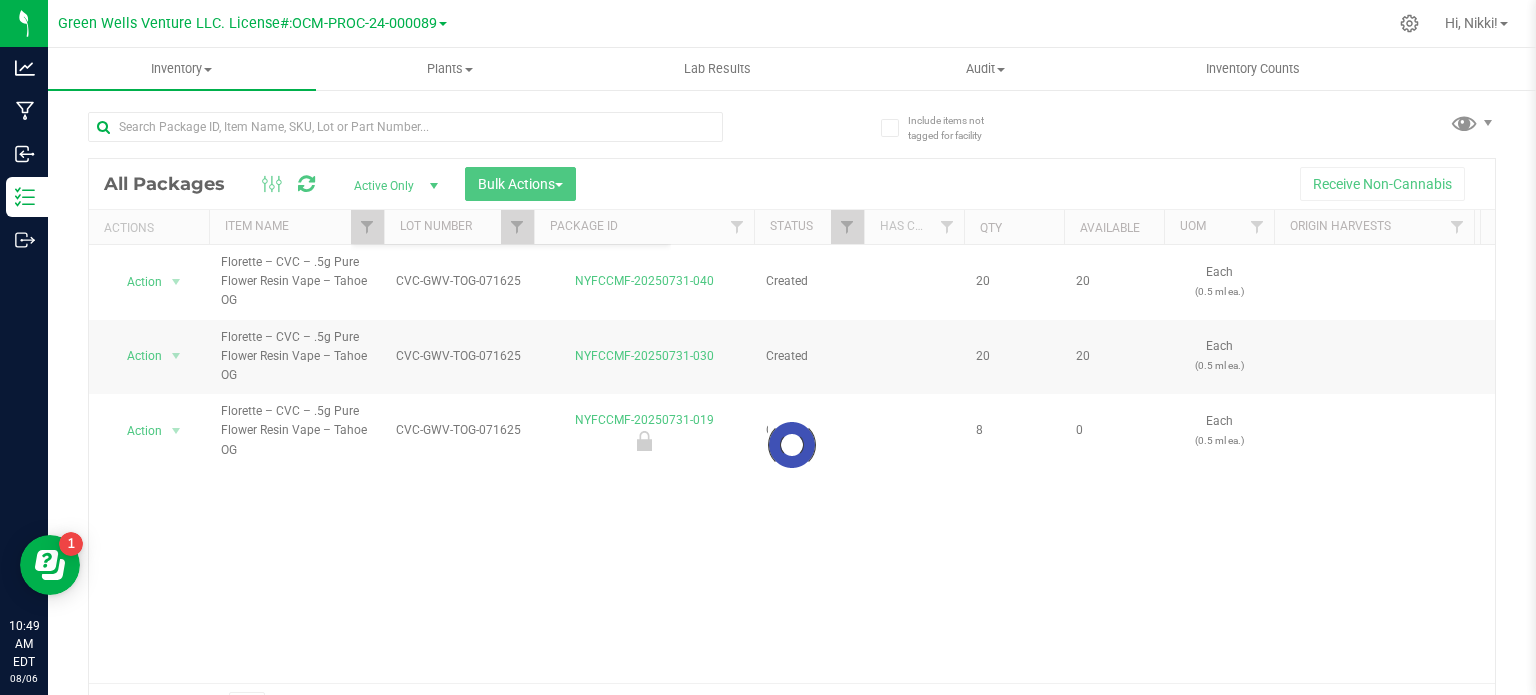 scroll, scrollTop: 7592, scrollLeft: 0, axis: vertical 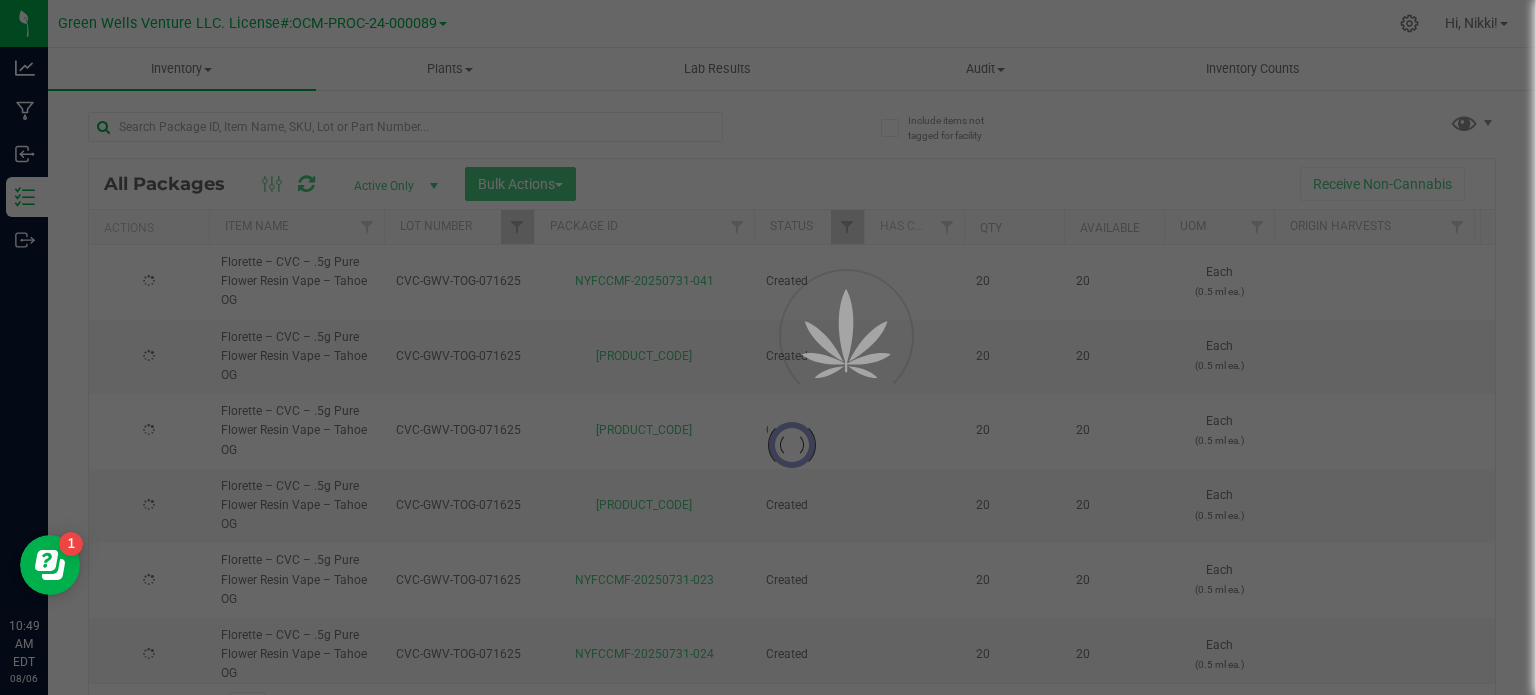 click at bounding box center (768, 347) 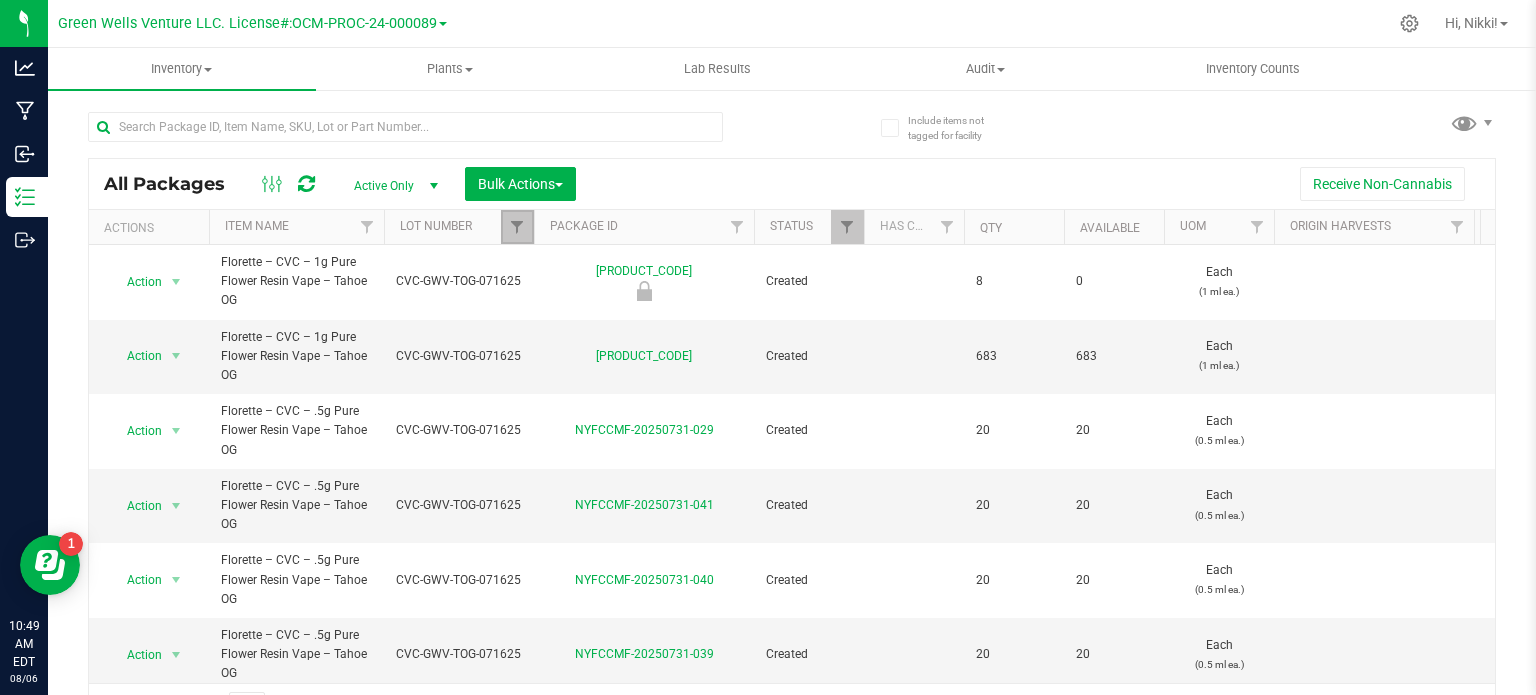 click at bounding box center (517, 227) 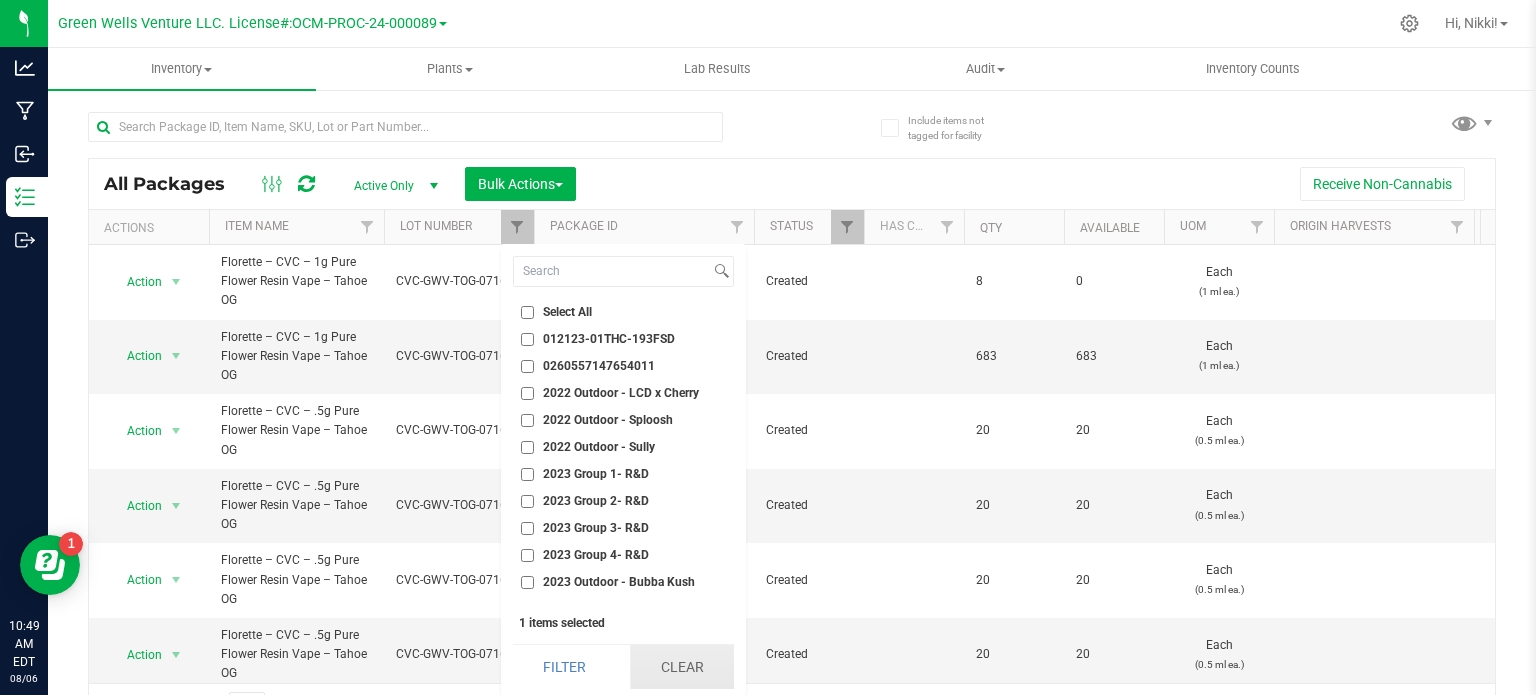 click on "Clear" at bounding box center (682, 667) 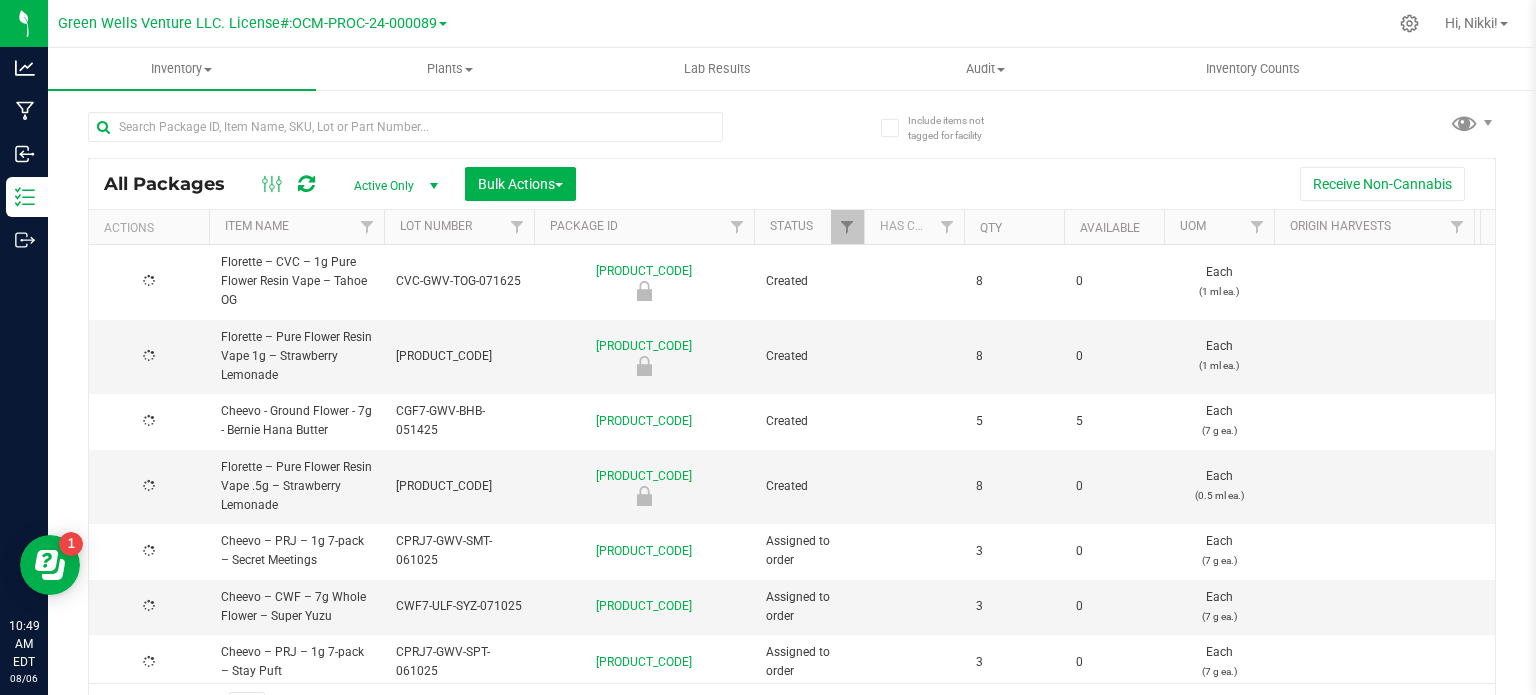 type on "2025-07-16" 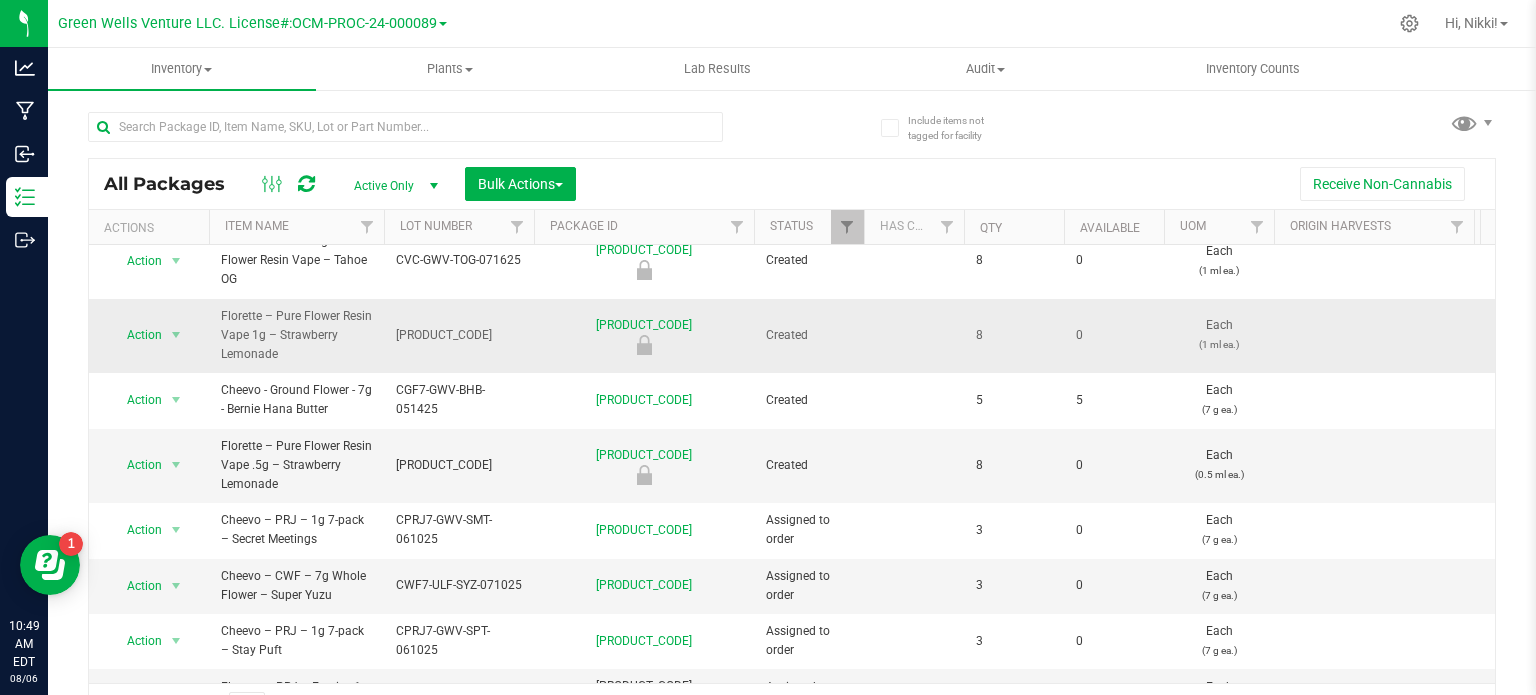 scroll, scrollTop: 0, scrollLeft: 0, axis: both 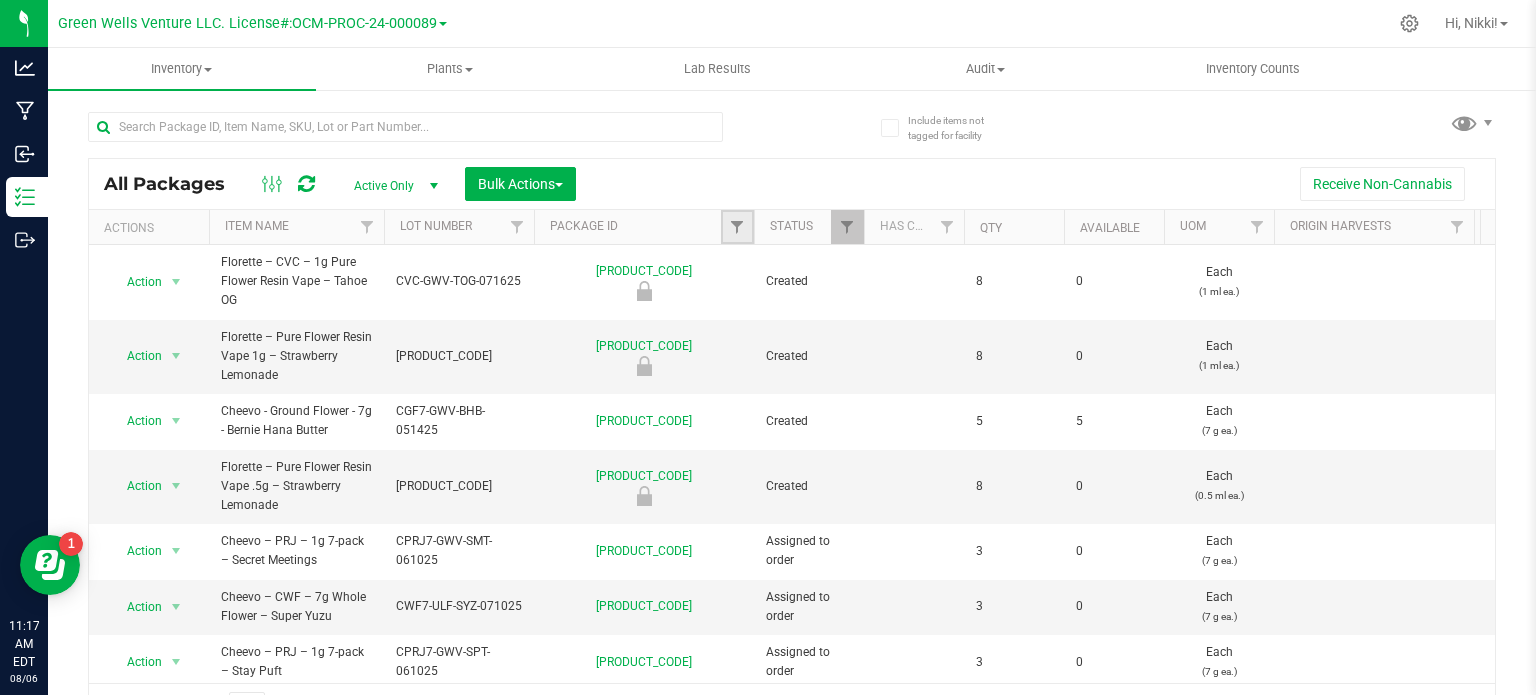 click at bounding box center (737, 227) 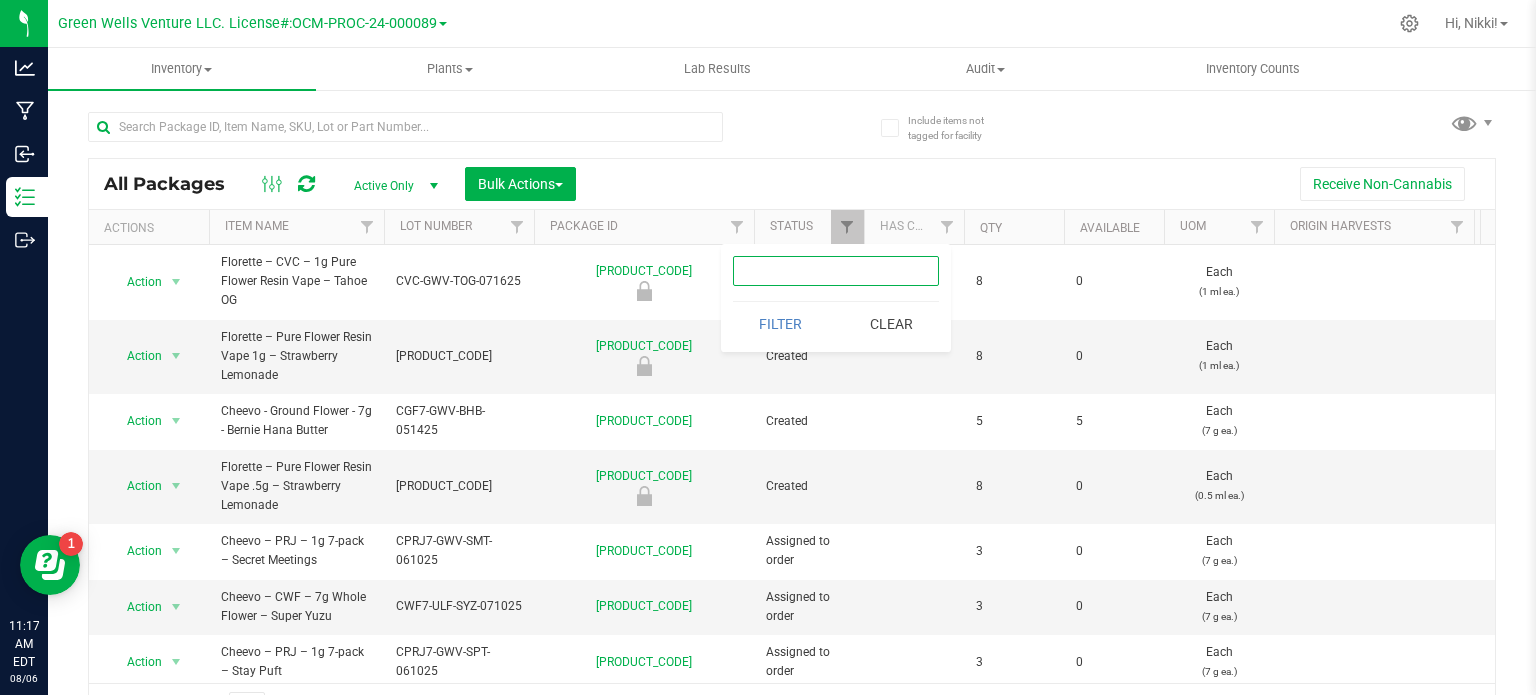 click at bounding box center (836, 271) 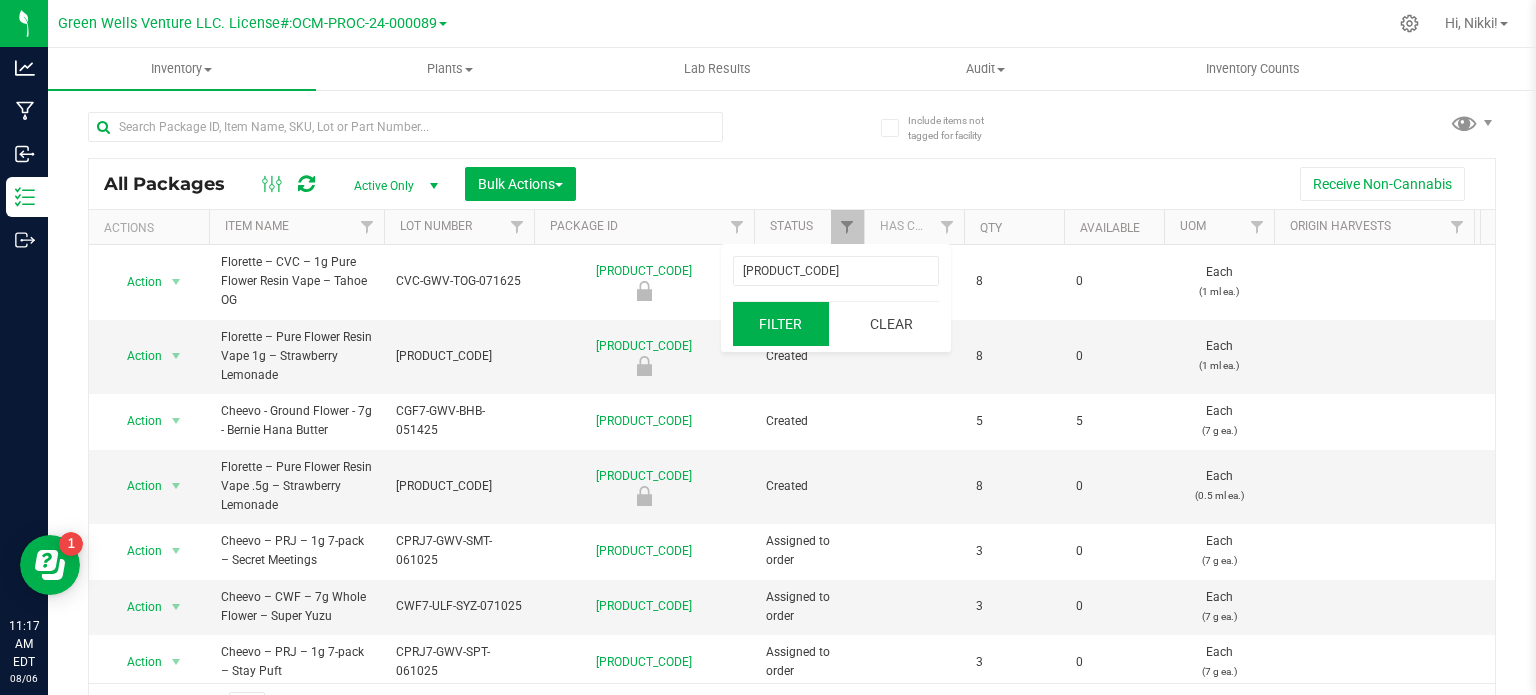 click on "Filter" at bounding box center (781, 324) 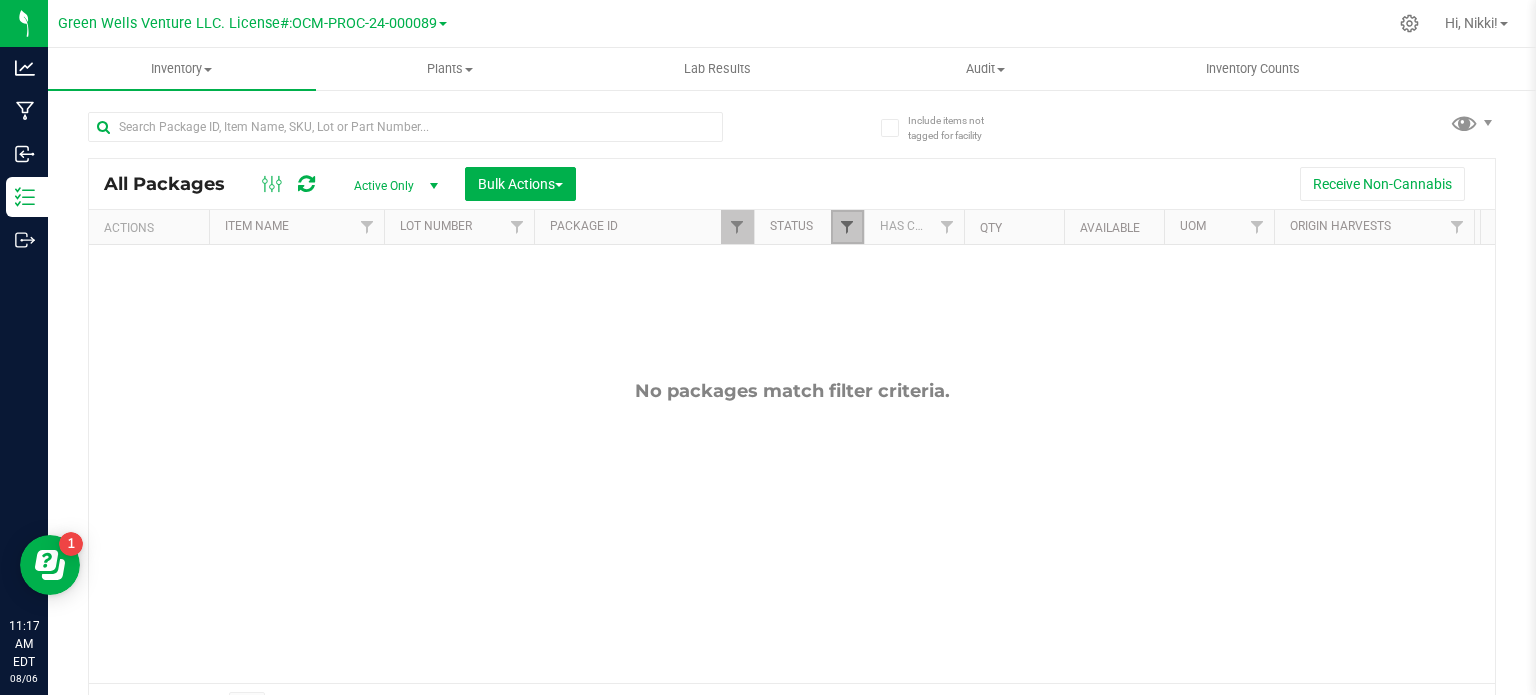 click at bounding box center [847, 227] 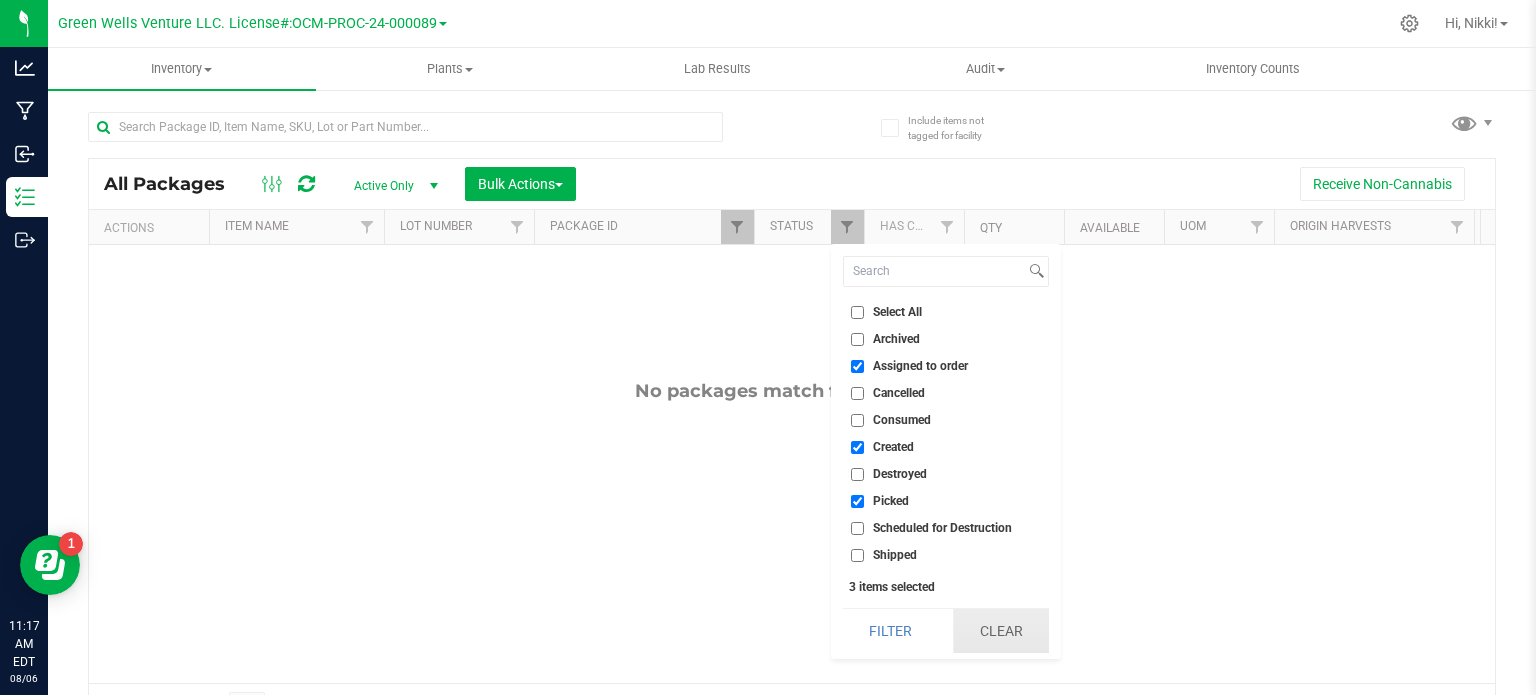 click on "Clear" at bounding box center [1001, 631] 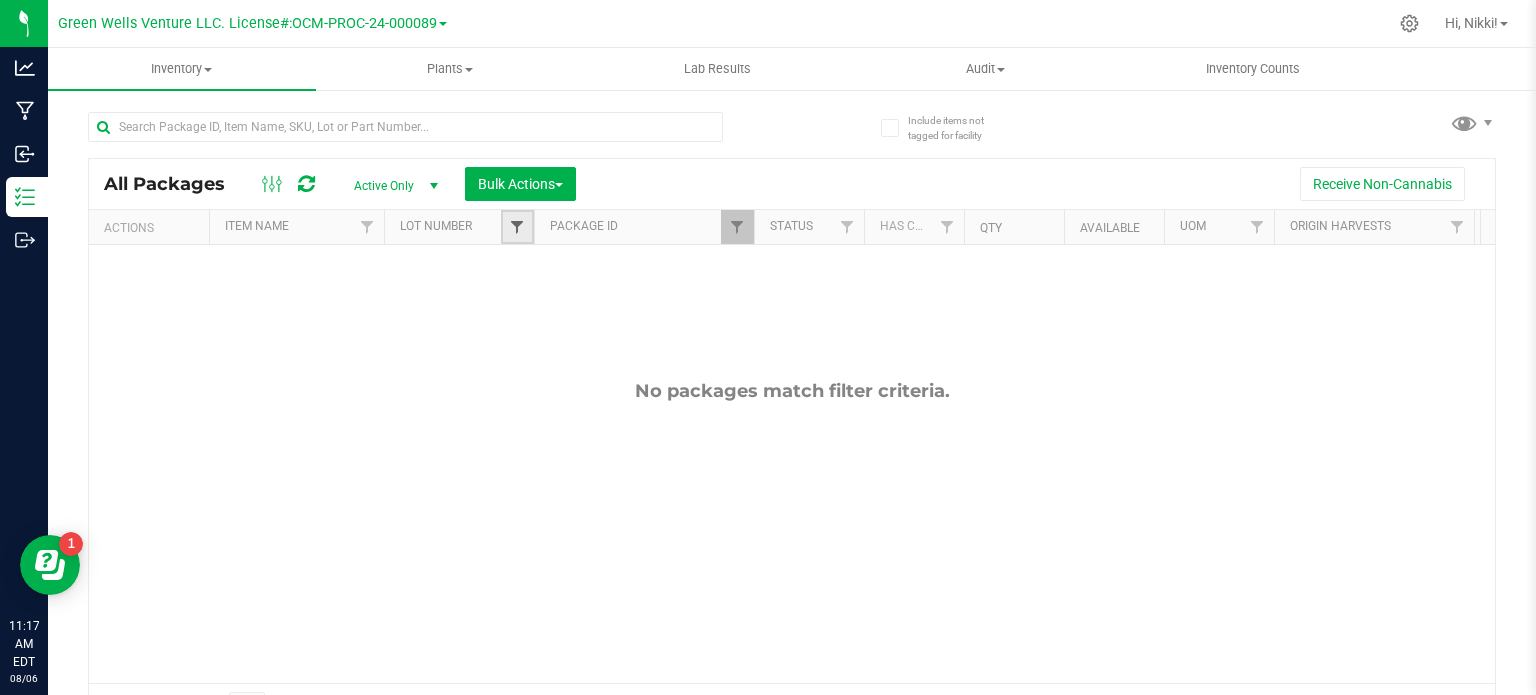 click at bounding box center (517, 227) 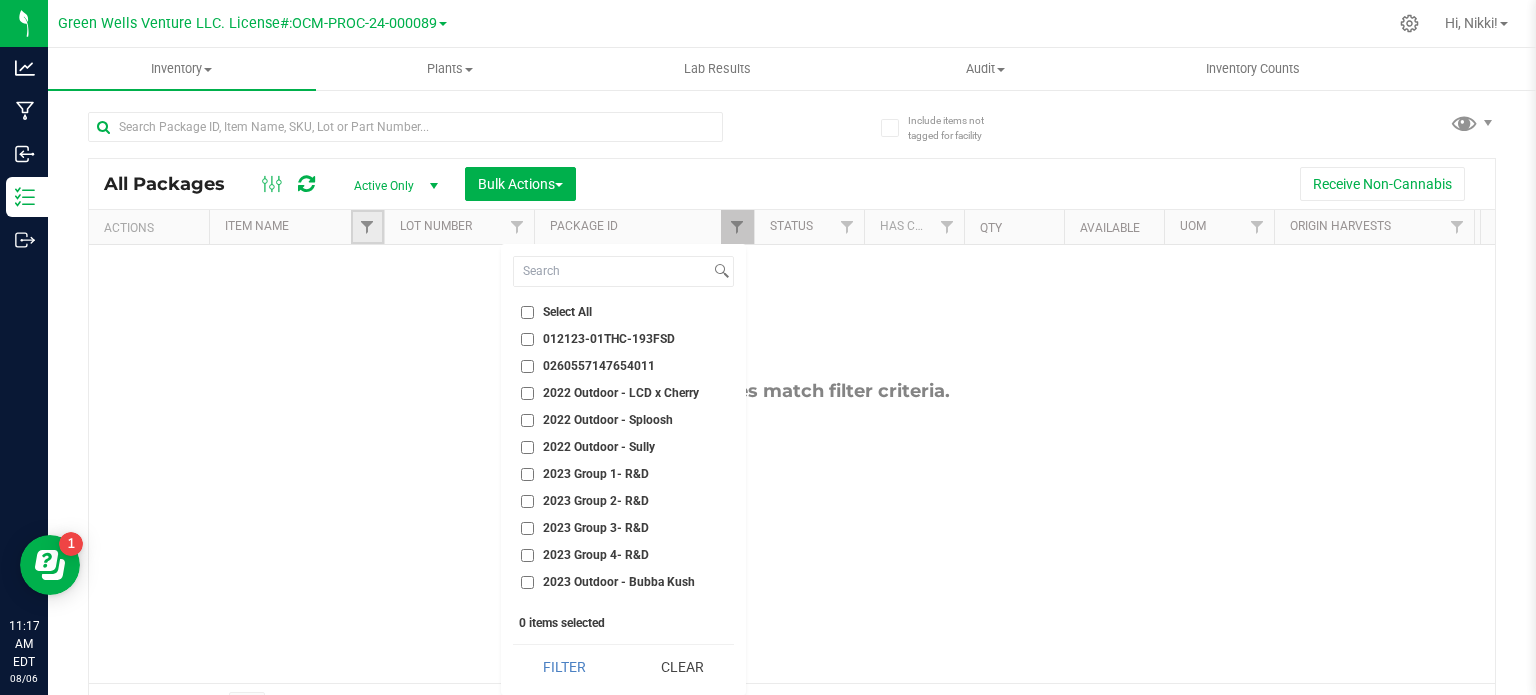 click at bounding box center (367, 227) 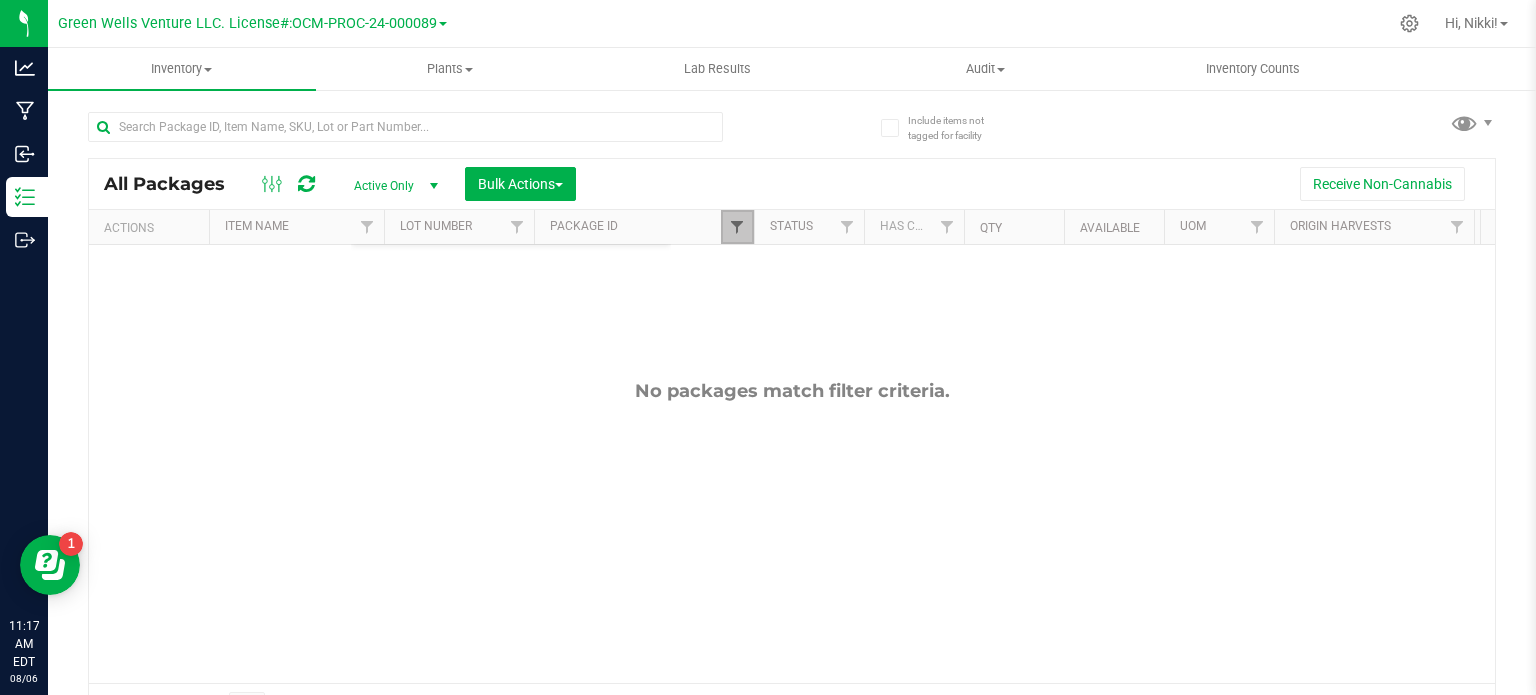 click at bounding box center [737, 227] 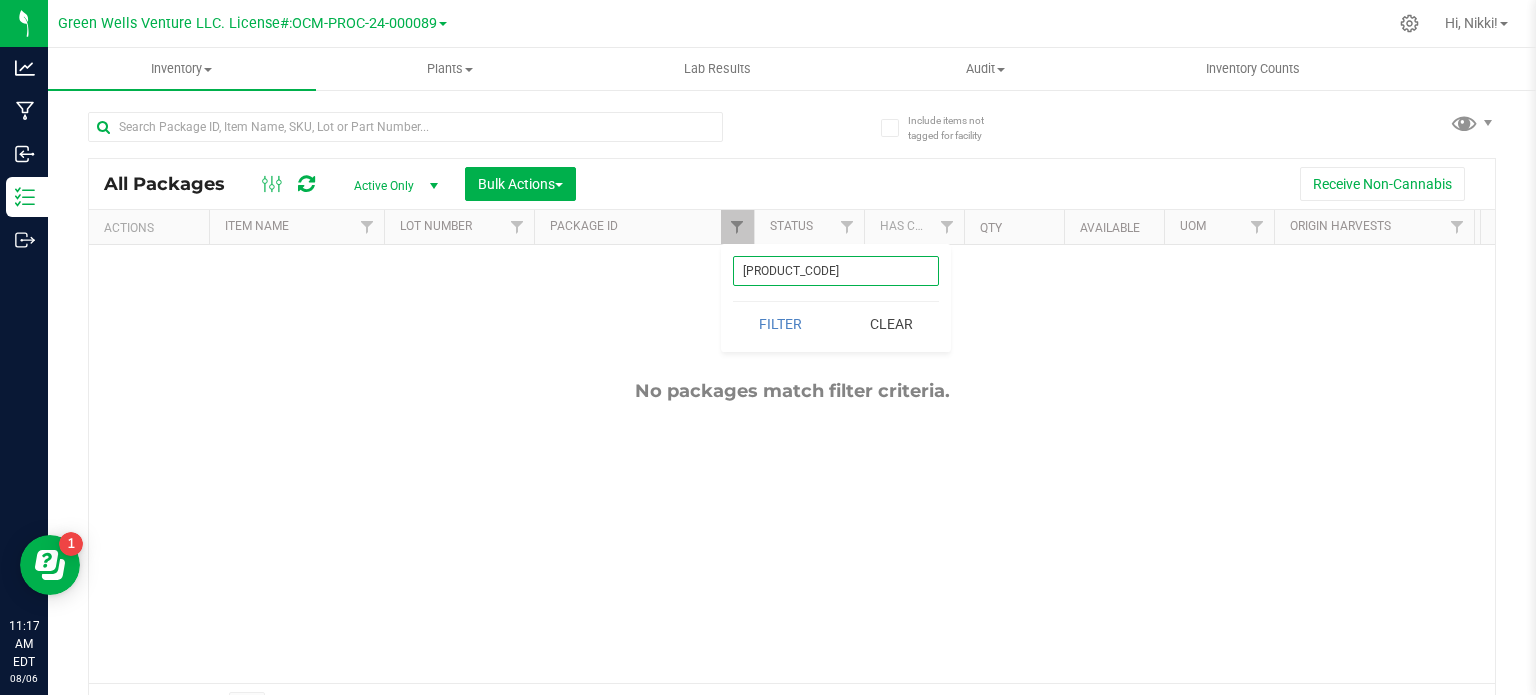 click on "[PRODUCT_CODE]" at bounding box center (836, 271) 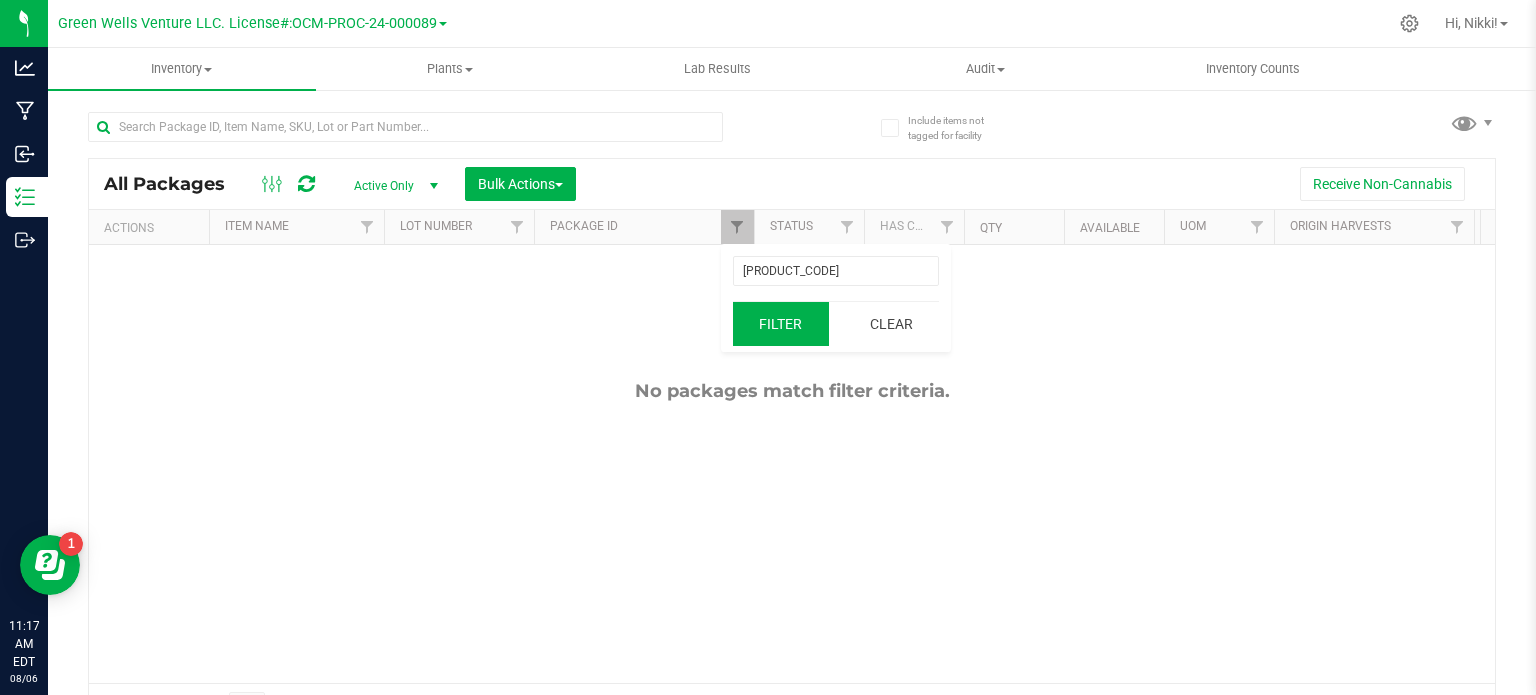 click on "Filter" at bounding box center [781, 324] 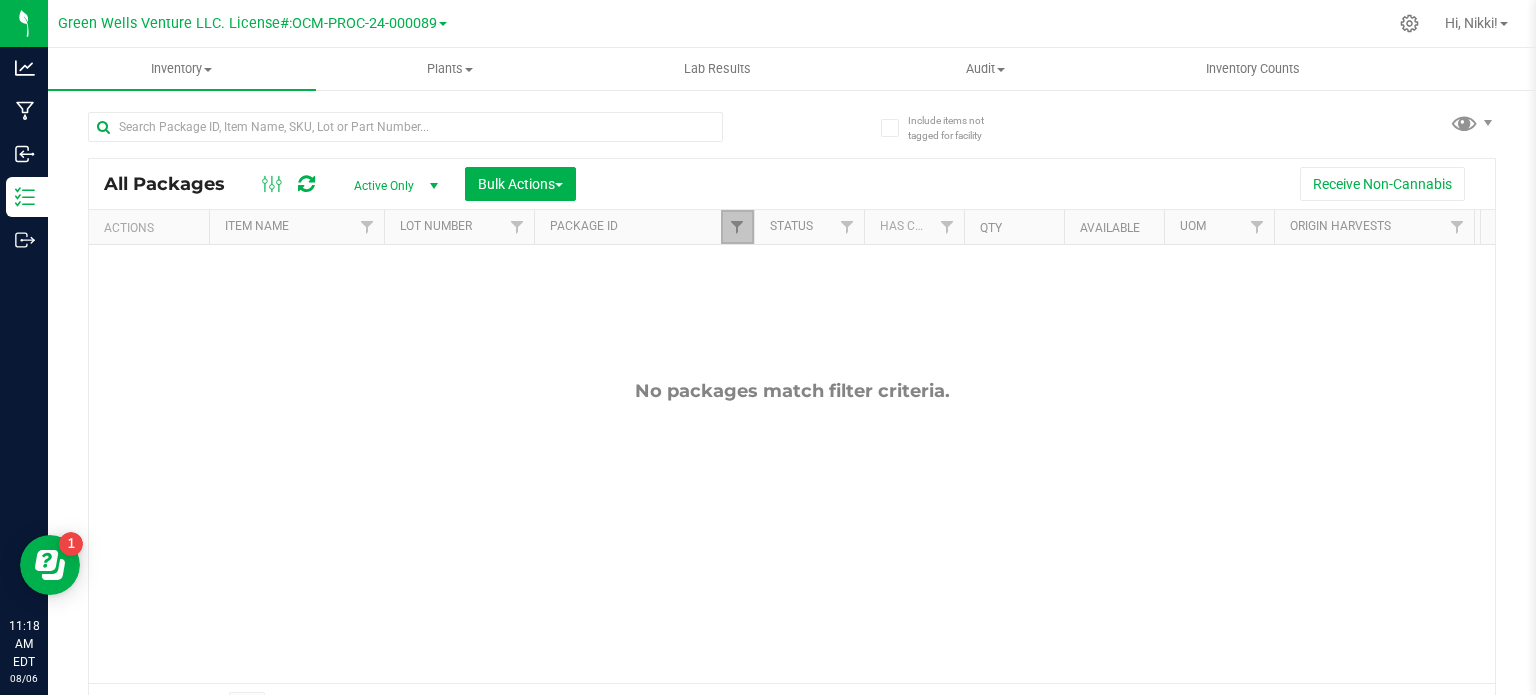 click at bounding box center [737, 227] 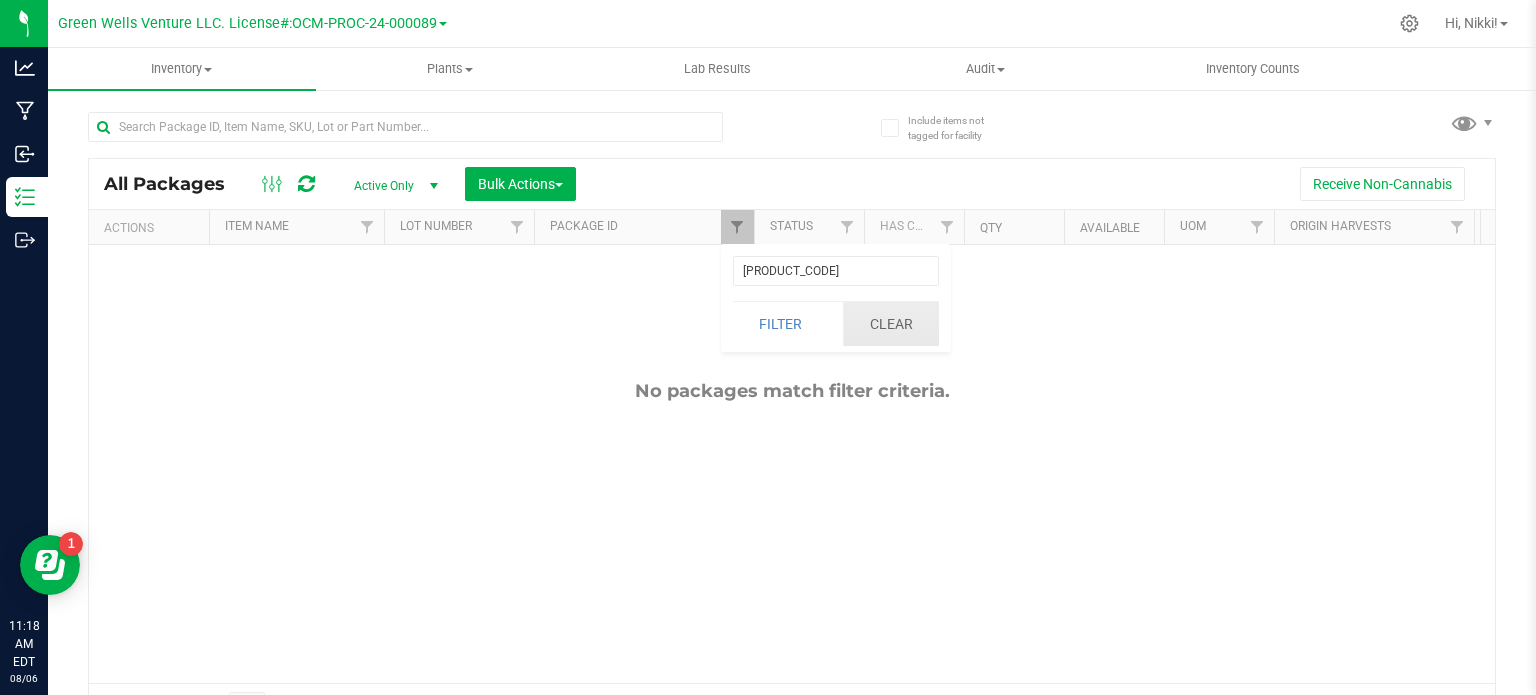 click on "Clear" at bounding box center [891, 324] 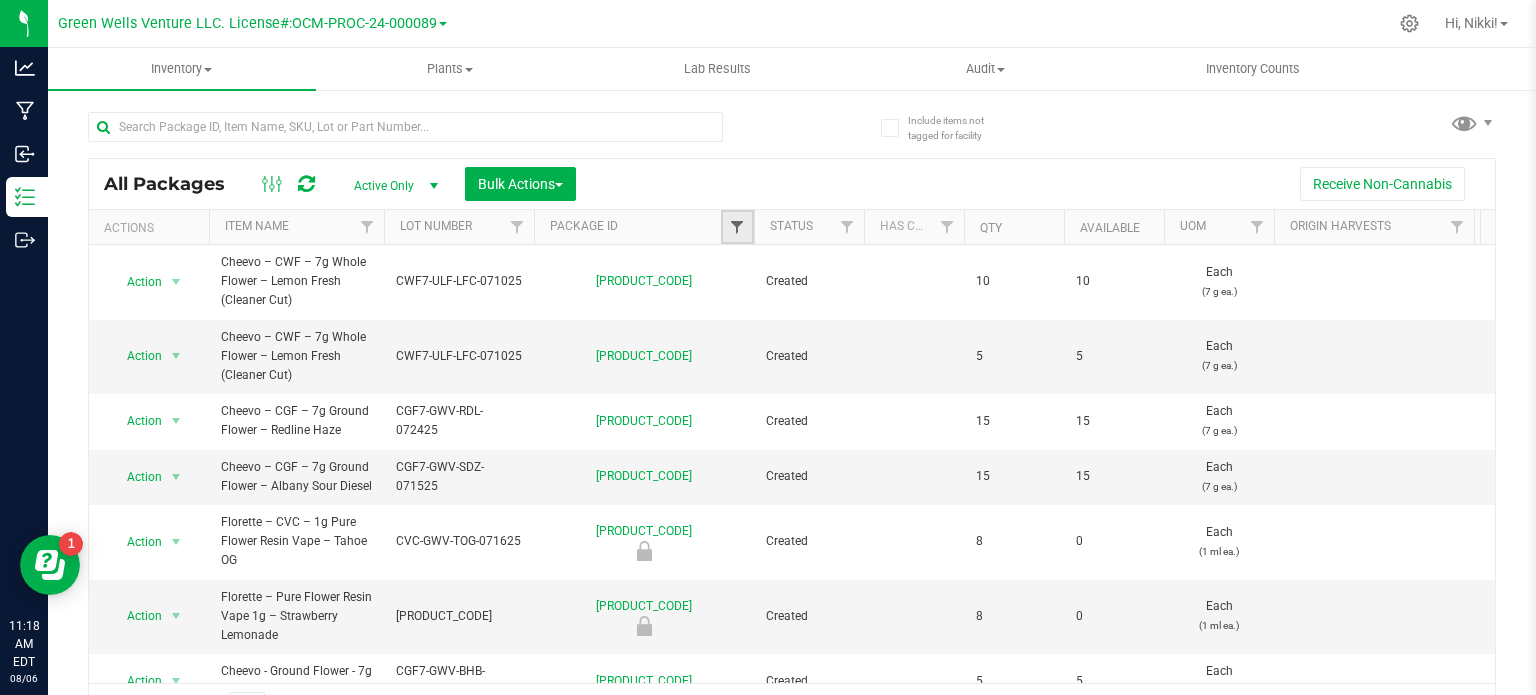 click at bounding box center (737, 227) 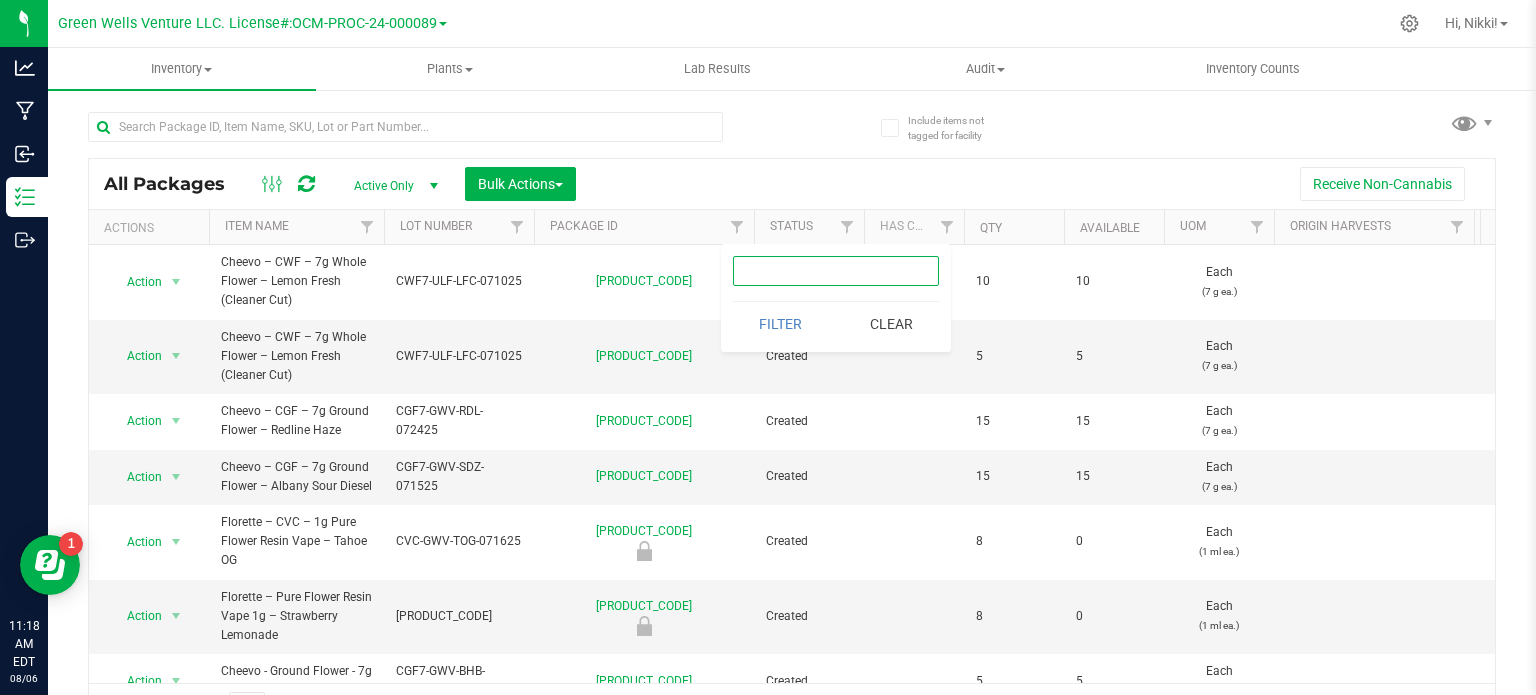 paste on "[PRODUCT_CODE]" 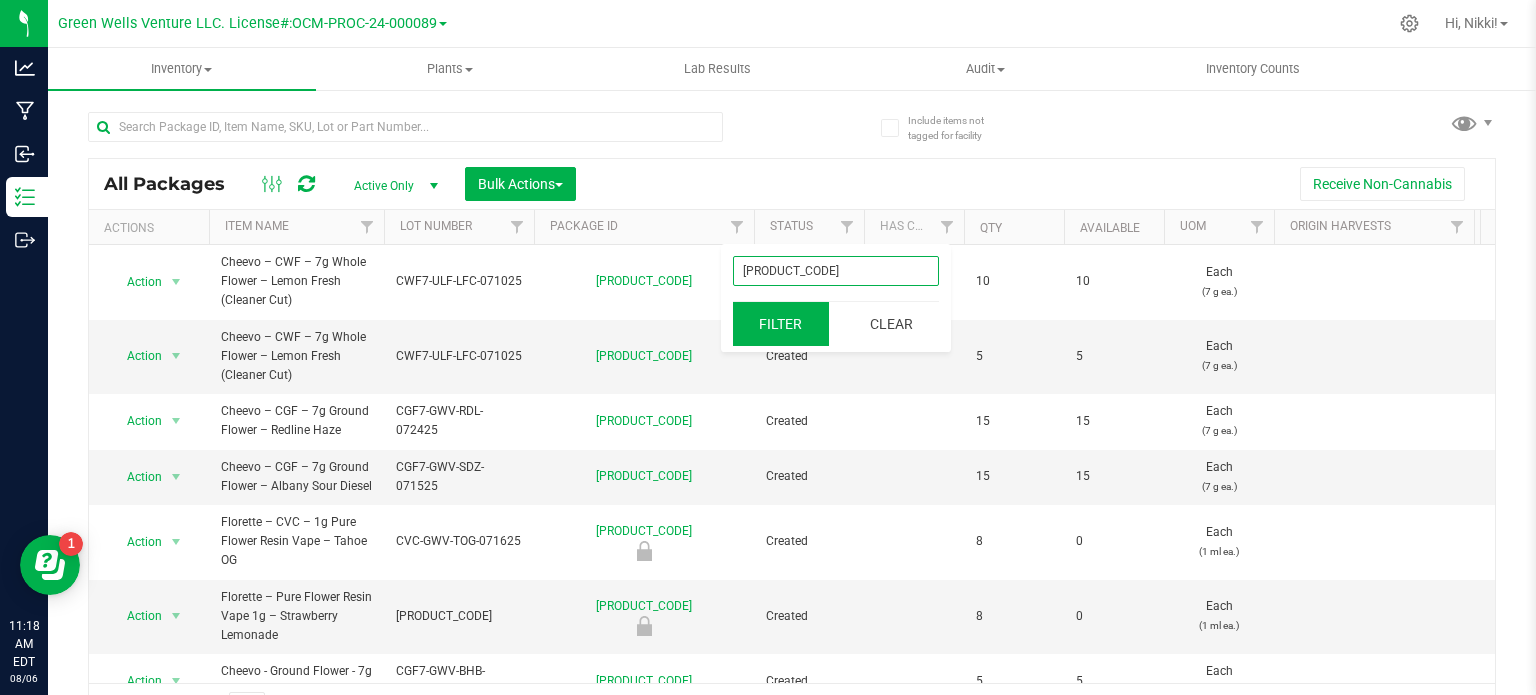 type on "[PRODUCT_CODE]" 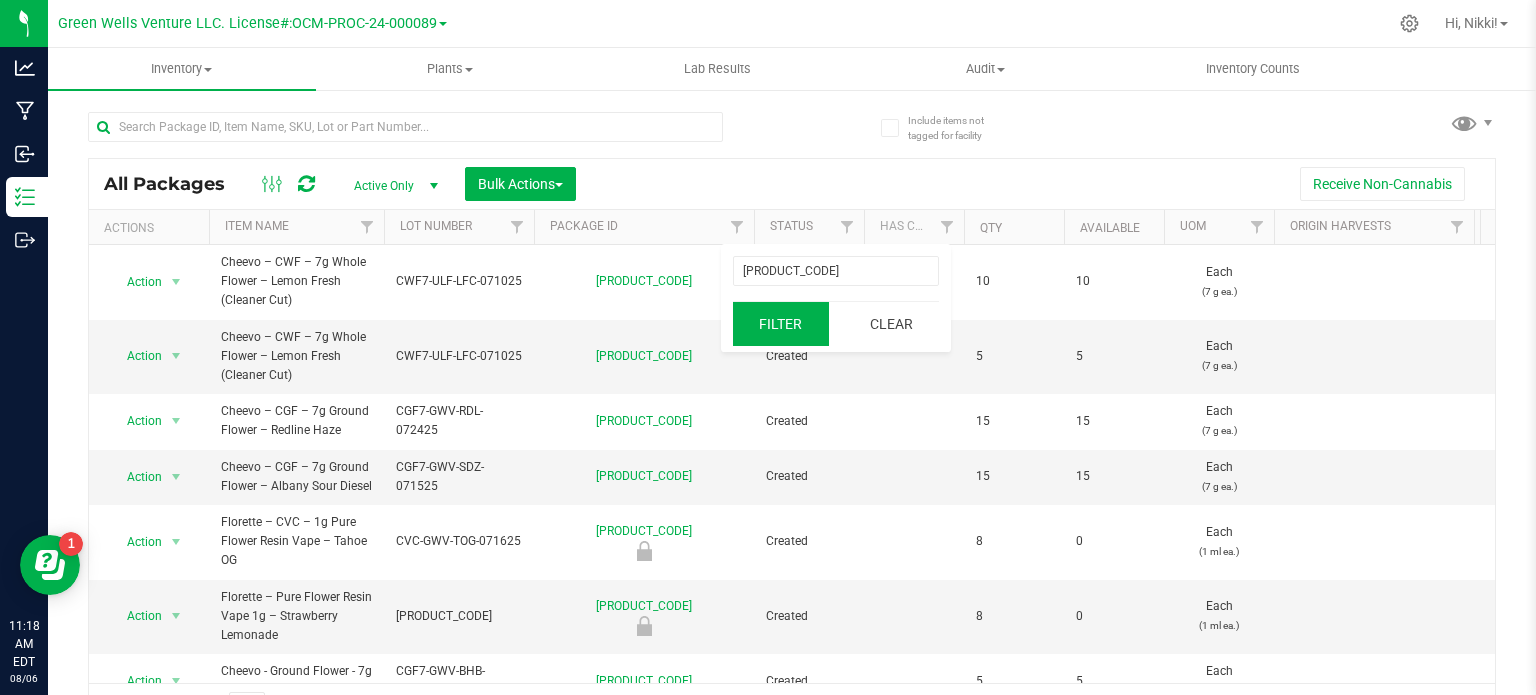 click on "Filter" at bounding box center [781, 324] 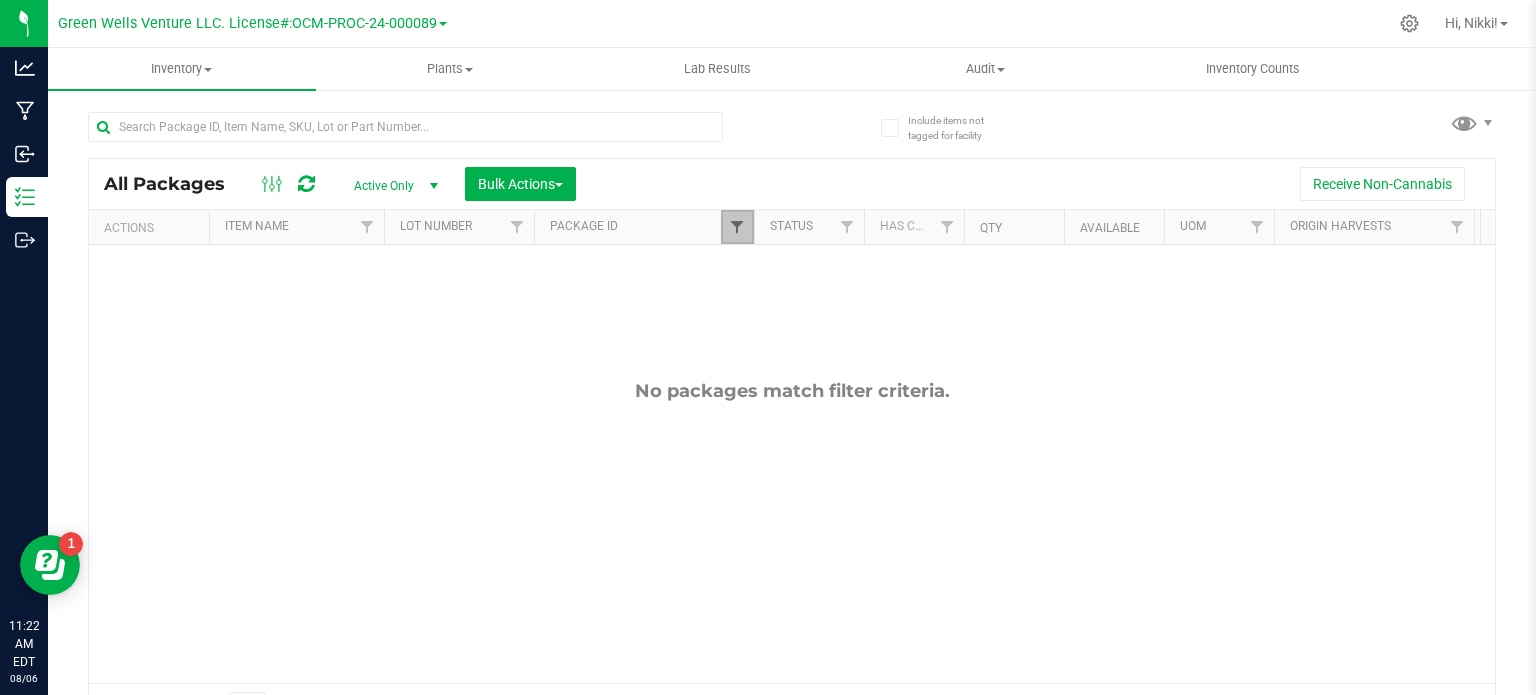 click at bounding box center [737, 227] 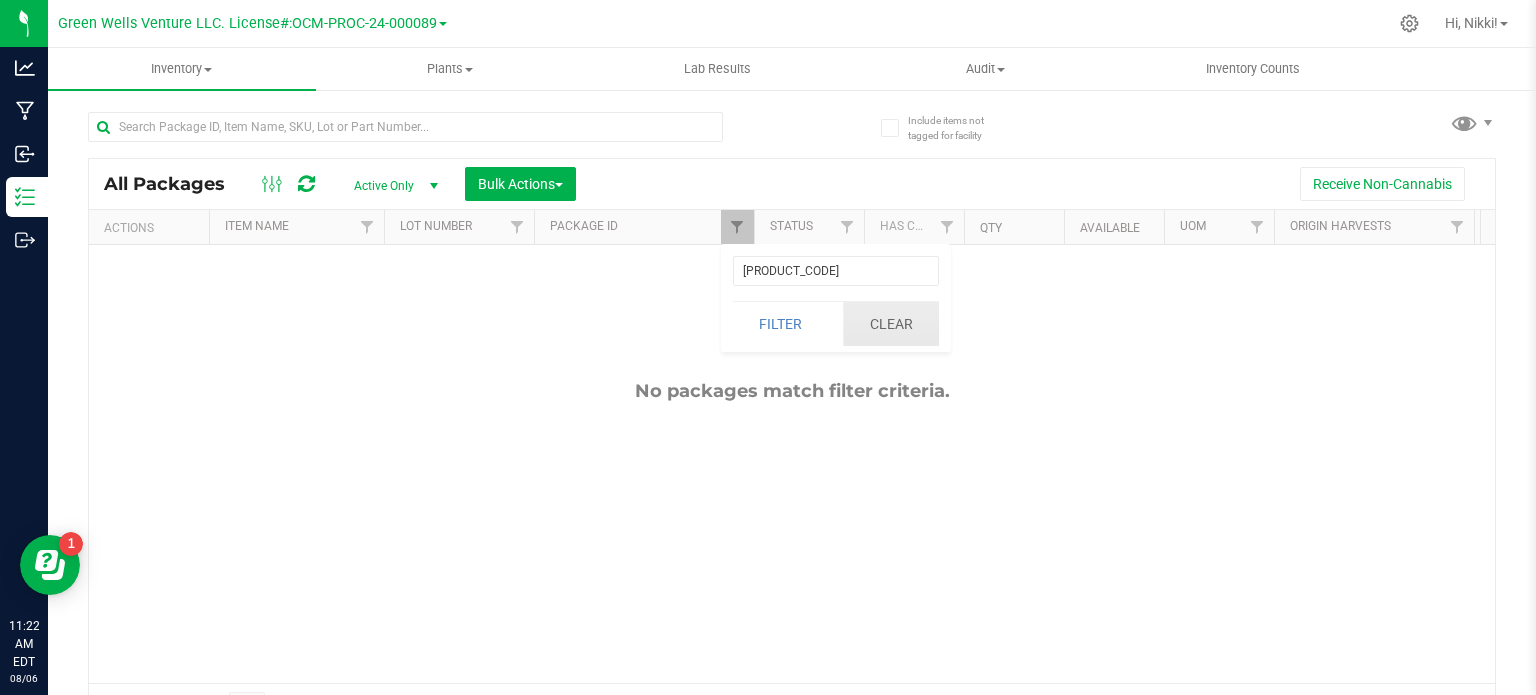 click on "Clear" at bounding box center (891, 324) 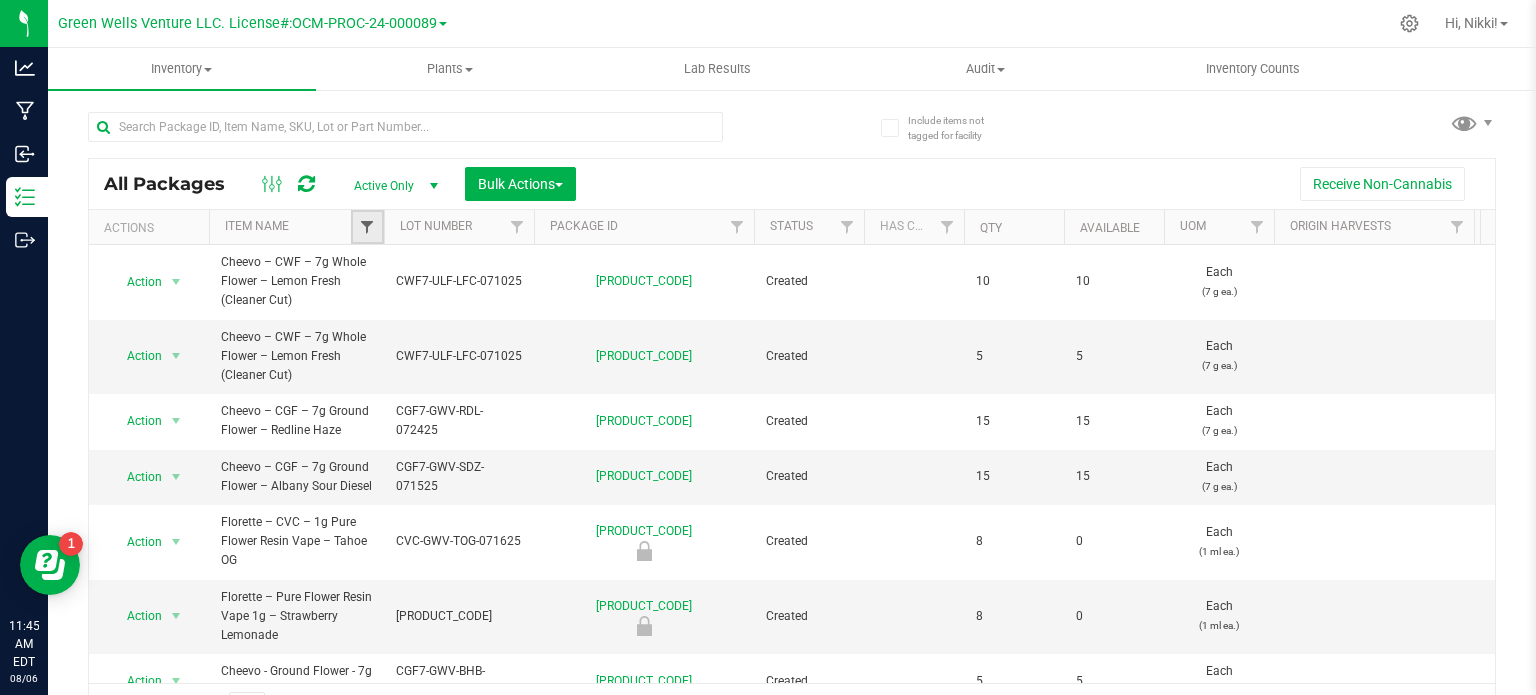 click at bounding box center [367, 227] 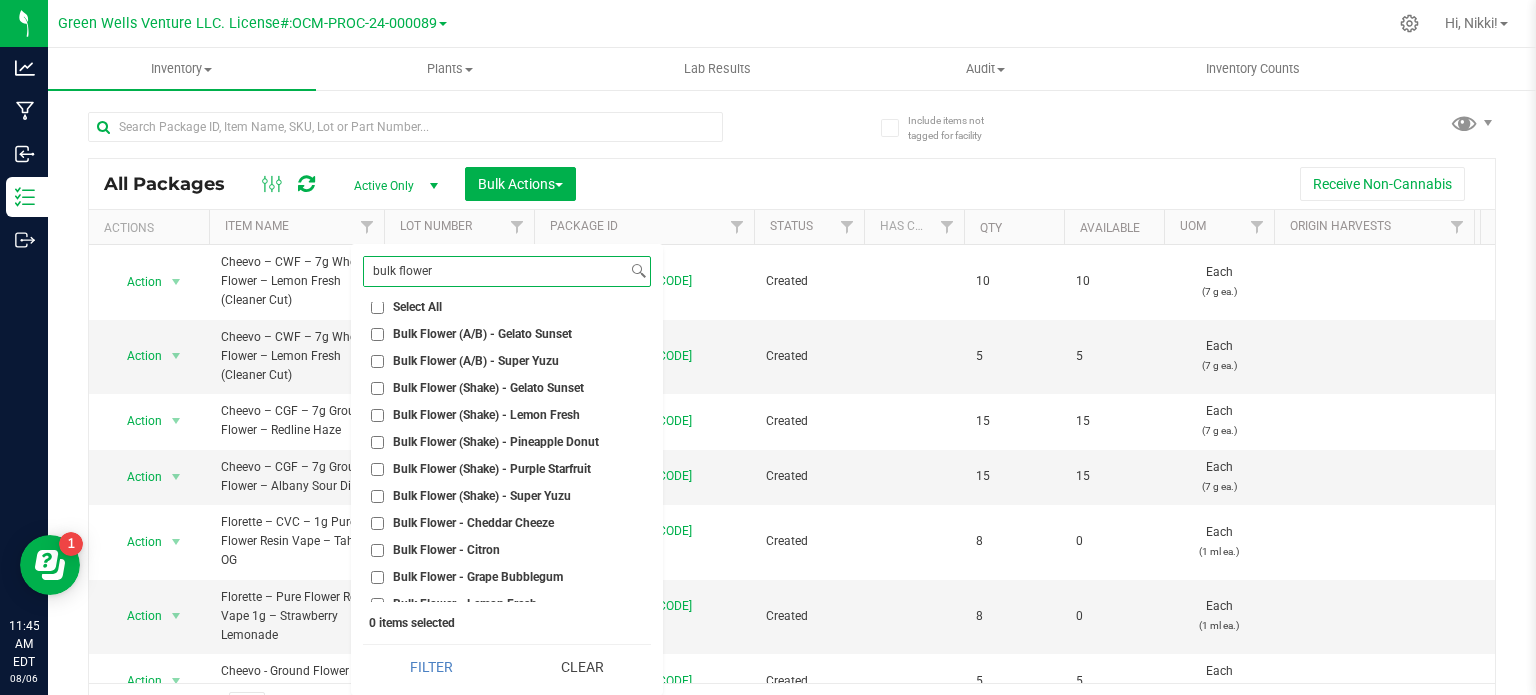 scroll, scrollTop: 0, scrollLeft: 0, axis: both 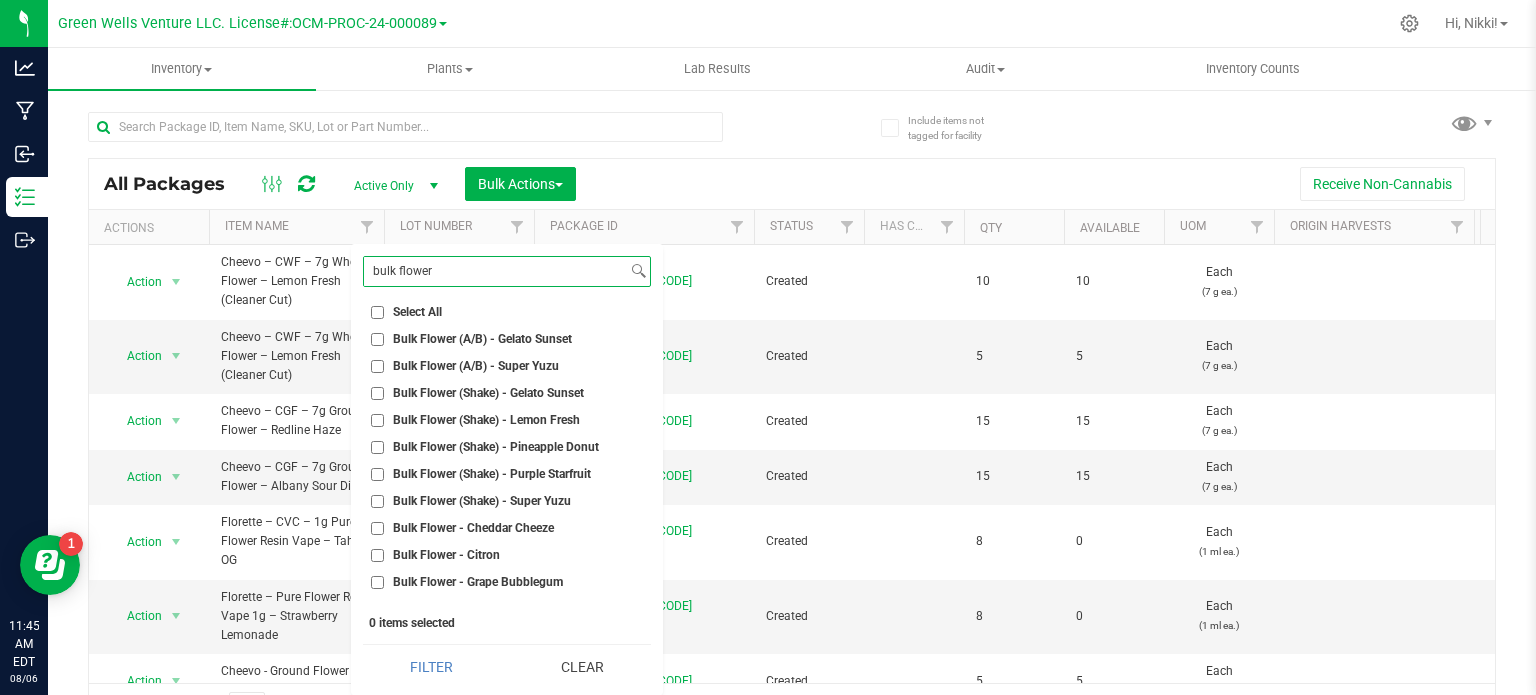 type on "bulk flower" 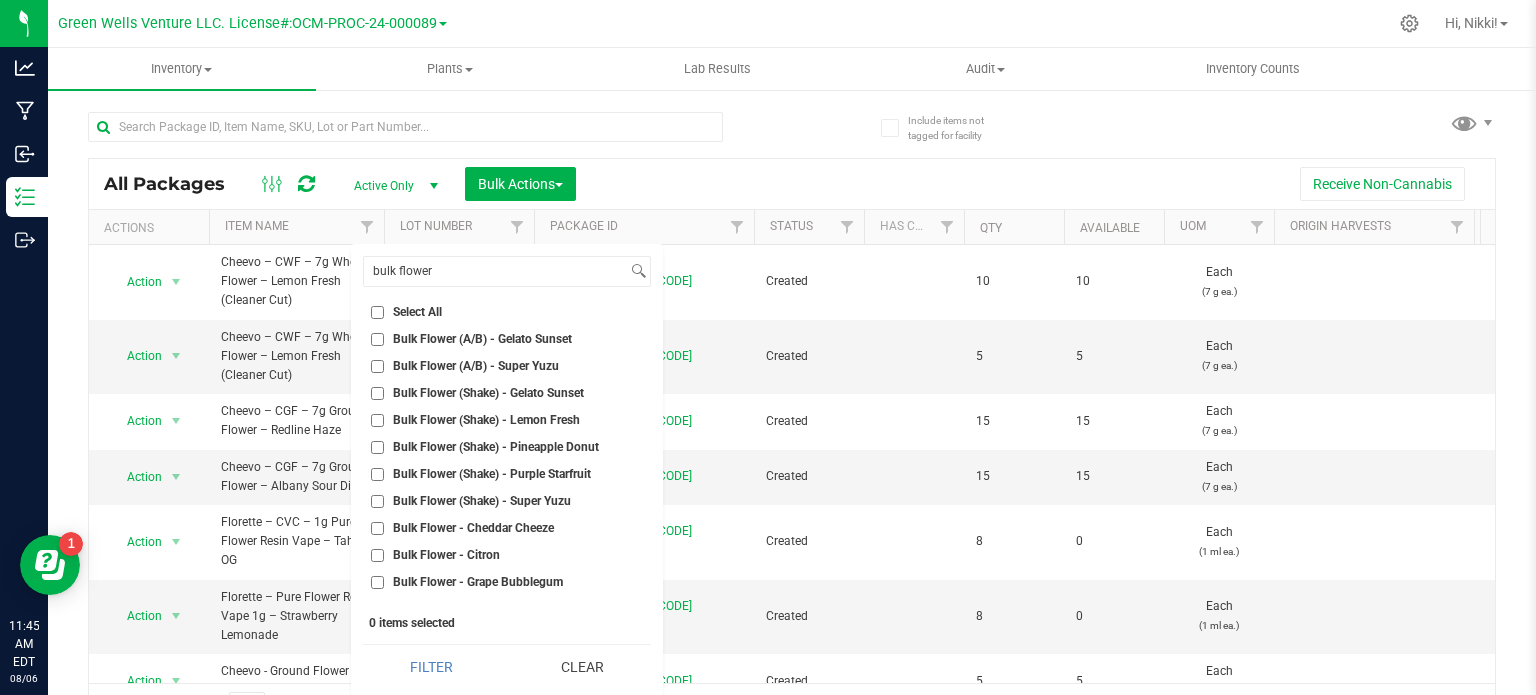 click on "Bulk Flower (A/B) - Gelato Sunset" at bounding box center [377, 339] 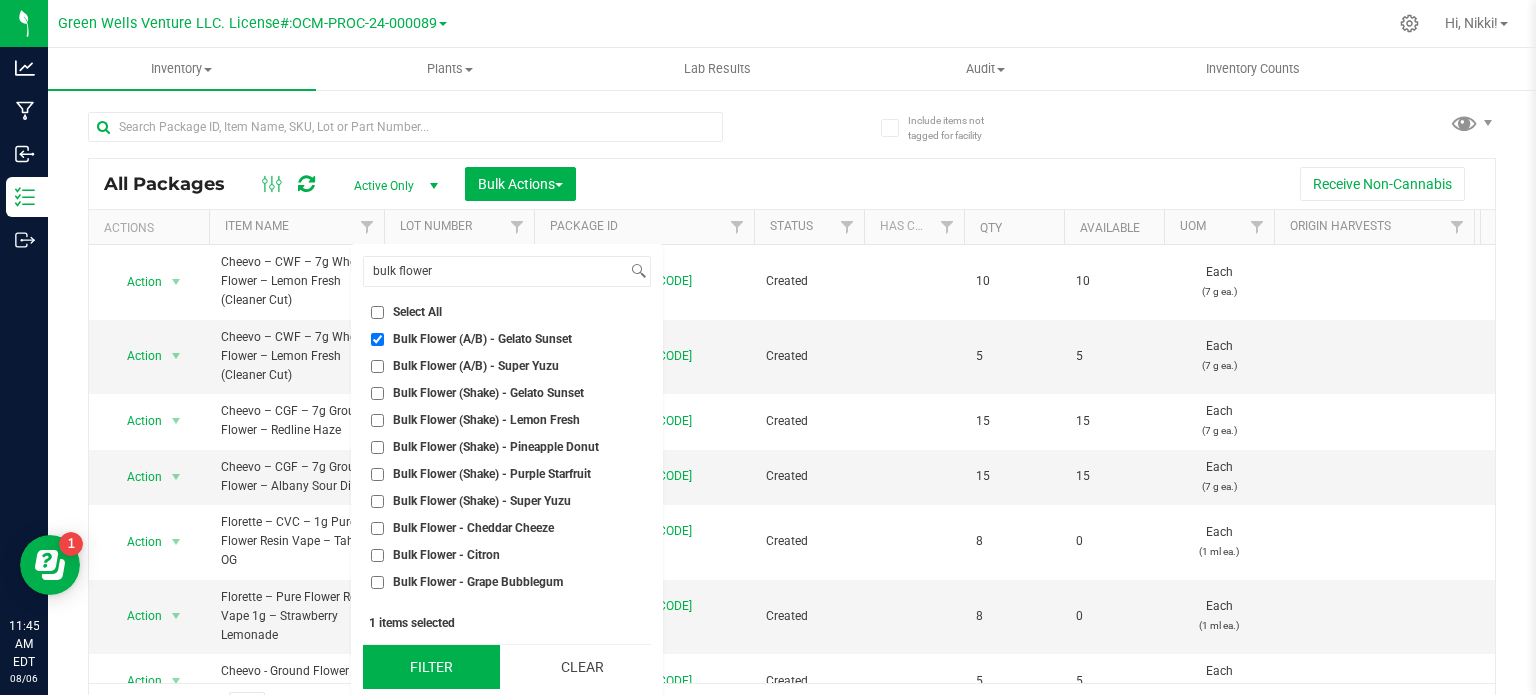 click on "Filter" at bounding box center (431, 667) 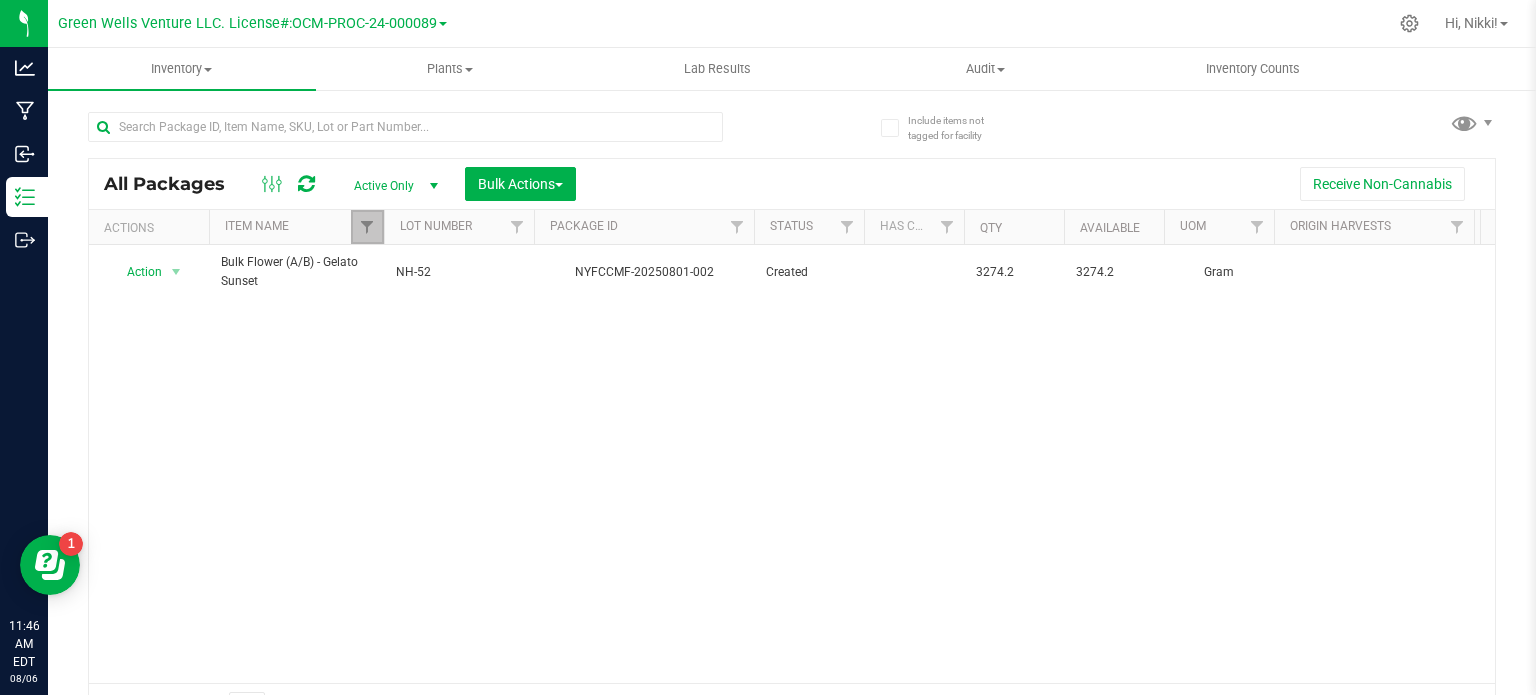 click at bounding box center [367, 227] 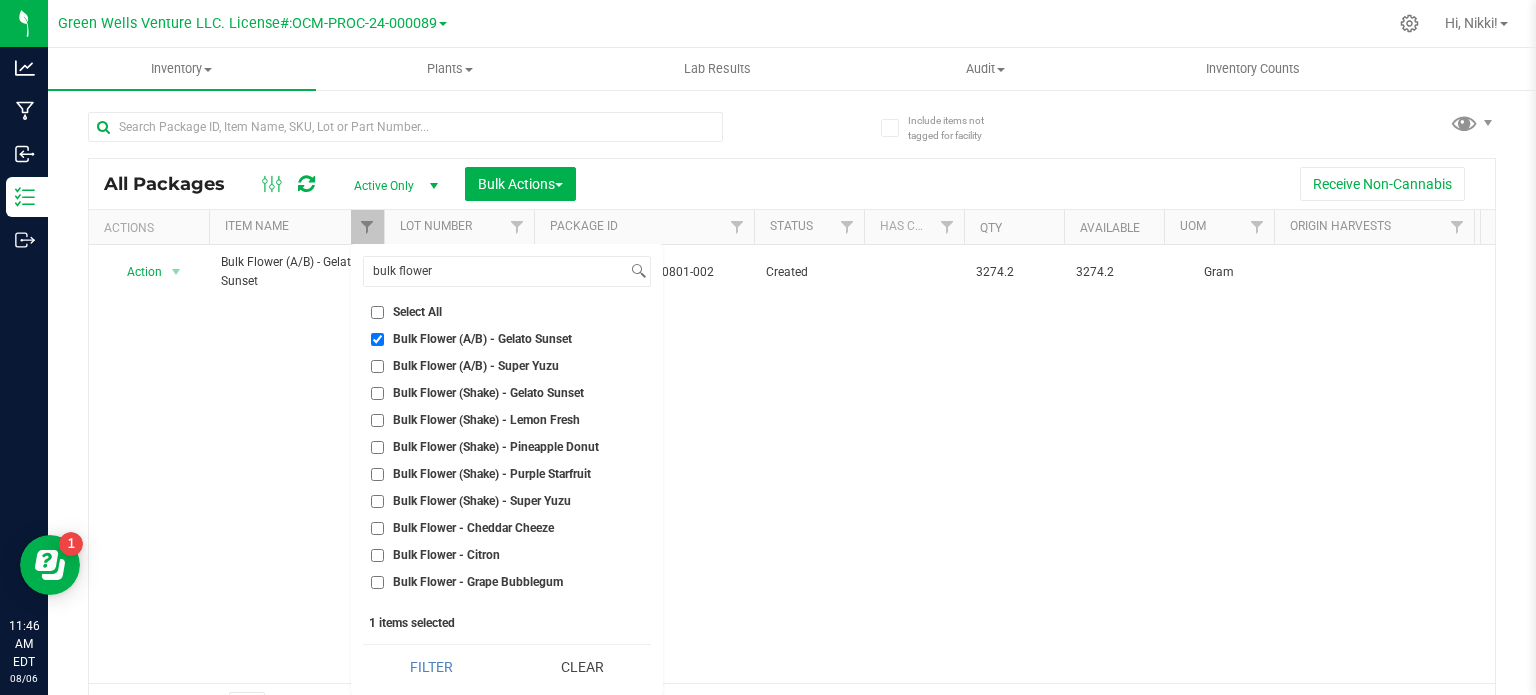 click on "Bulk Flower (Shake) - Gelato Sunset" at bounding box center [377, 393] 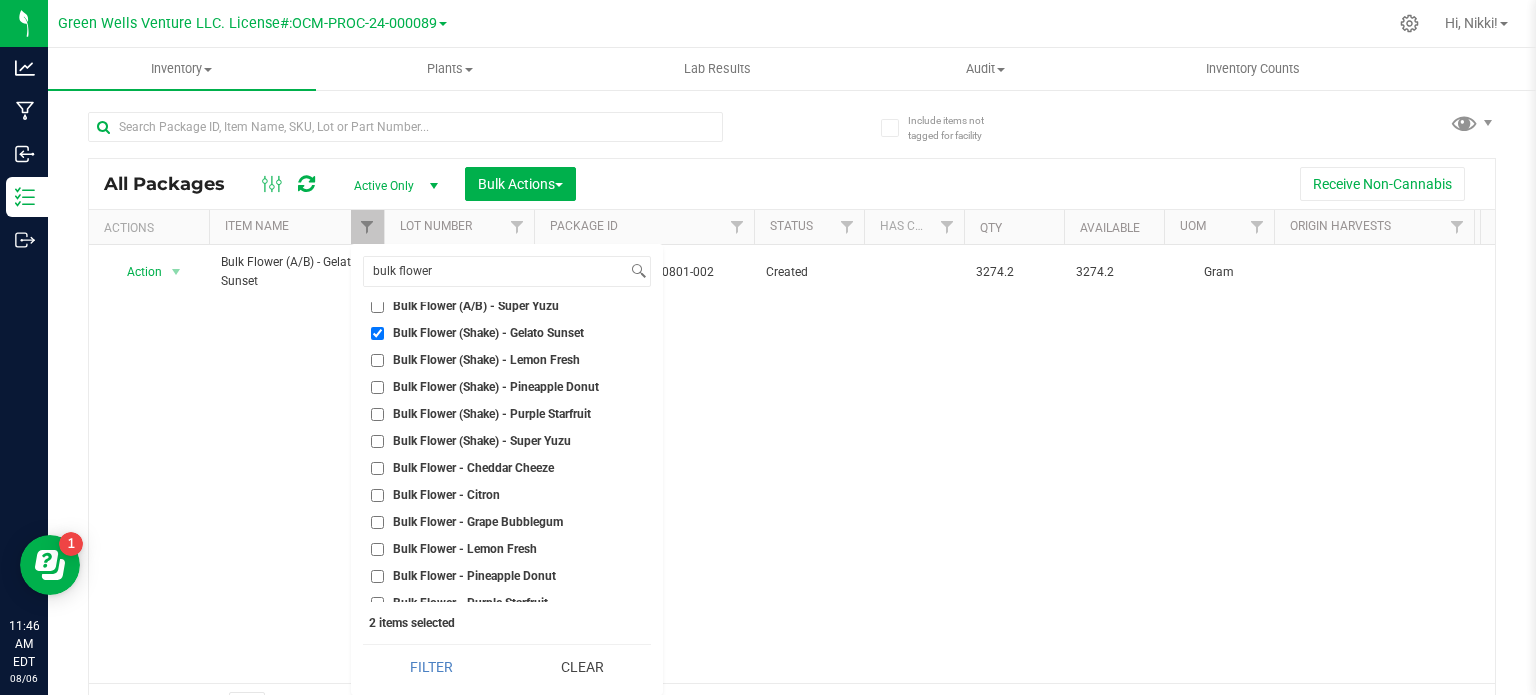scroll, scrollTop: 0, scrollLeft: 0, axis: both 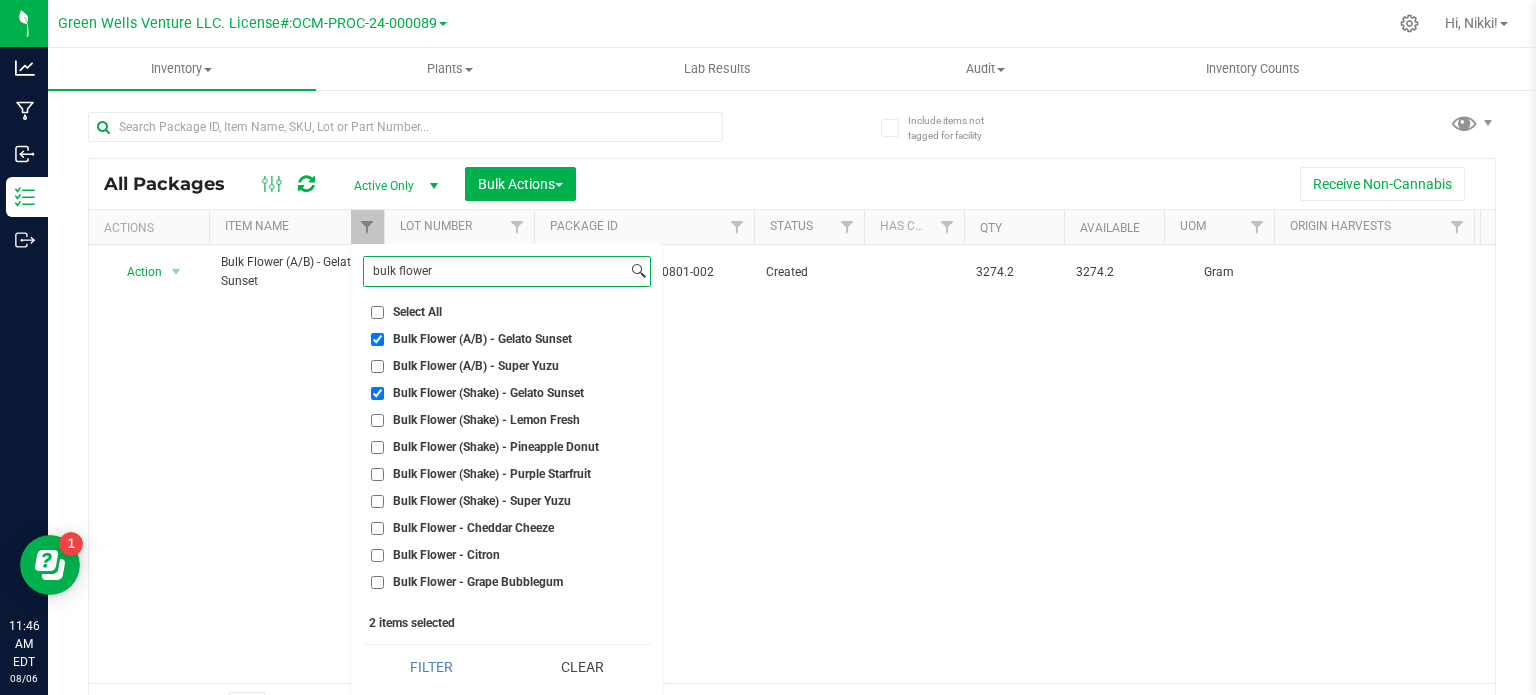 click on "bulk flower" at bounding box center (495, 271) 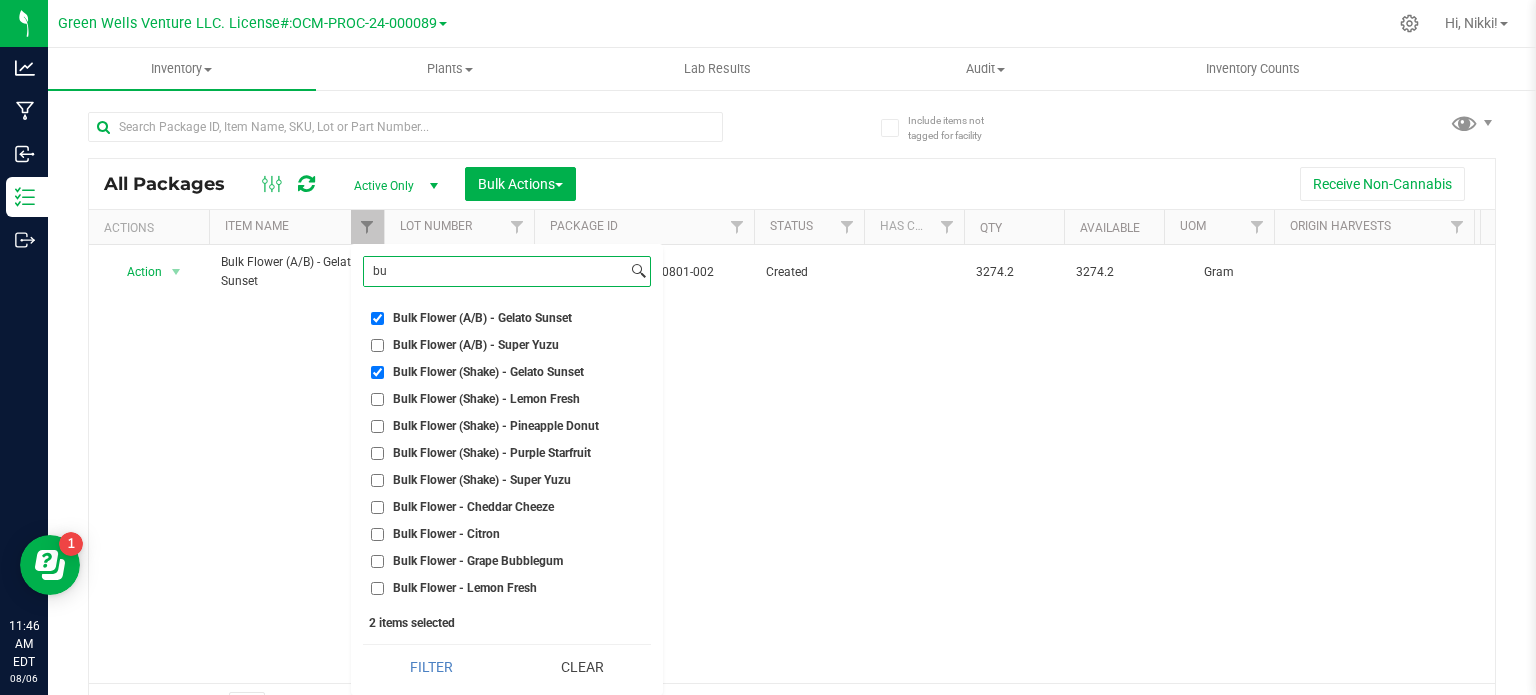 type on "b" 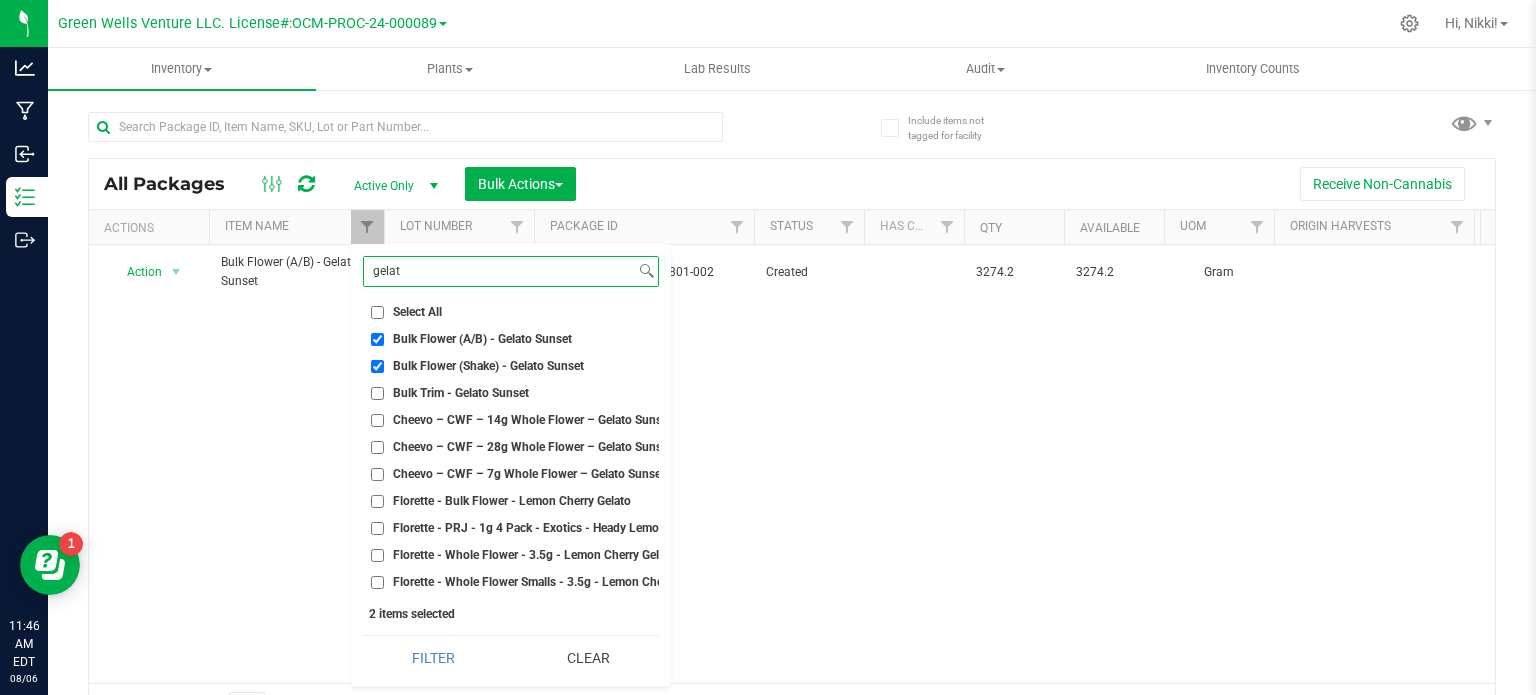 scroll, scrollTop: 0, scrollLeft: 0, axis: both 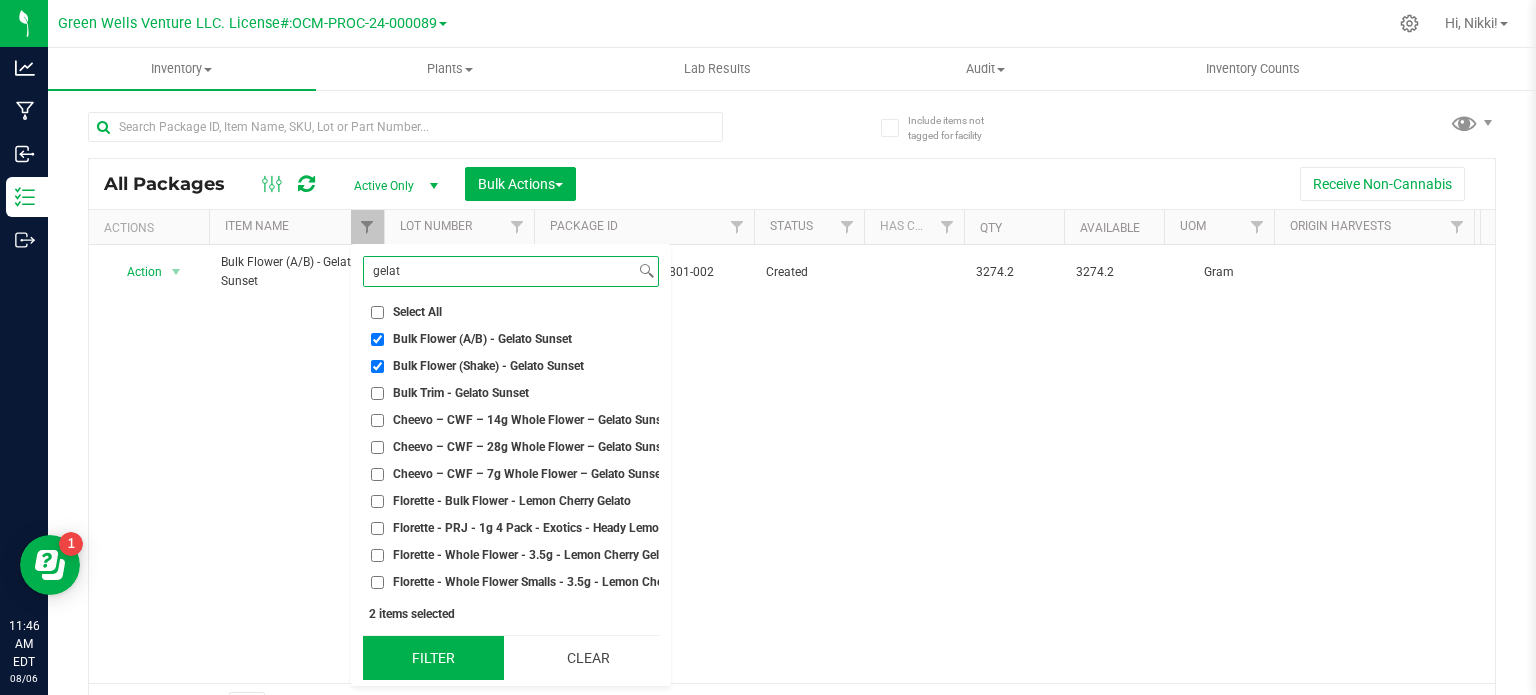 type on "gelat" 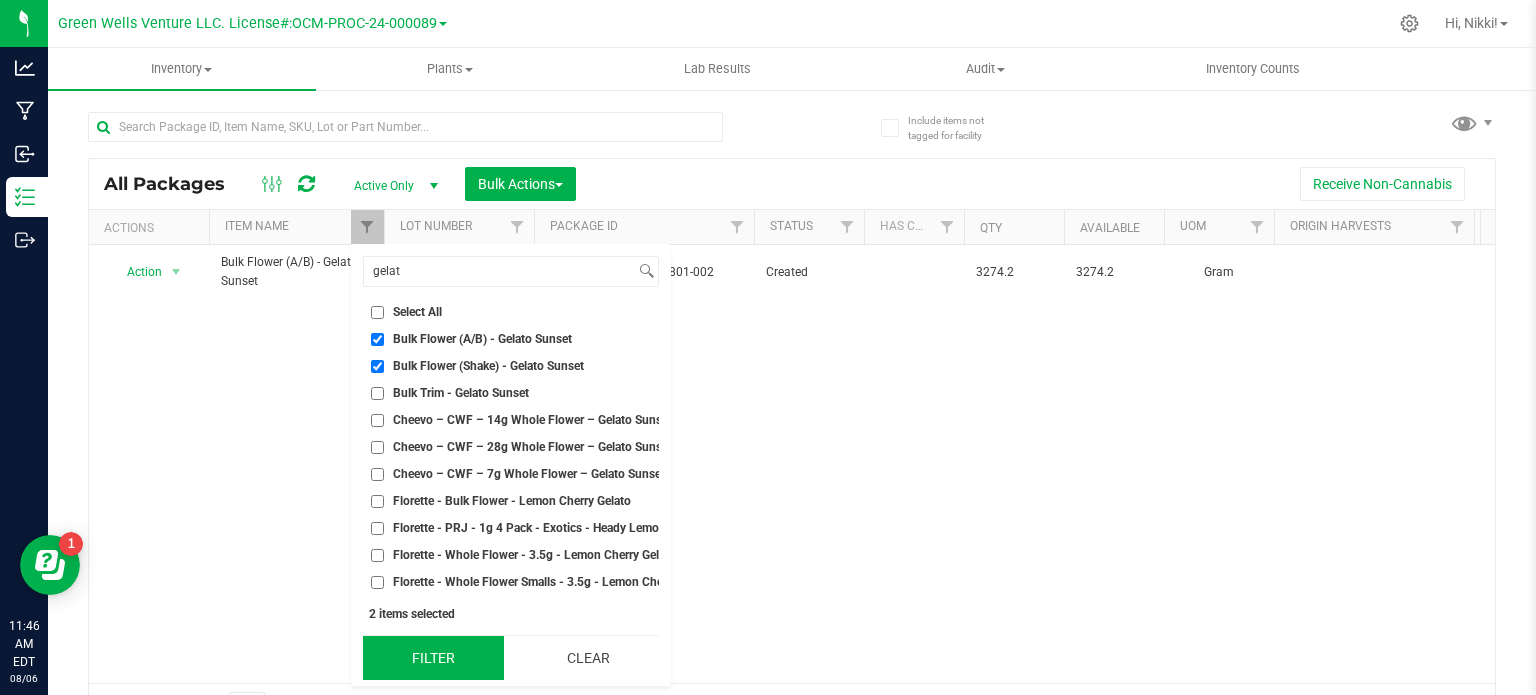 click on "Filter" at bounding box center (433, 658) 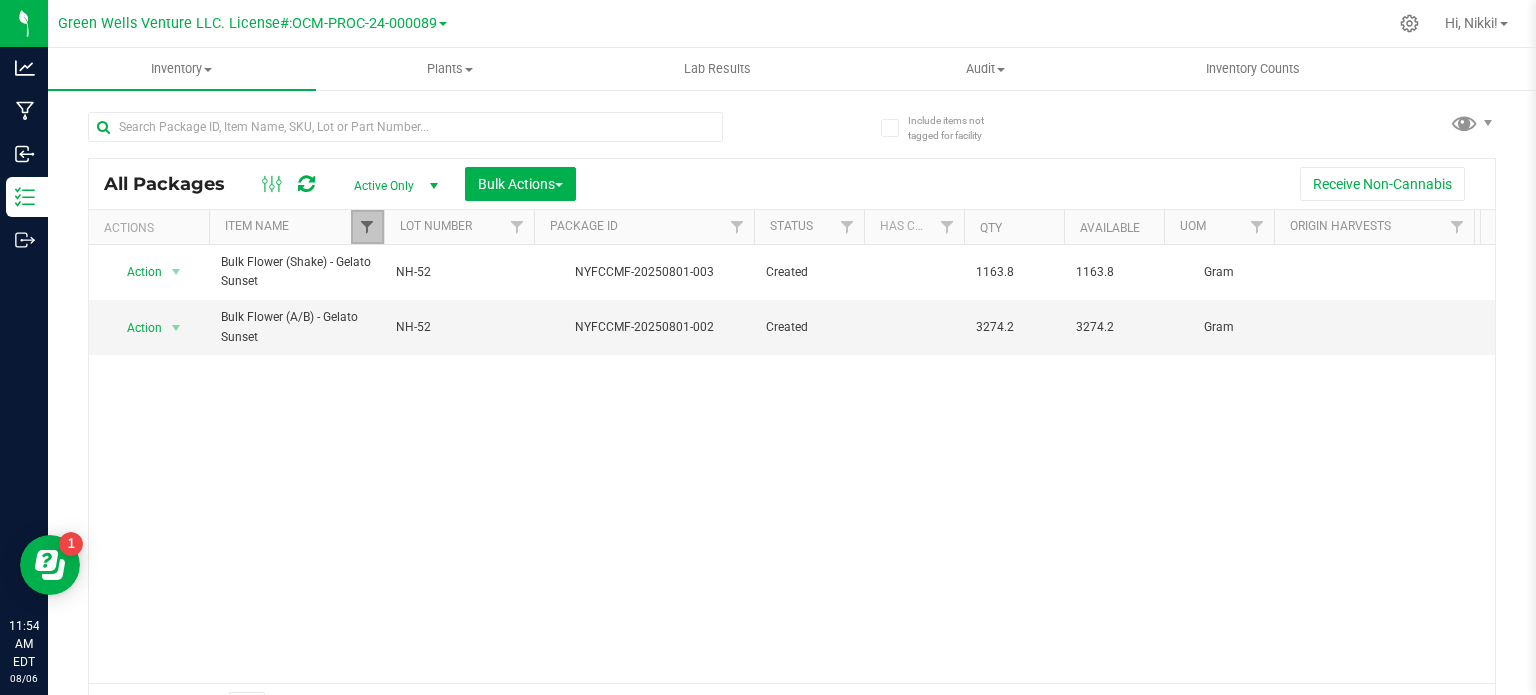 click at bounding box center (367, 227) 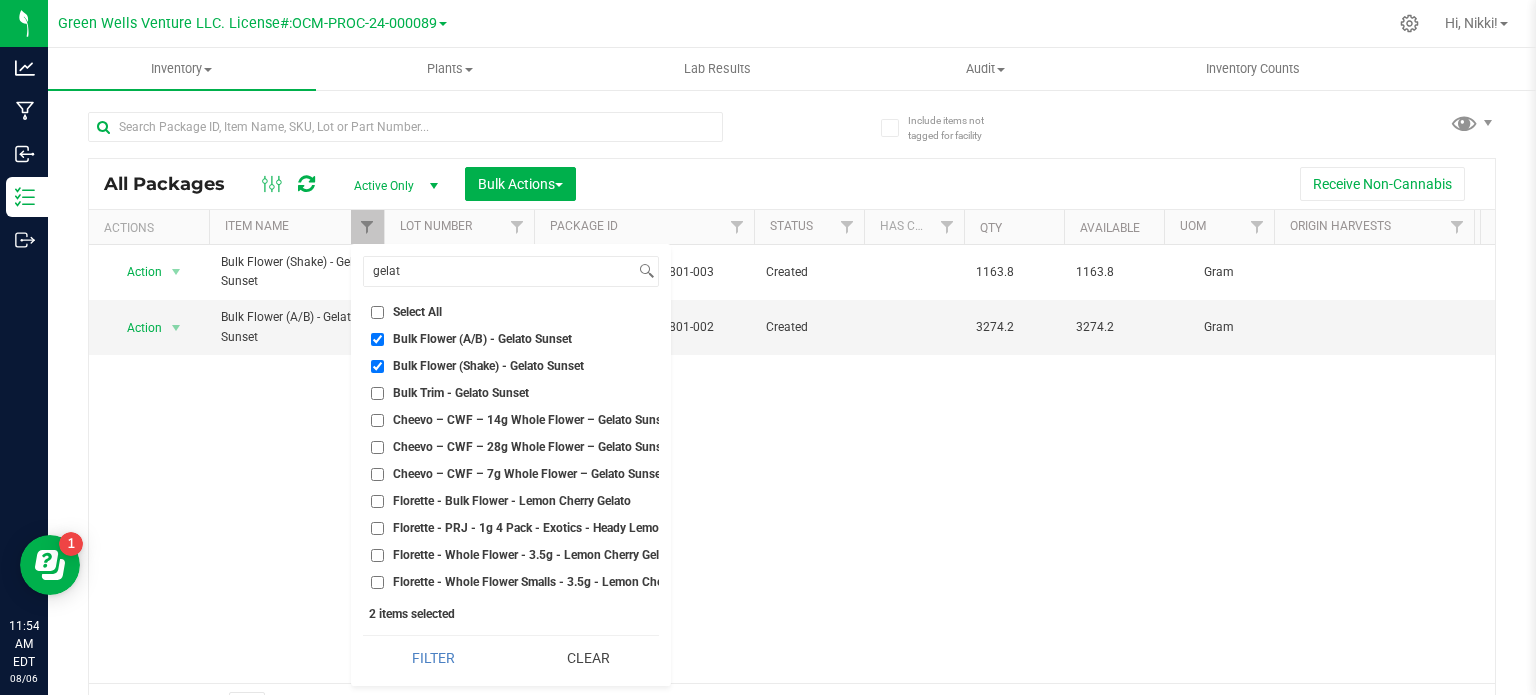 click on "Cheevo – CWF – 14g Whole Flower – Gelato Sunset" at bounding box center [377, 420] 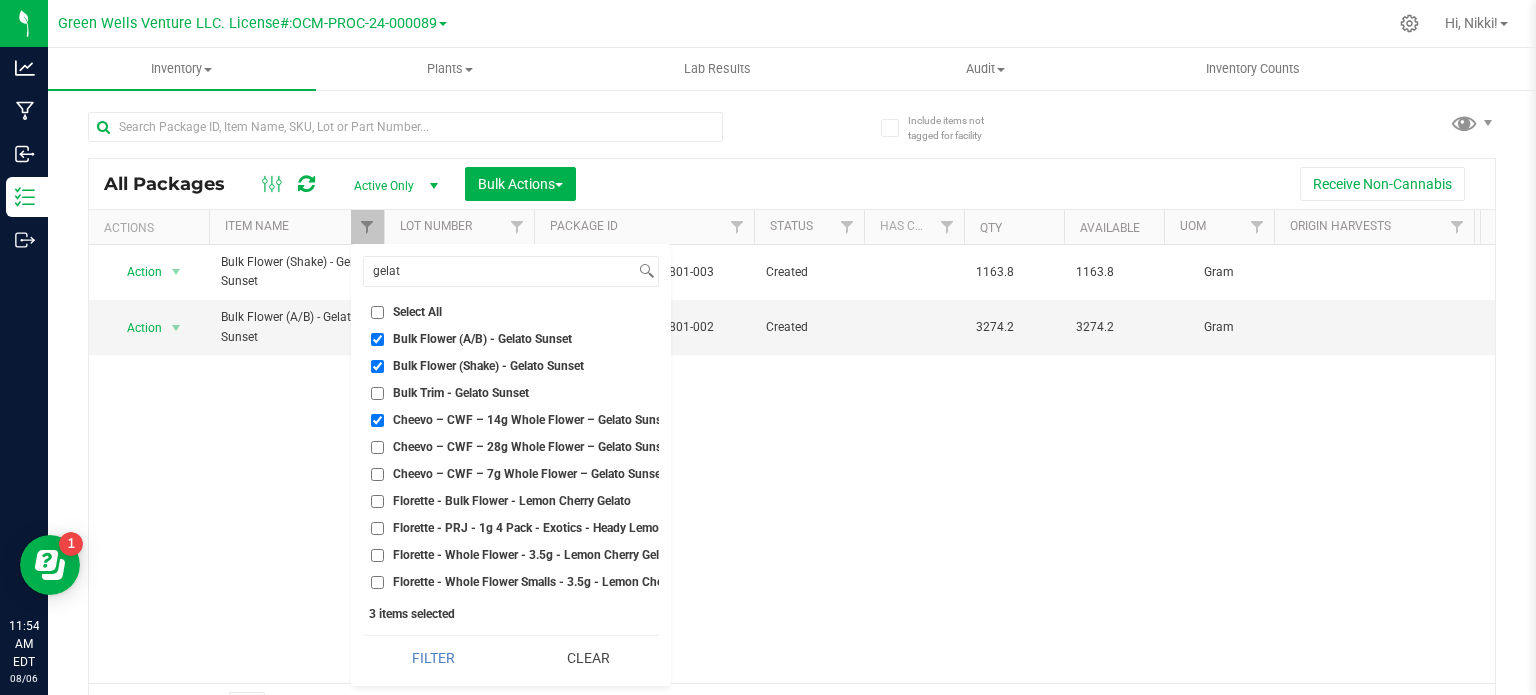 drag, startPoint x: 372, startPoint y: 444, endPoint x: 376, endPoint y: 461, distance: 17.464249 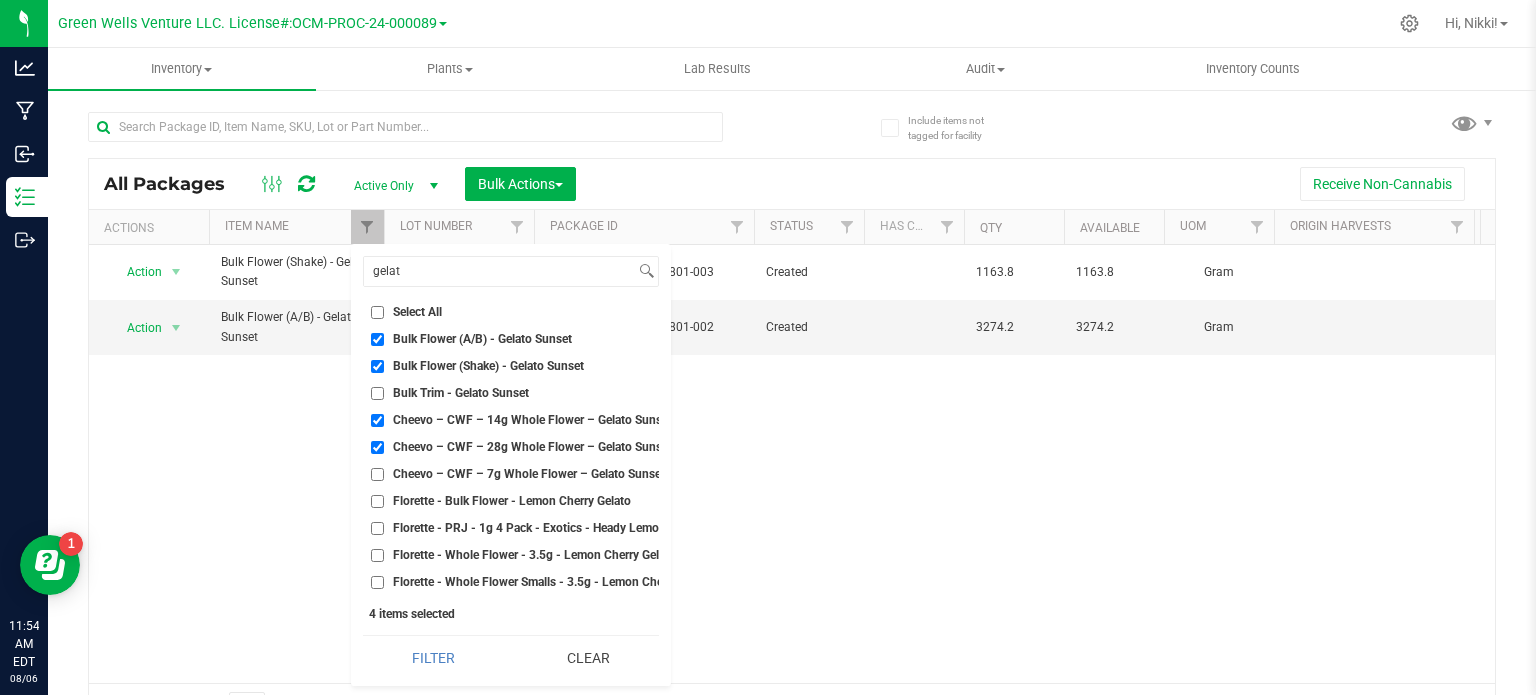 click on "Cheevo – CWF – 7g Whole Flower – Gelato Sunset" at bounding box center (377, 474) 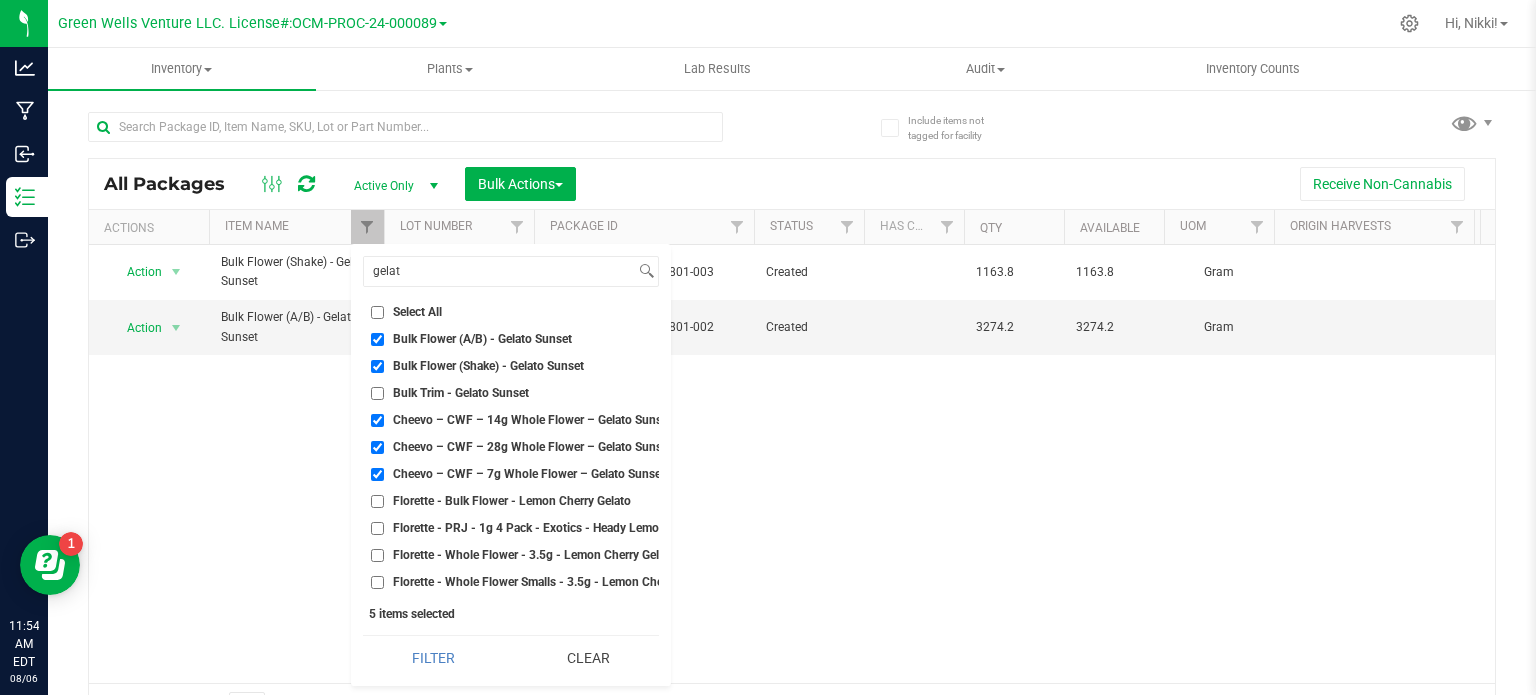 click on "Bulk Flower (Shake) - Gelato Sunset" at bounding box center [377, 366] 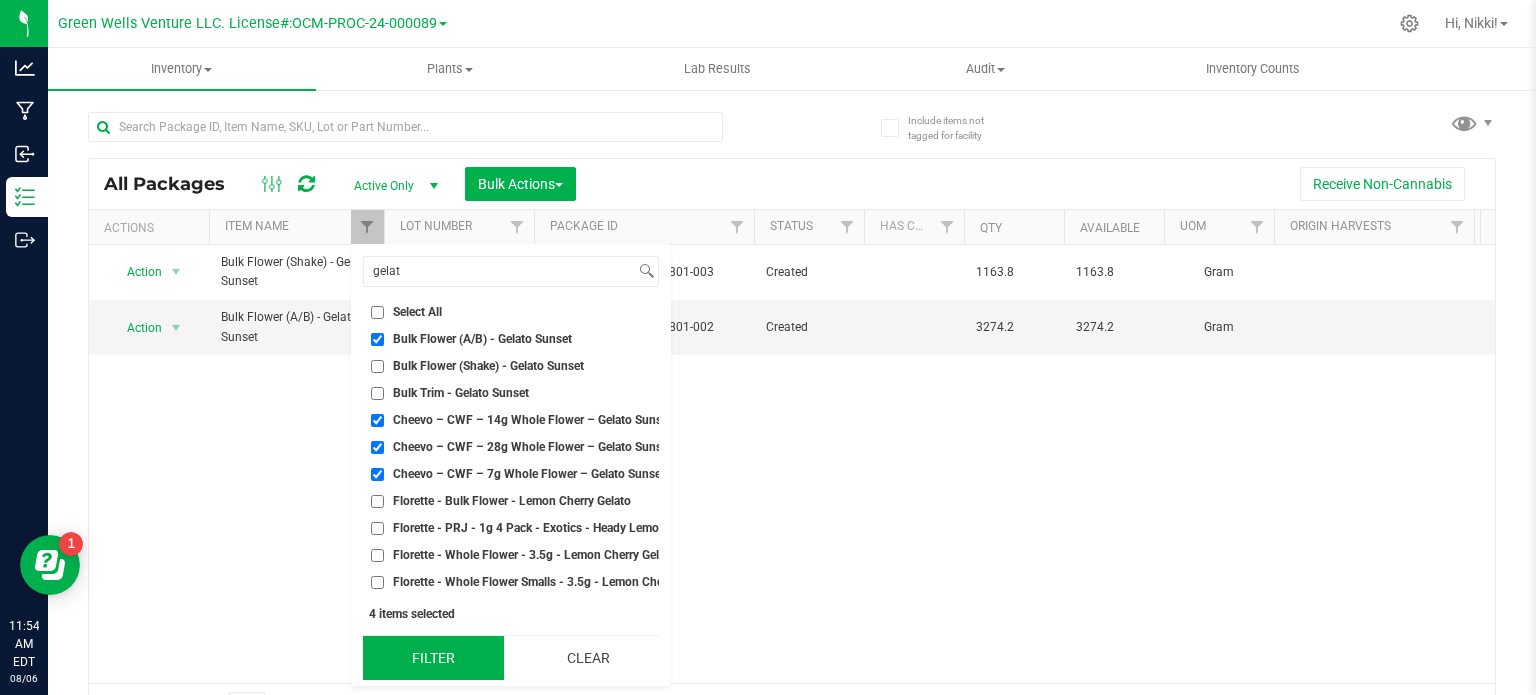 click on "Filter" at bounding box center [433, 658] 